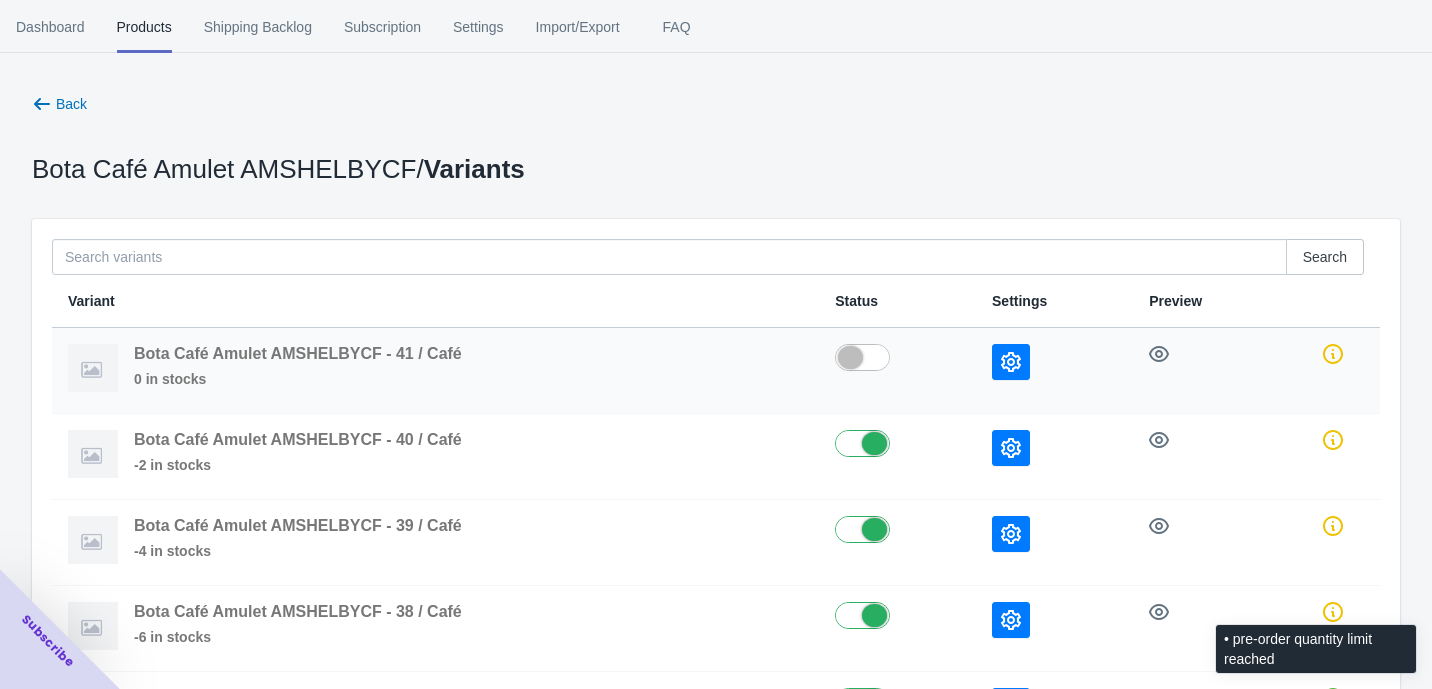 scroll, scrollTop: 265, scrollLeft: 0, axis: vertical 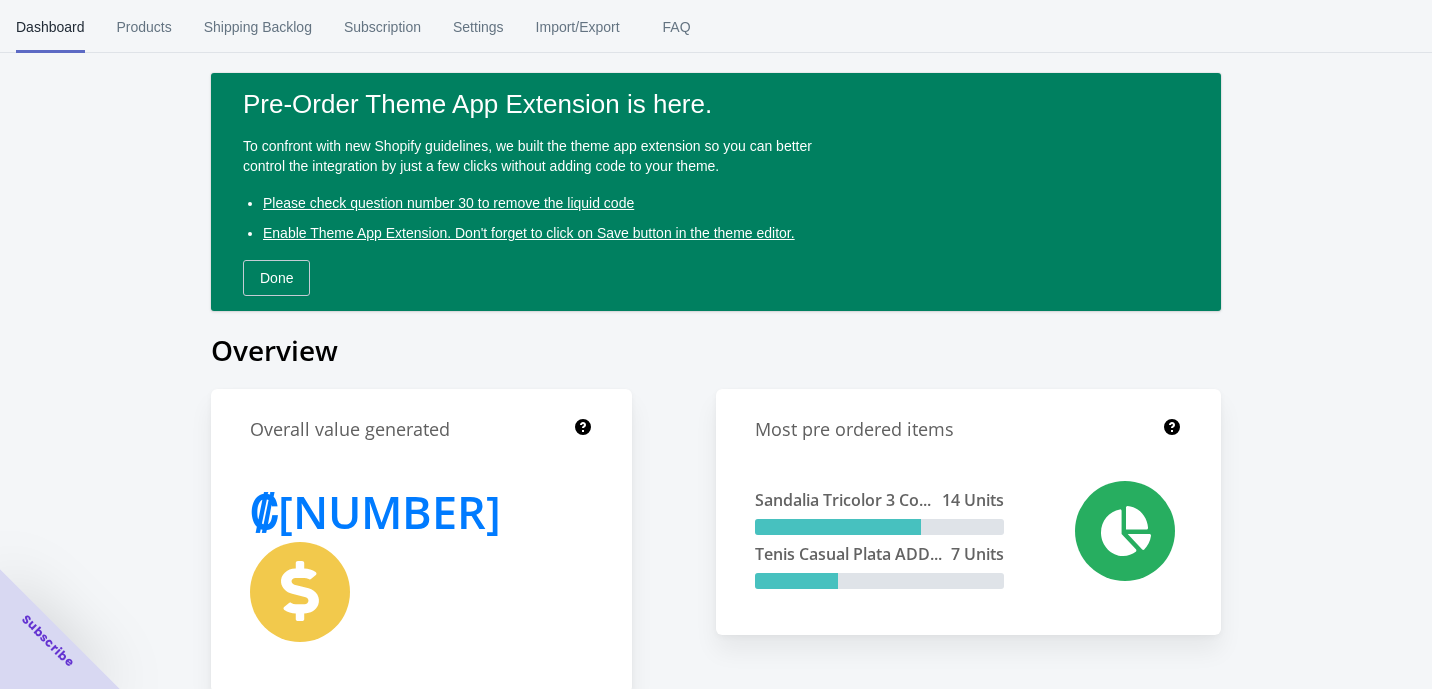 click on "Close dialog
👋  Join our B2B  Ecommerce Community of 4000+ Subscribers Subscribe to our newsletter Subscribe Submit" at bounding box center (716, 344) 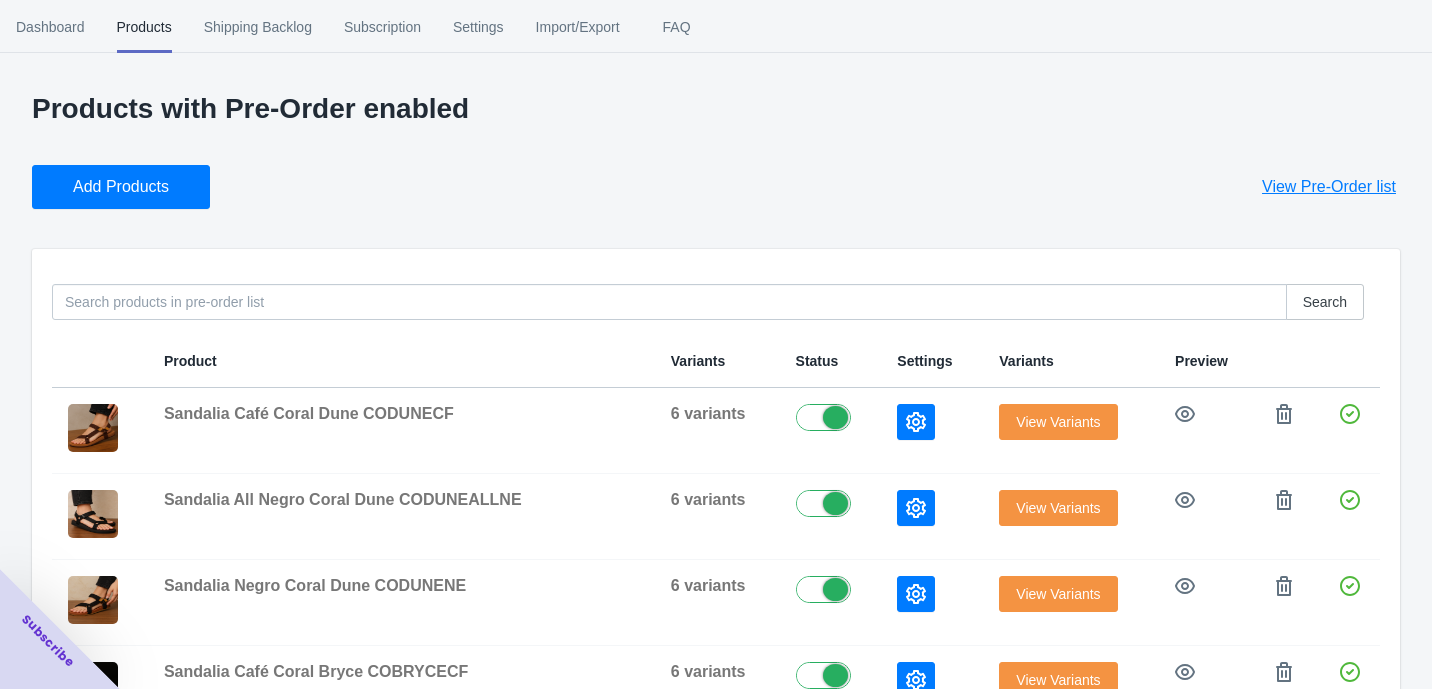 click on "Add Products" at bounding box center (121, 187) 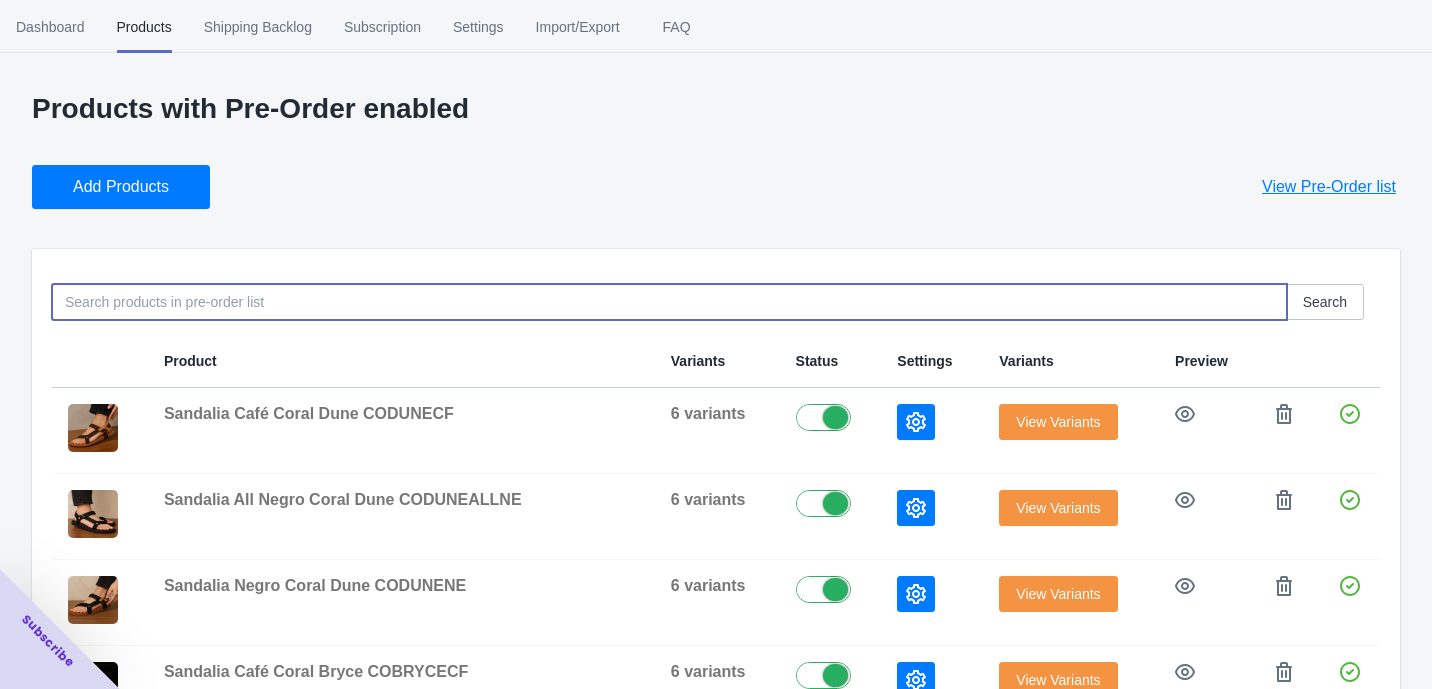click at bounding box center [669, 302] 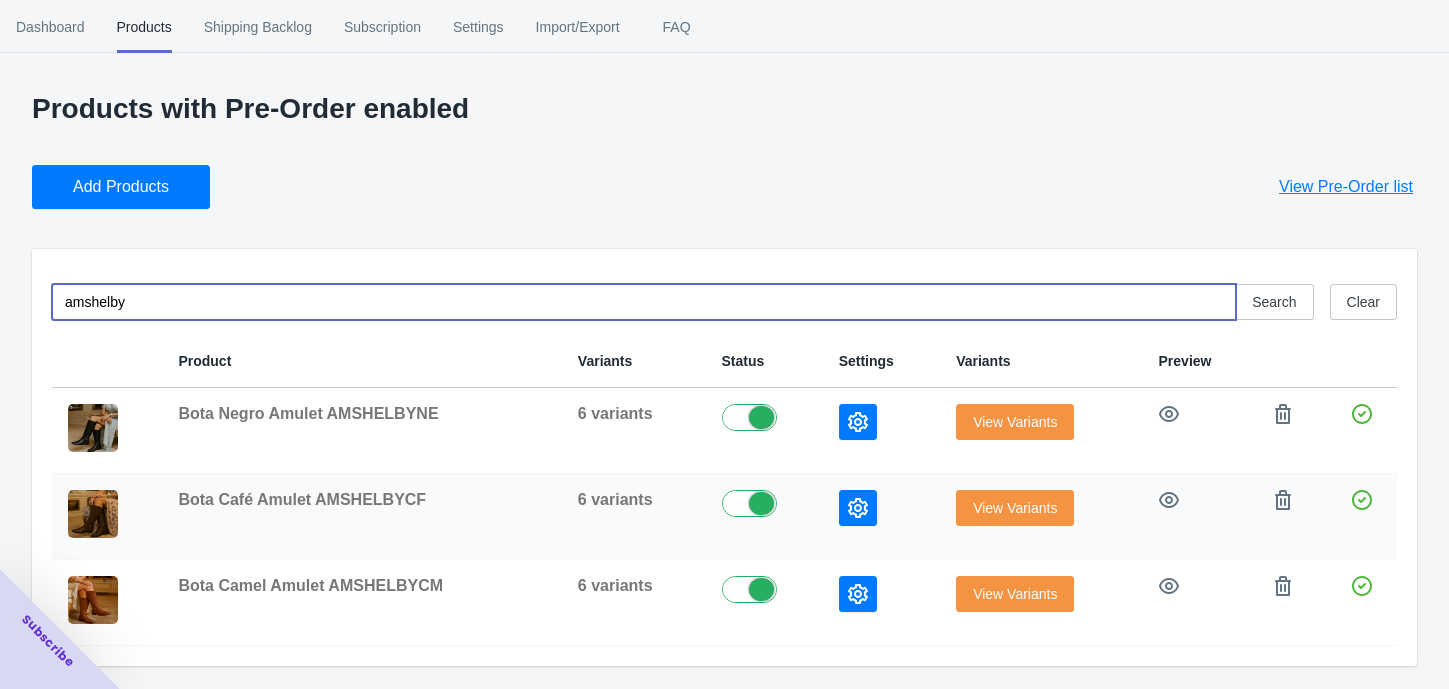 type on "amshelby" 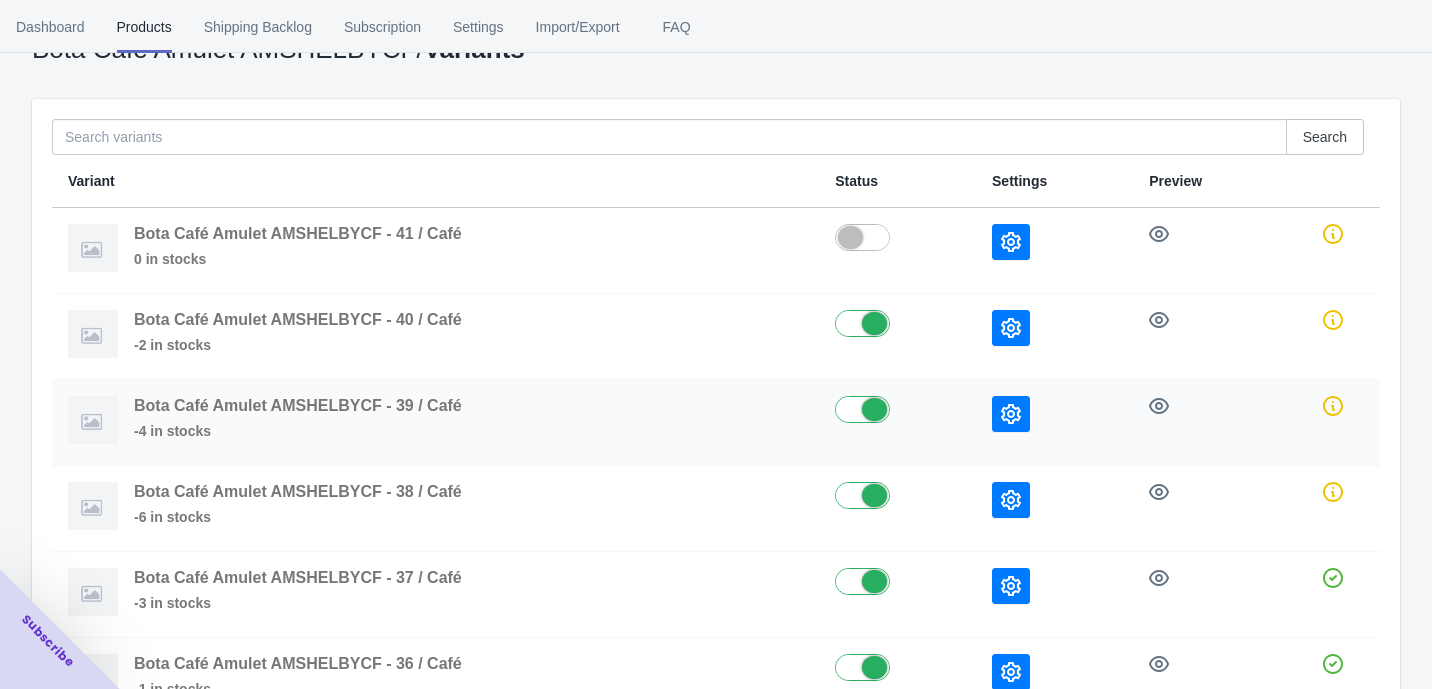 scroll, scrollTop: 222, scrollLeft: 0, axis: vertical 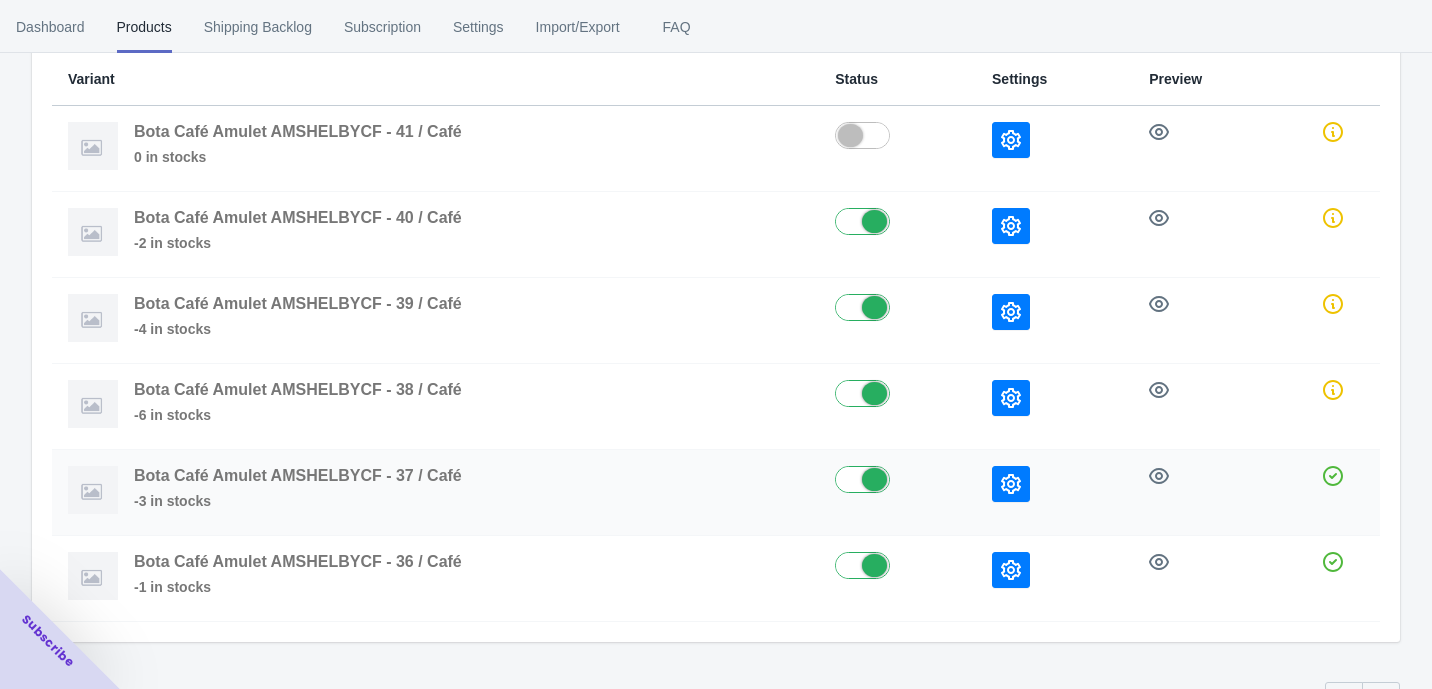 click 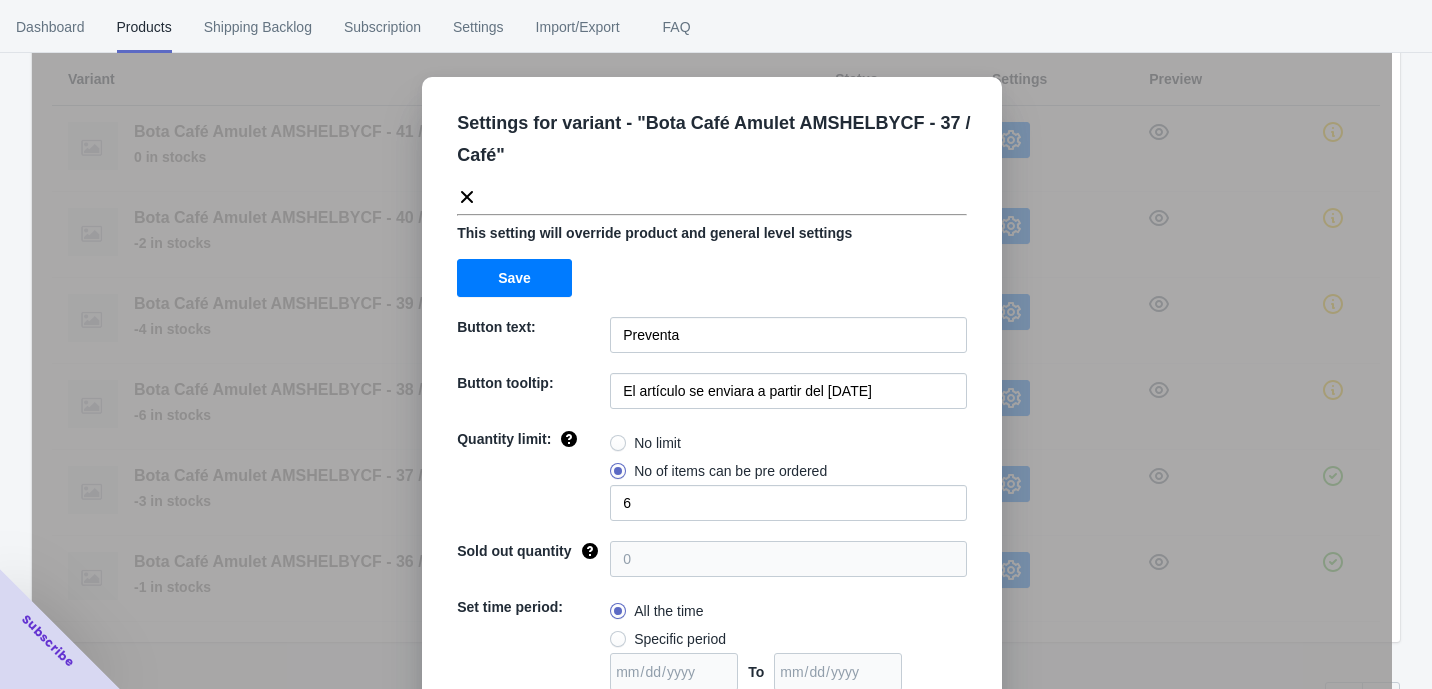click on "Settings for variant - " Bota Café Amulet AMSHELBYCF - 37 / Café " This setting will override product and general level settings Save Button text: Preventa Button tooltip: El artículo se enviara a partir del 7 de Agosto de 2025 Quantity limit: No limit No of items can be pre ordered 6 Sold out quantity 0 Set time period: All the time Specific period To Sold out message: AGOTADO Override settings: Do not override Cancel Save" at bounding box center (712, 394) 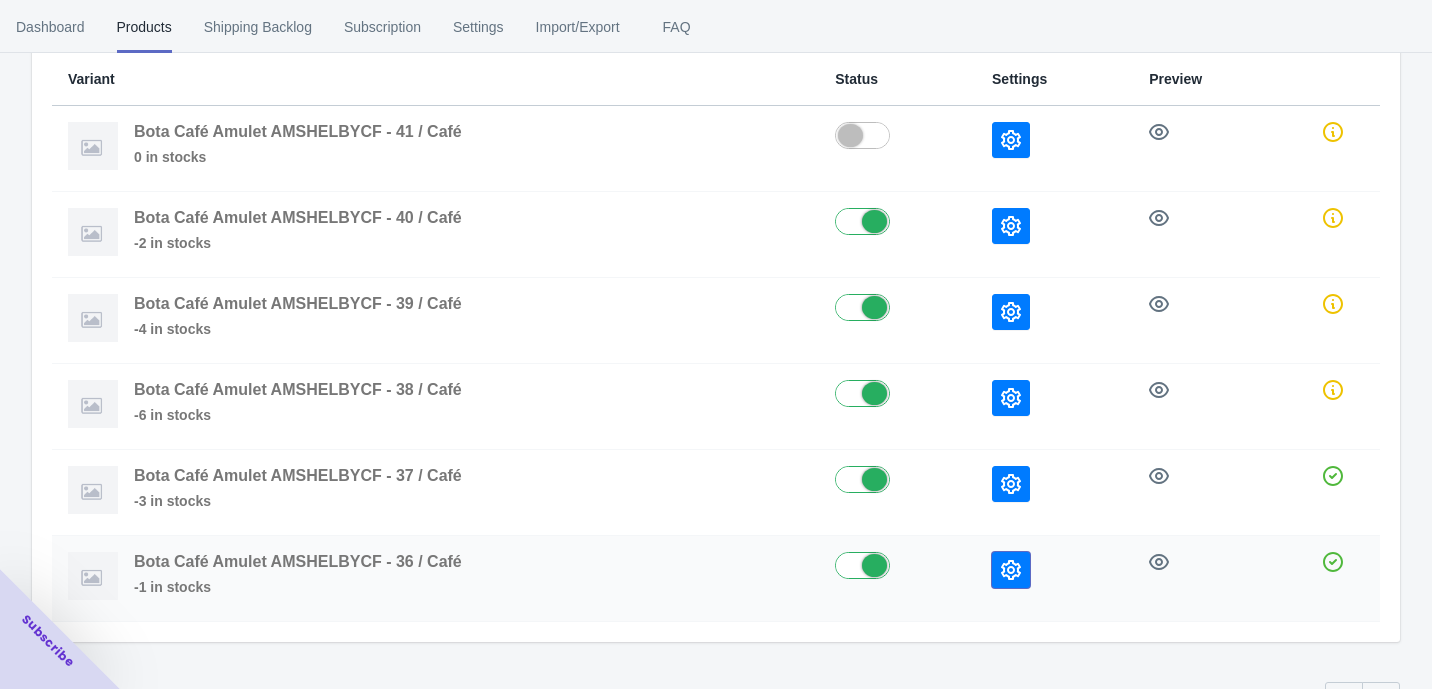 click 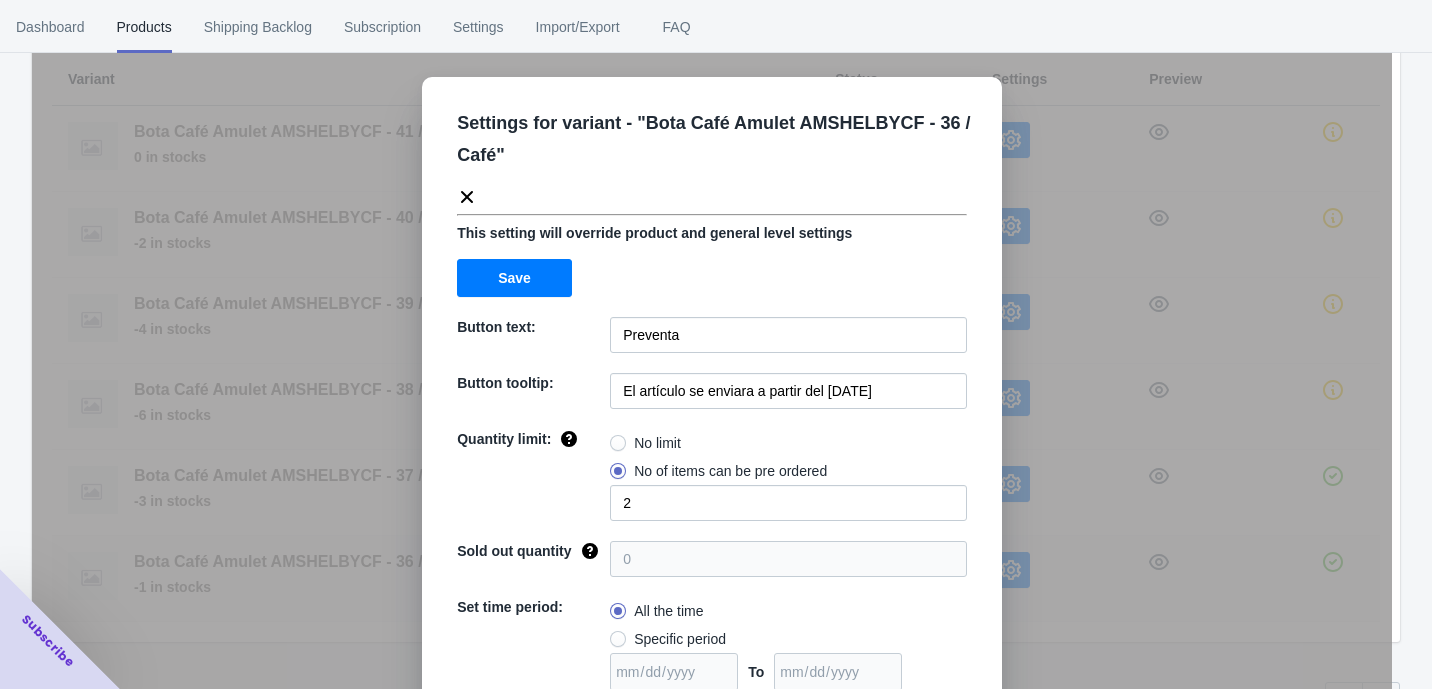 click on "Settings for variant - " Bota Café Amulet AMSHELBYCF - 36 / Café " This setting will override product and general level settings Save Button text: Preventa Button tooltip: El artículo se enviara a partir del 7 de Agosto de 2025 Quantity limit: No limit No of items can be pre ordered 2 Sold out quantity 0 Set time period: All the time Specific period To Sold out message: AGOTADO Override settings: Do not override Cancel Save" at bounding box center (712, 394) 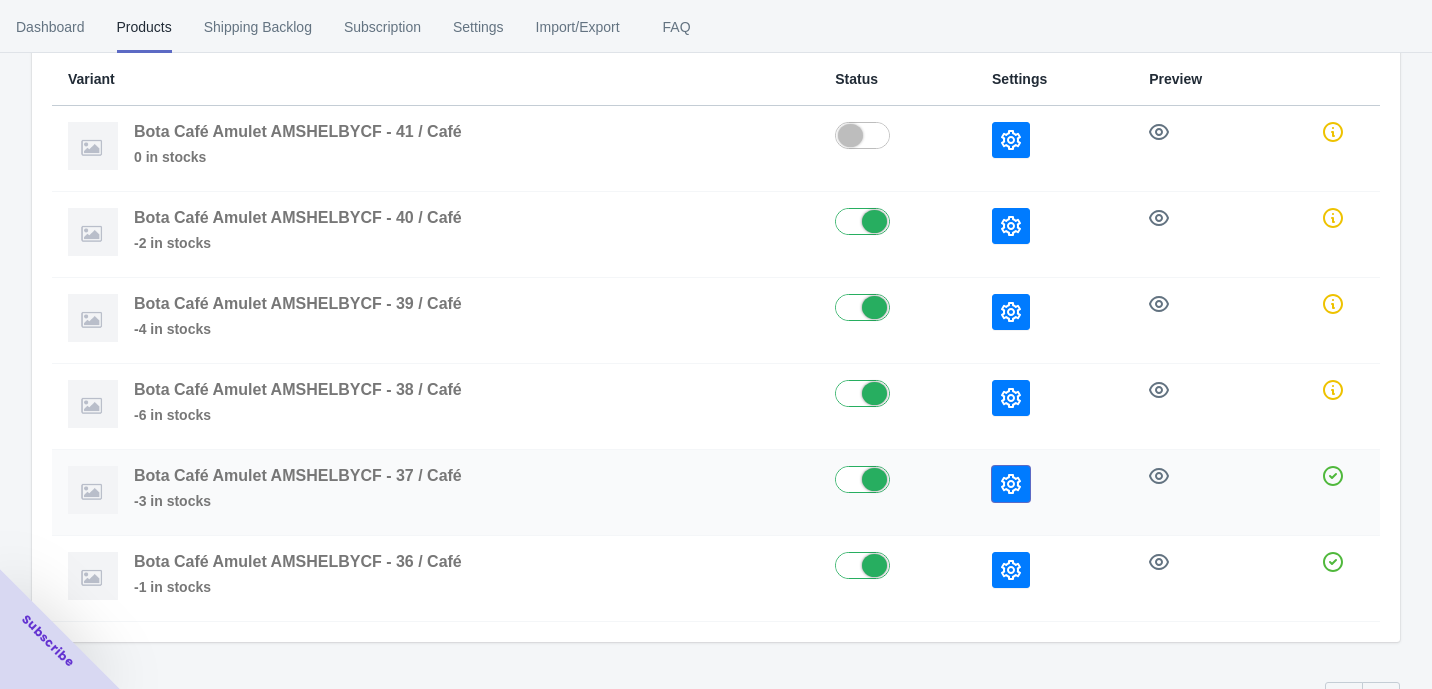 click at bounding box center [1011, 484] 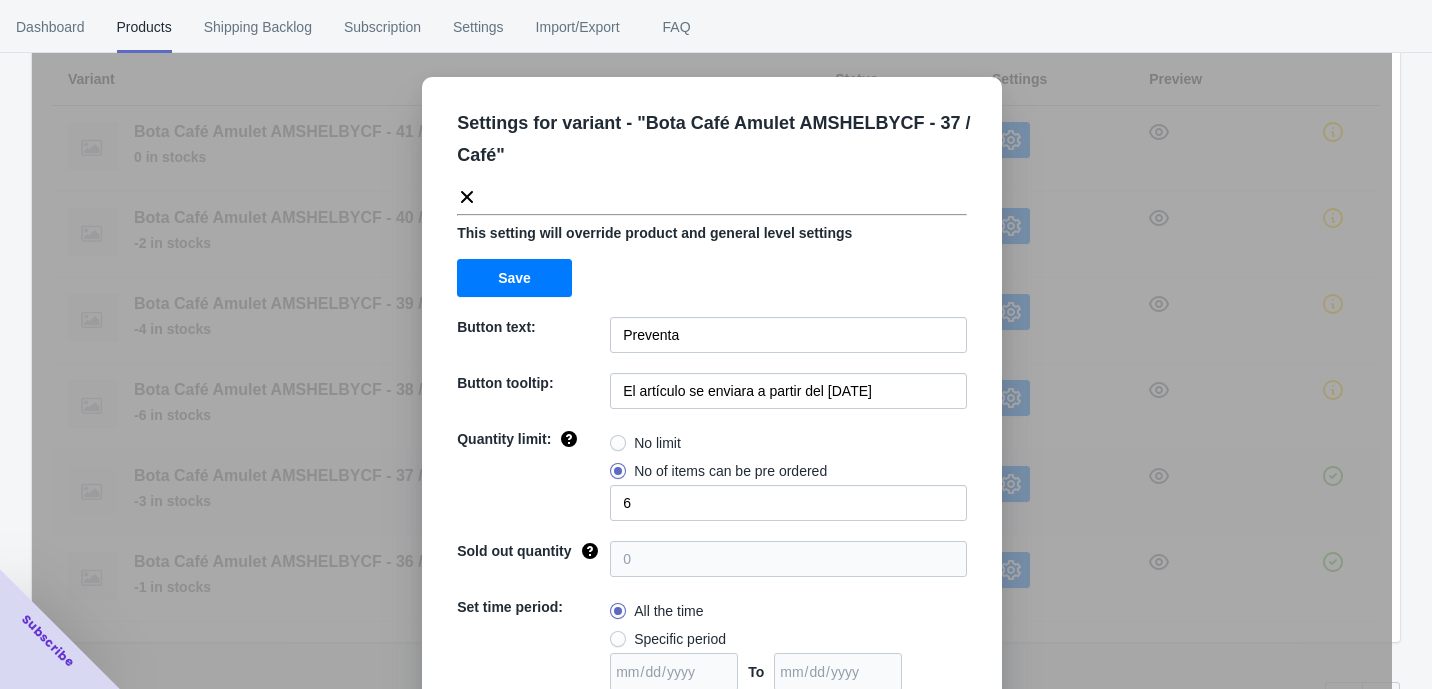 click on "Settings for variant - " Bota Café Amulet AMSHELBYCF - 37 / Café " This setting will override product and general level settings Save Button text: Preventa Button tooltip: El artículo se enviara a partir del 7 de Agosto de 2025 Quantity limit: No limit No of items can be pre ordered 6 Sold out quantity 0 Set time period: All the time Specific period To Sold out message: AGOTADO Override settings: Do not override Cancel Save" at bounding box center [712, 394] 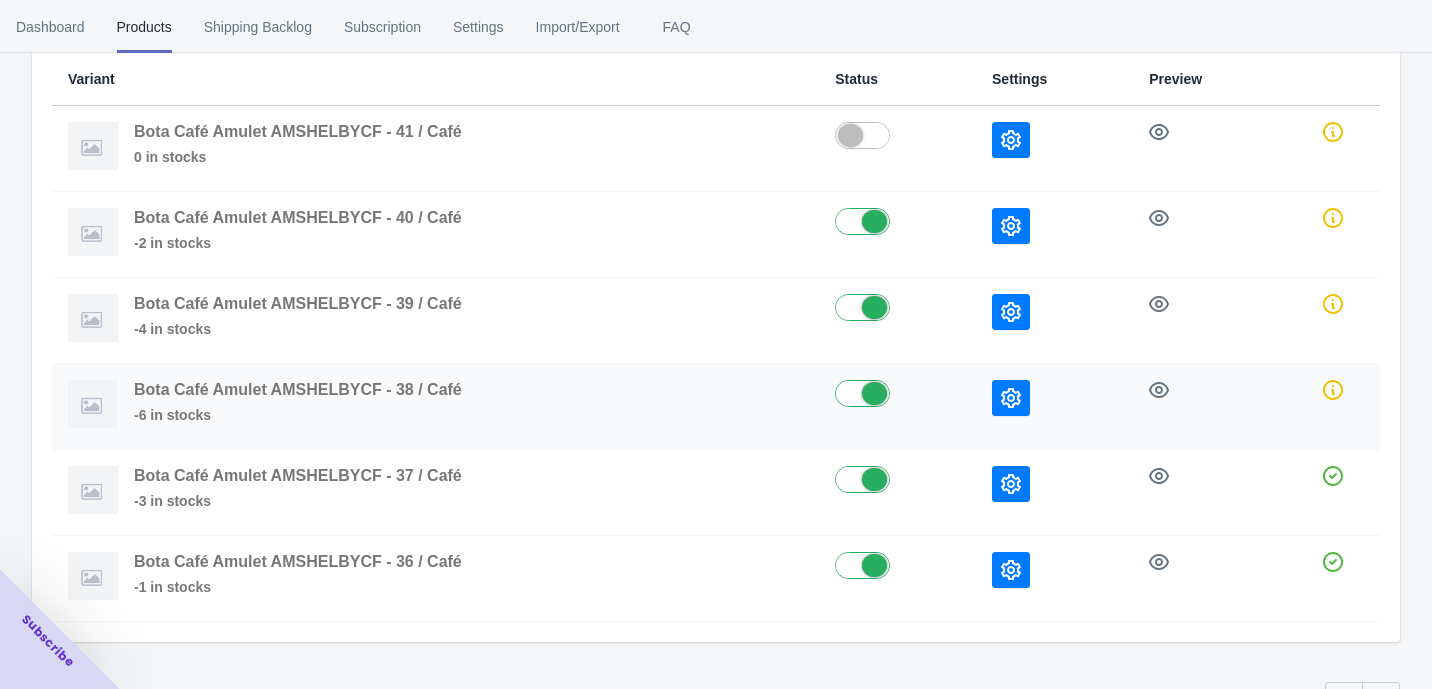 click at bounding box center (1011, 398) 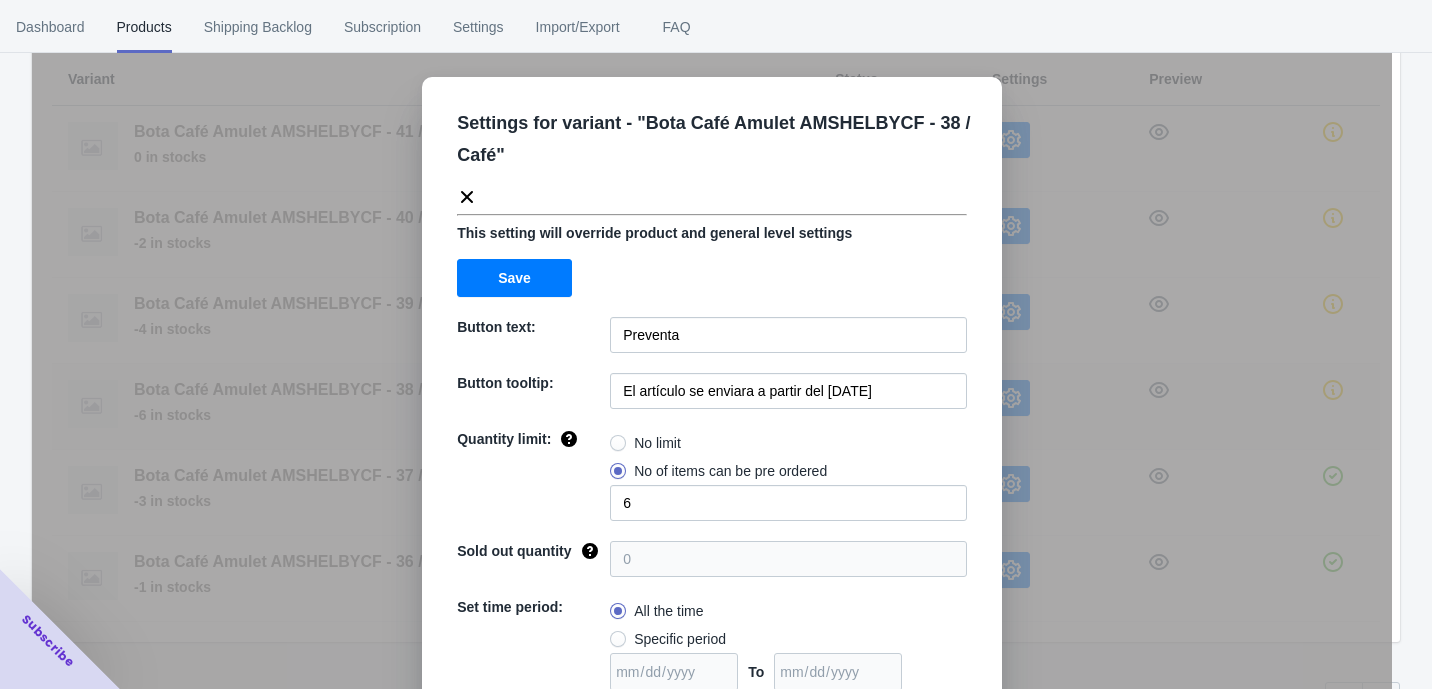 click on "Settings for variant - " Bota Café Amulet AMSHELBYCF - 38 / Café " This setting will override product and general level settings Save Button text: Preventa Button tooltip: El artículo se enviara a partir del 7 de Agosto de 2025 Quantity limit: No limit No of items can be pre ordered 6 Sold out quantity 0 Set time period: All the time Specific period To Sold out message: AGOTADO Override settings: Do not override Cancel Save" at bounding box center [712, 394] 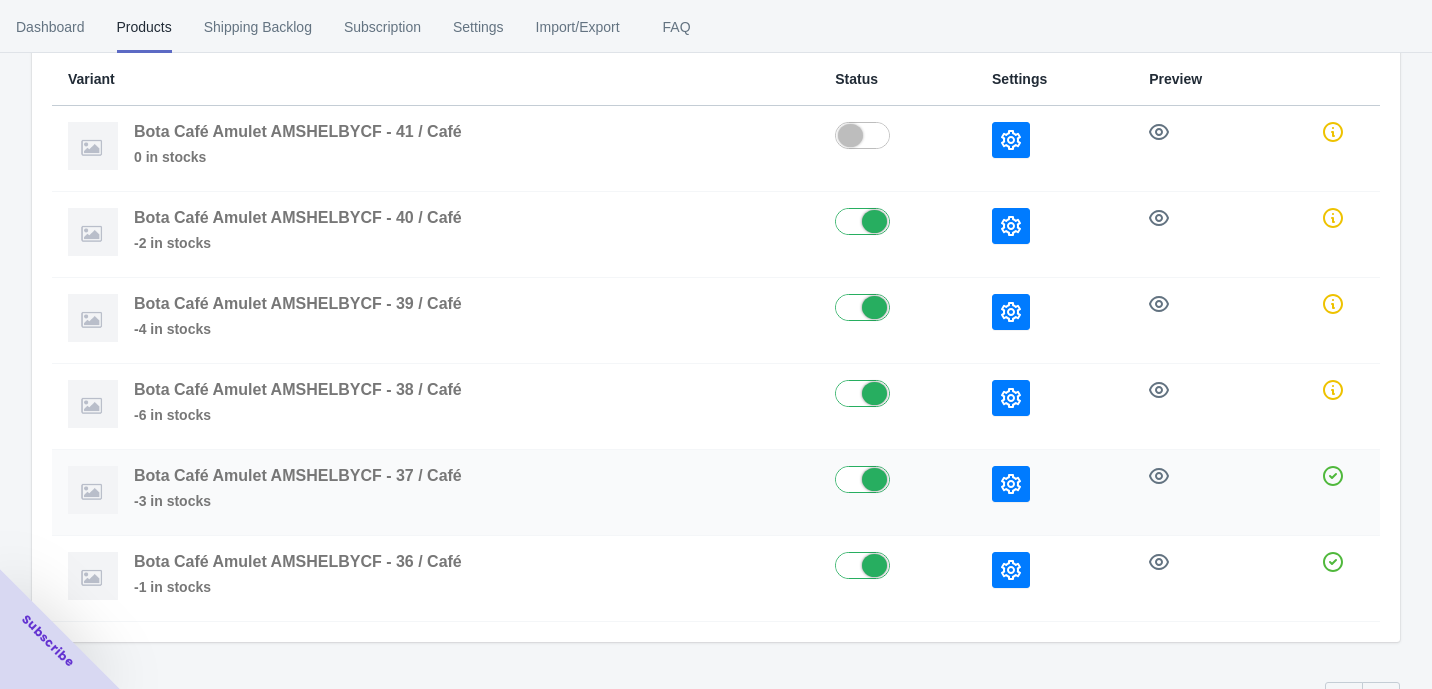 click 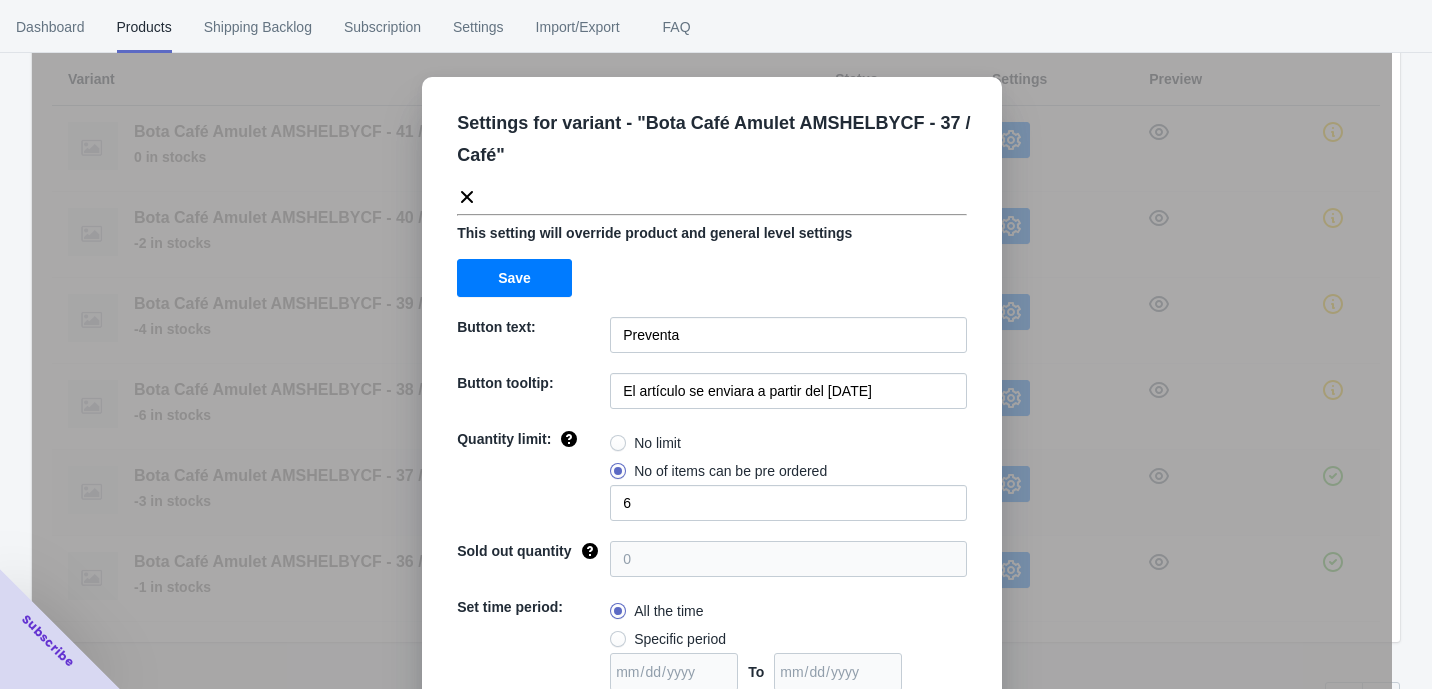 click on "Settings for variant - " Bota Café Amulet AMSHELBYCF - 37 / Café " This setting will override product and general level settings Save Button text: Preventa Button tooltip: El artículo se enviara a partir del 7 de Agosto de 2025 Quantity limit: No limit No of items can be pre ordered 6 Sold out quantity 0 Set time period: All the time Specific period To Sold out message: AGOTADO Override settings: Do not override Cancel Save" at bounding box center (712, 394) 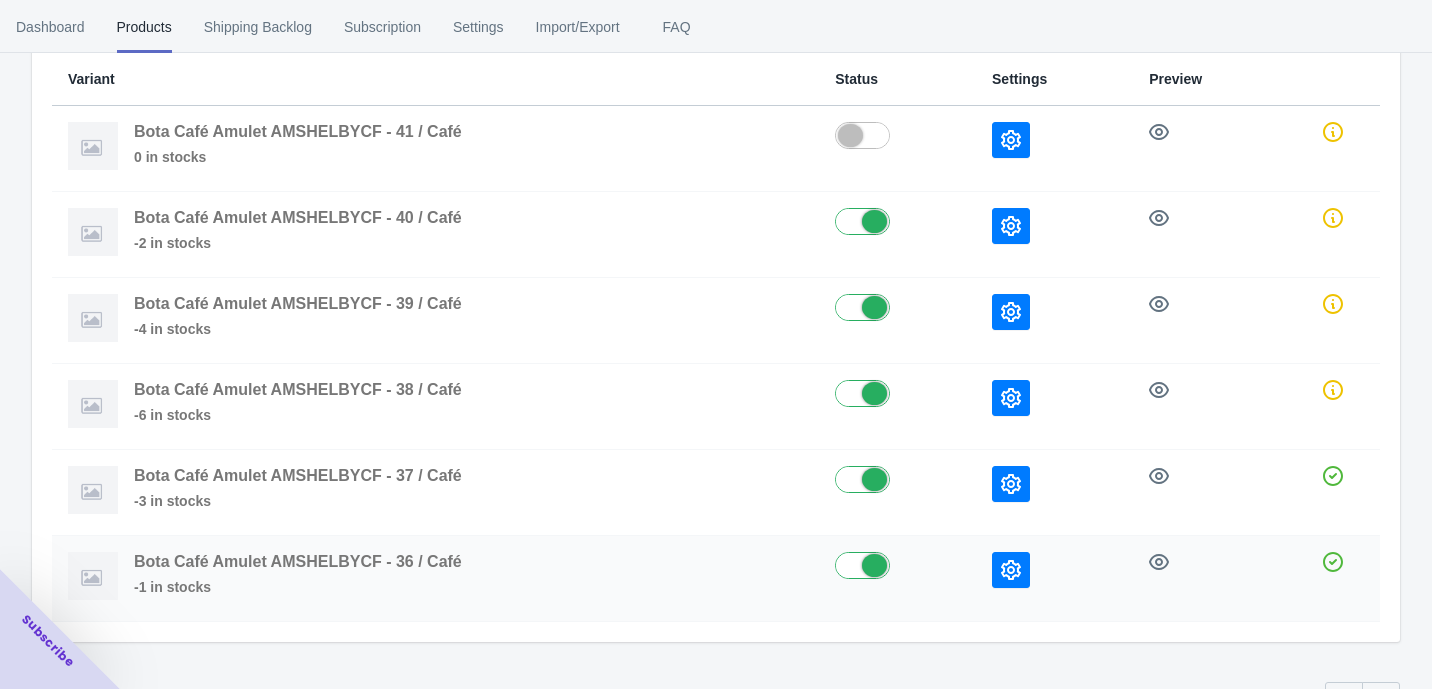 click 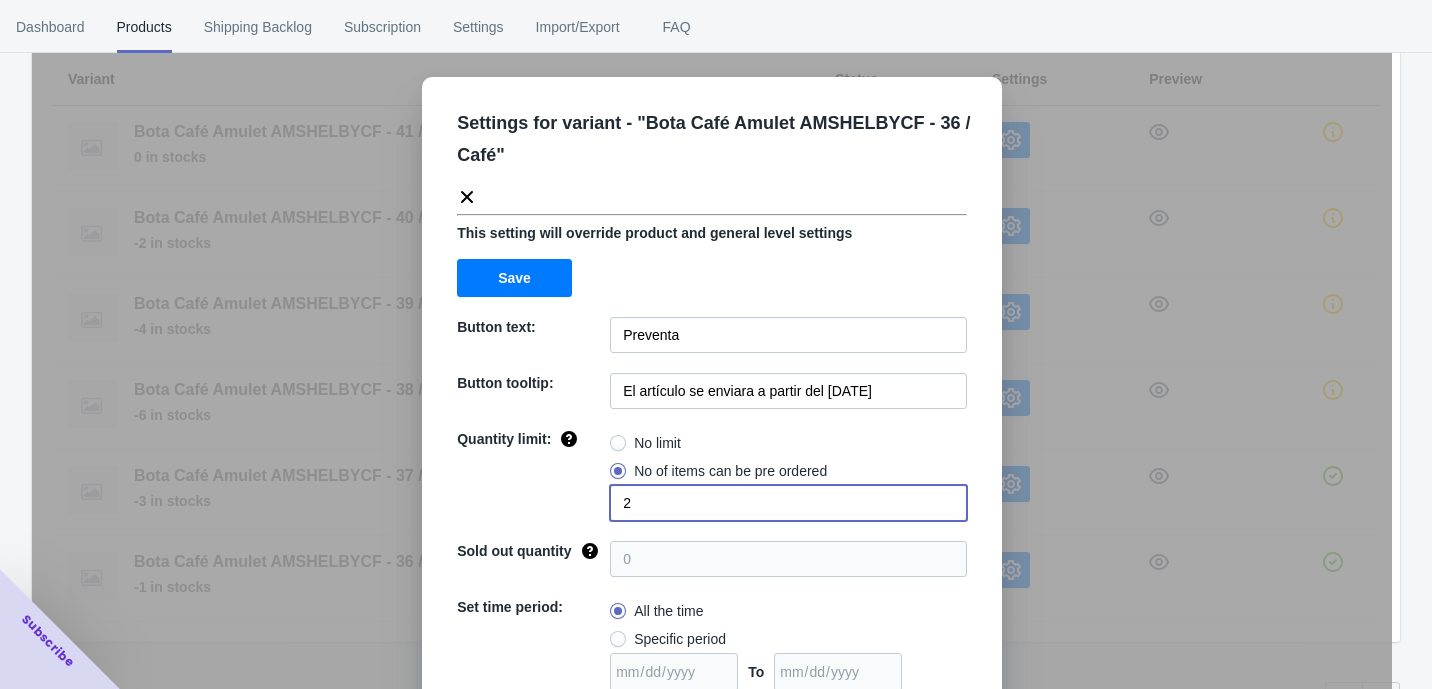 drag, startPoint x: 640, startPoint y: 507, endPoint x: 577, endPoint y: 502, distance: 63.1981 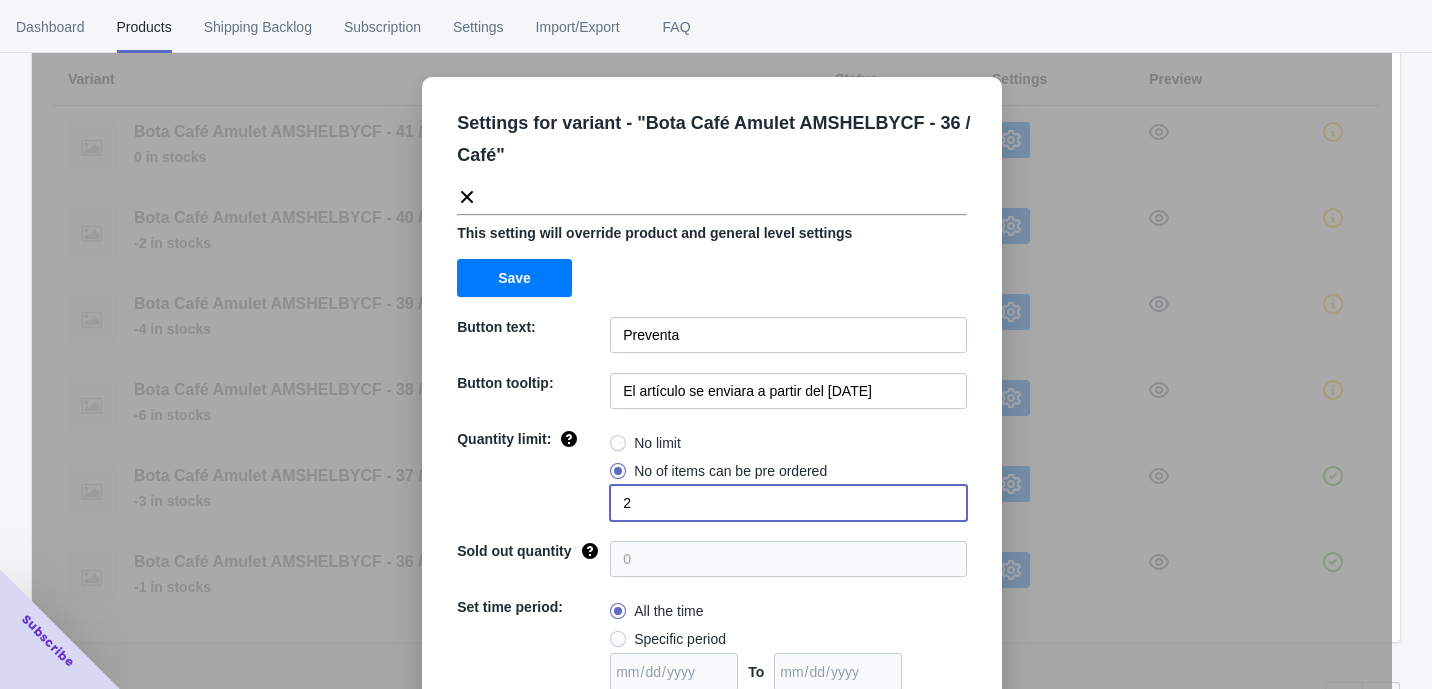 click on "Quantity limit: No limit No of items can be pre ordered 2" 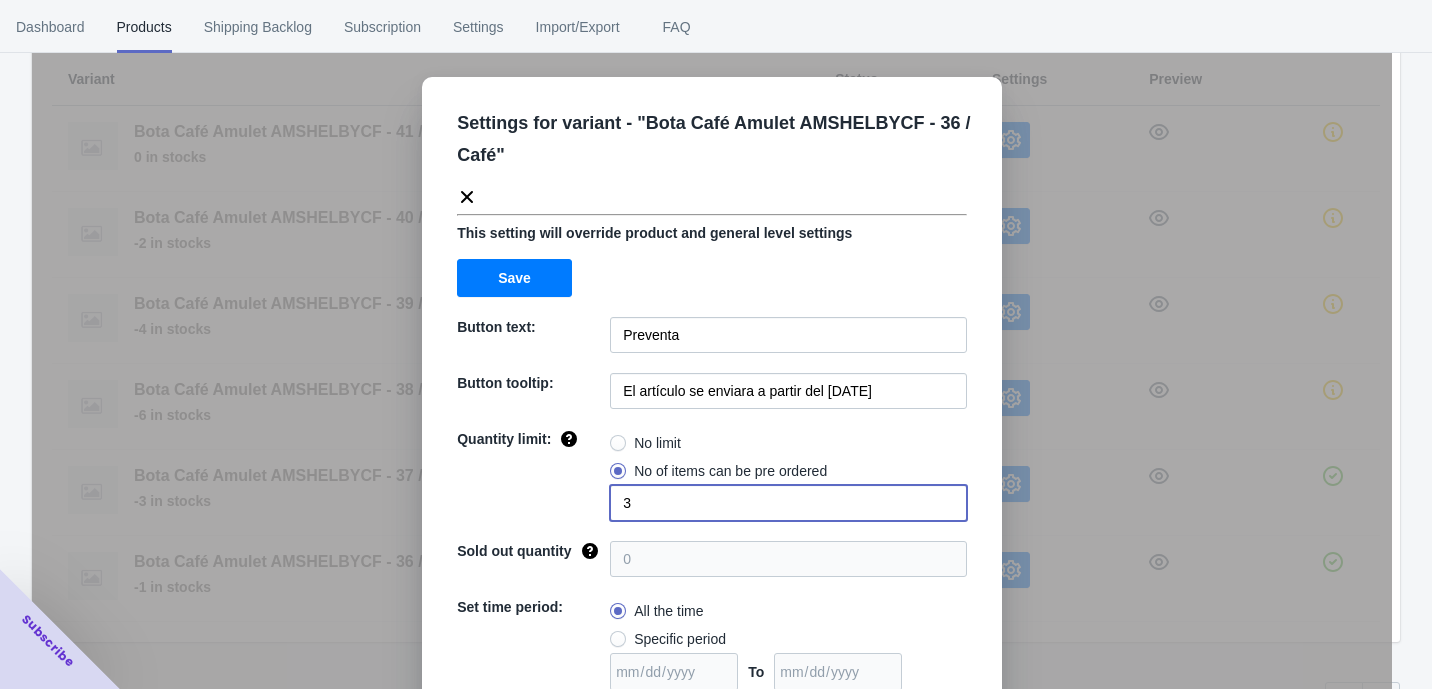 type on "3" 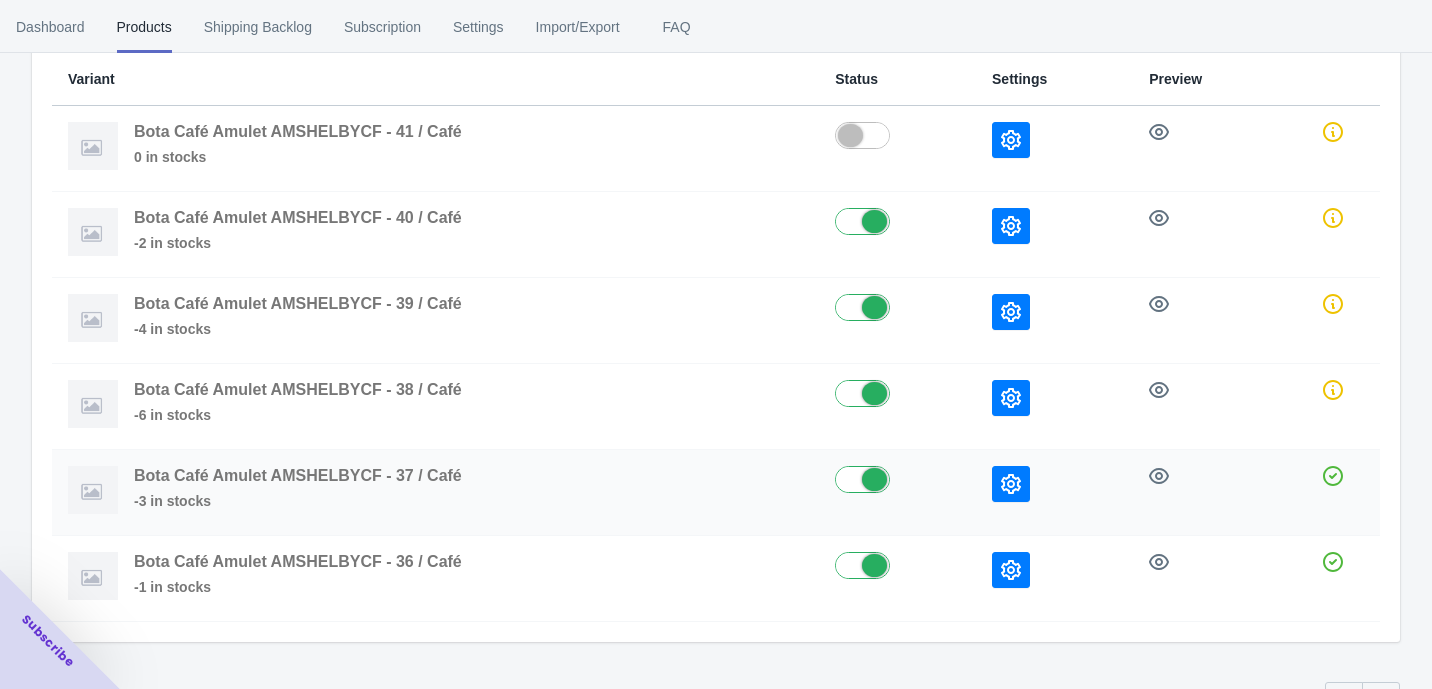 click at bounding box center (1011, 484) 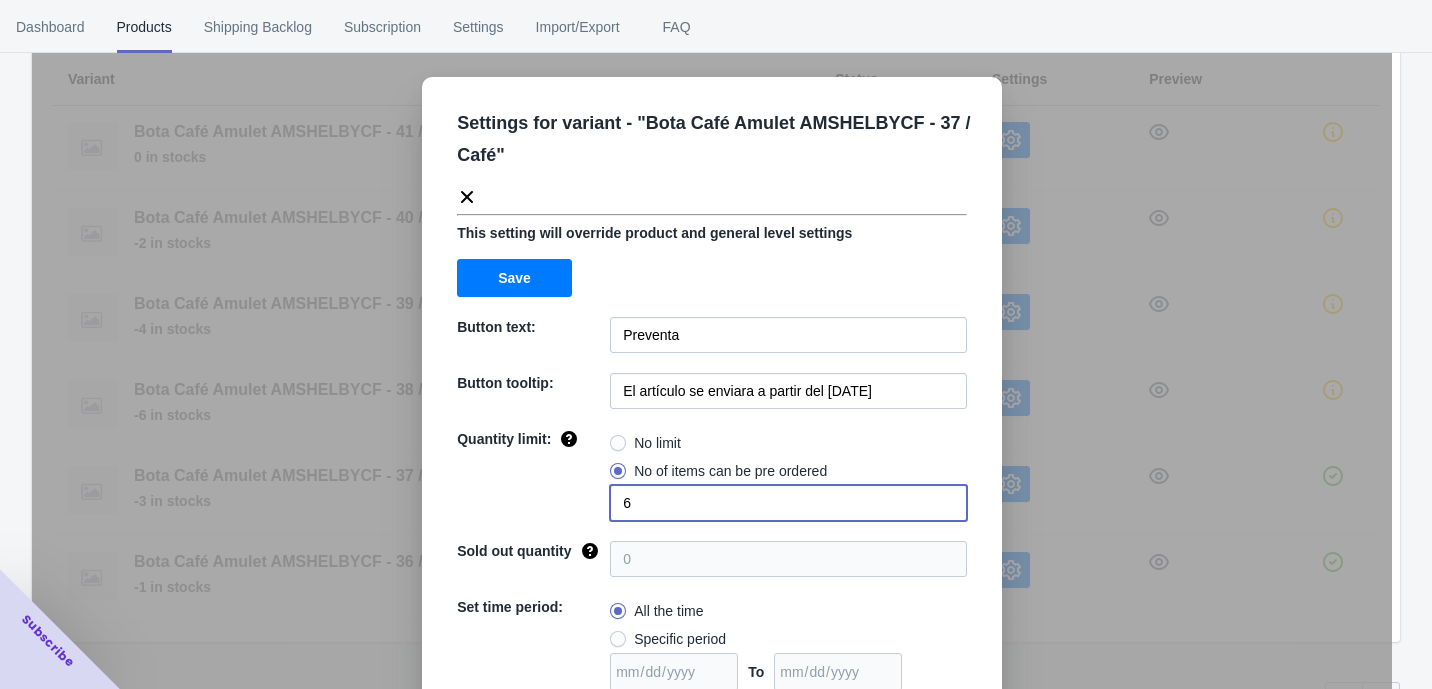 drag, startPoint x: 628, startPoint y: 503, endPoint x: 602, endPoint y: 497, distance: 26.683329 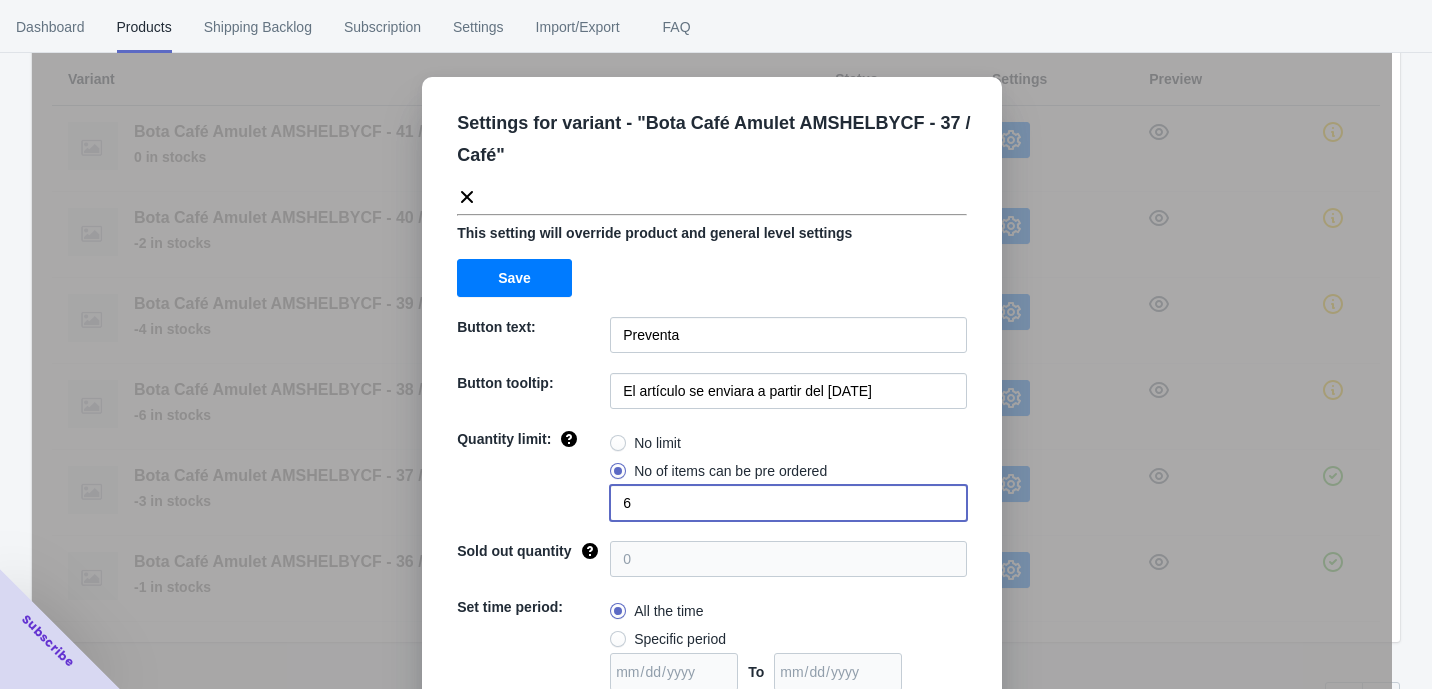 click on "6" at bounding box center (788, 503) 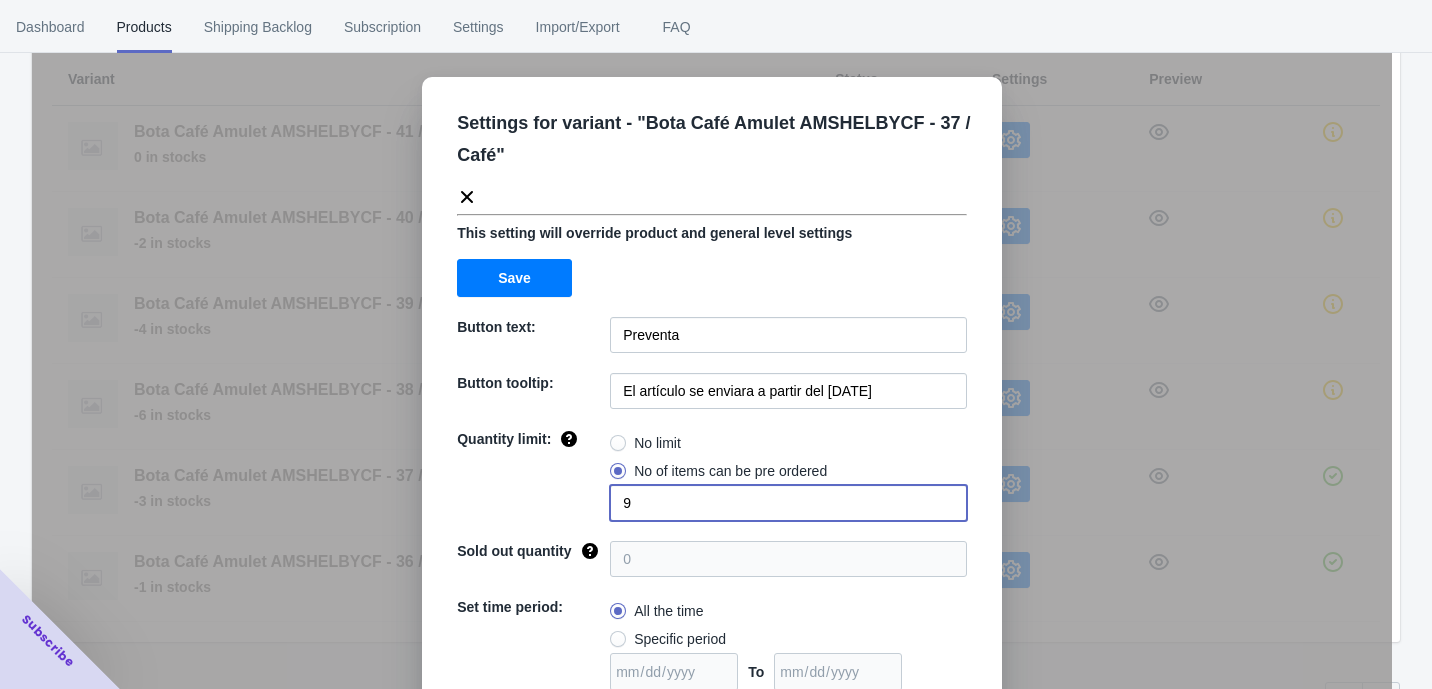 type on "9" 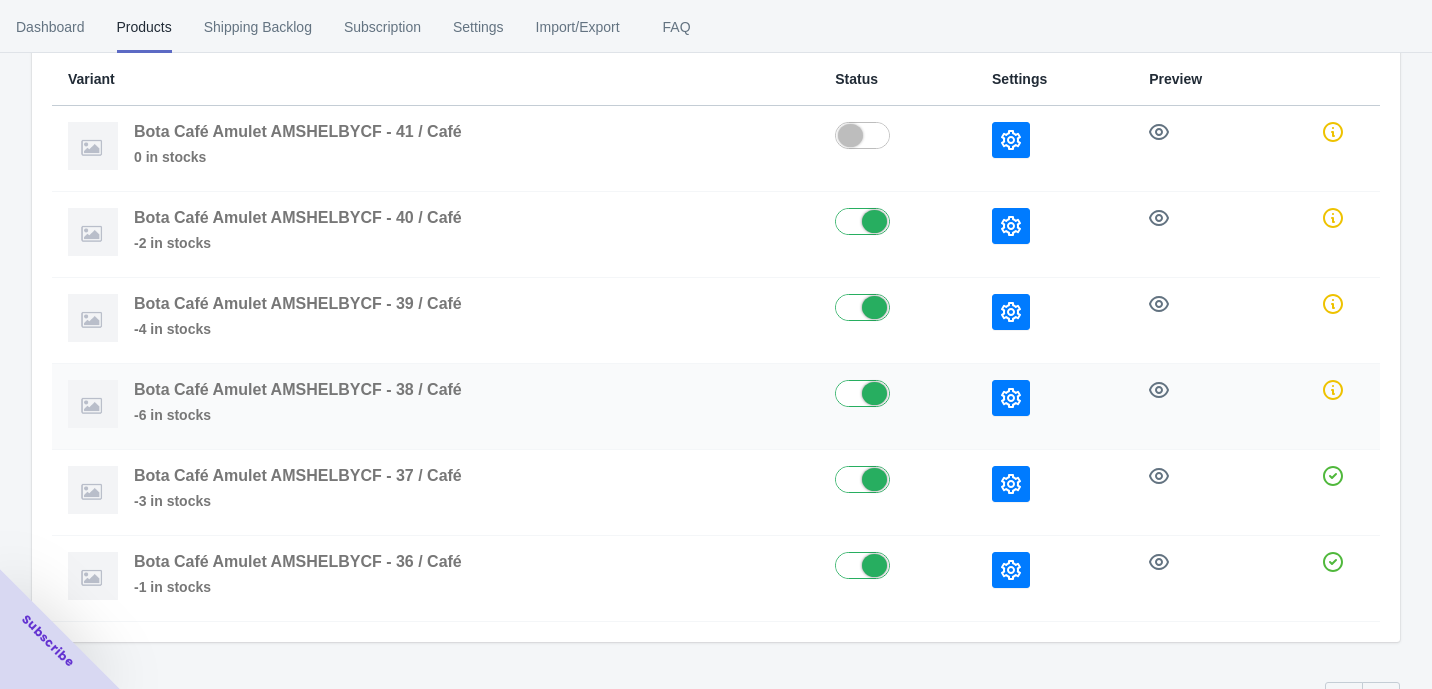 click at bounding box center (1011, 398) 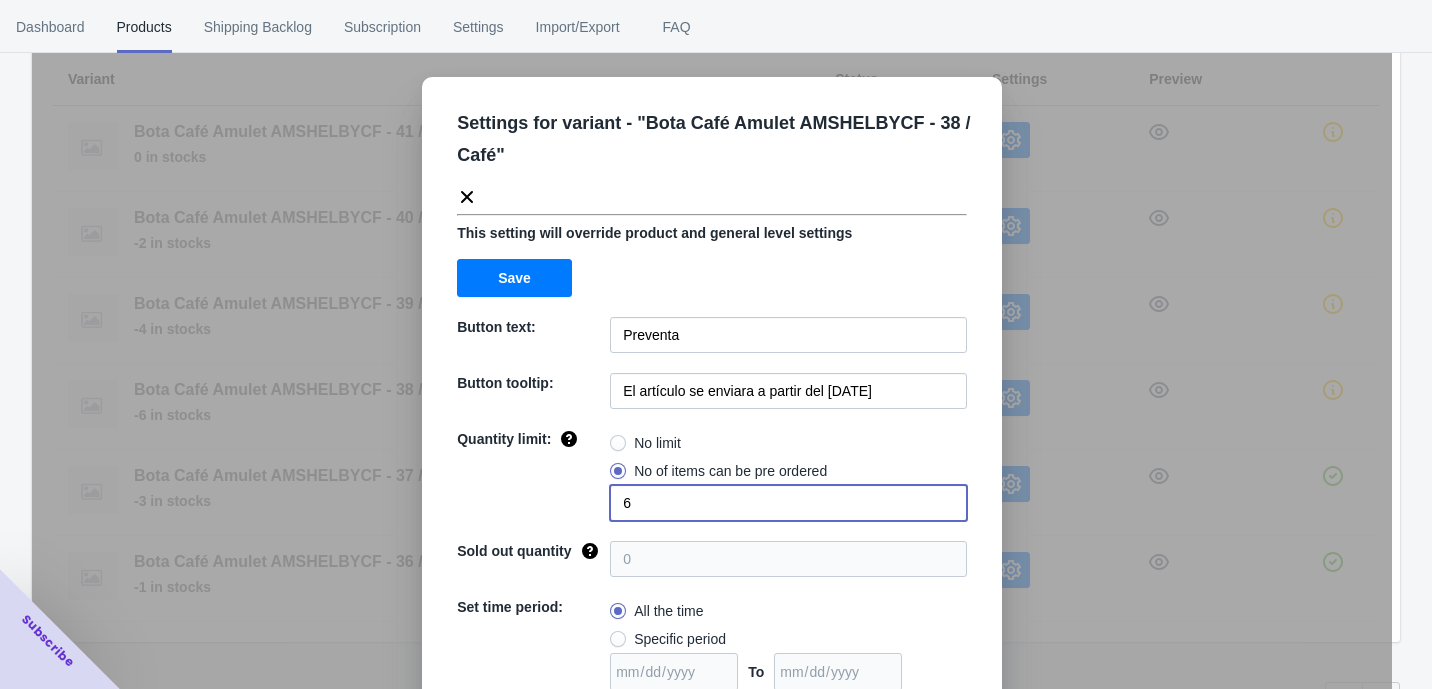 drag, startPoint x: 687, startPoint y: 505, endPoint x: 597, endPoint y: 507, distance: 90.02222 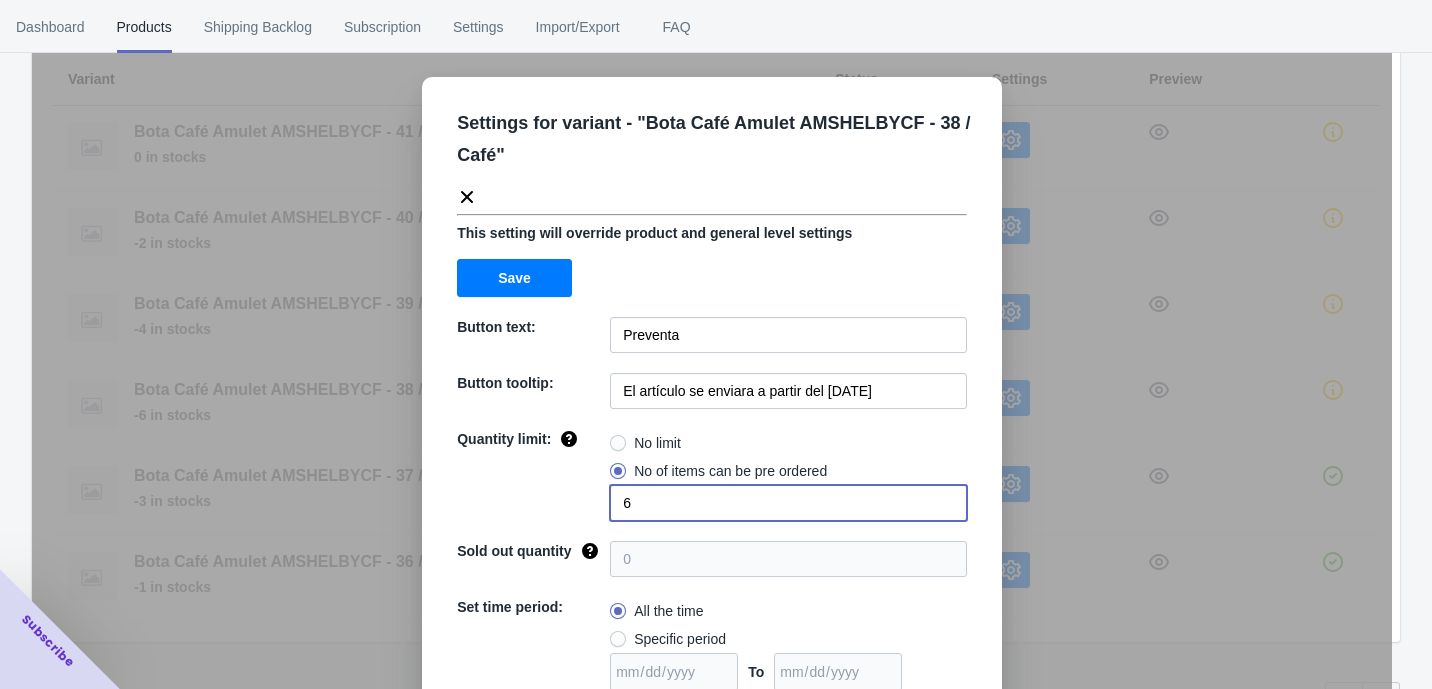 click on "Quantity limit: No limit No of items can be pre ordered 6" 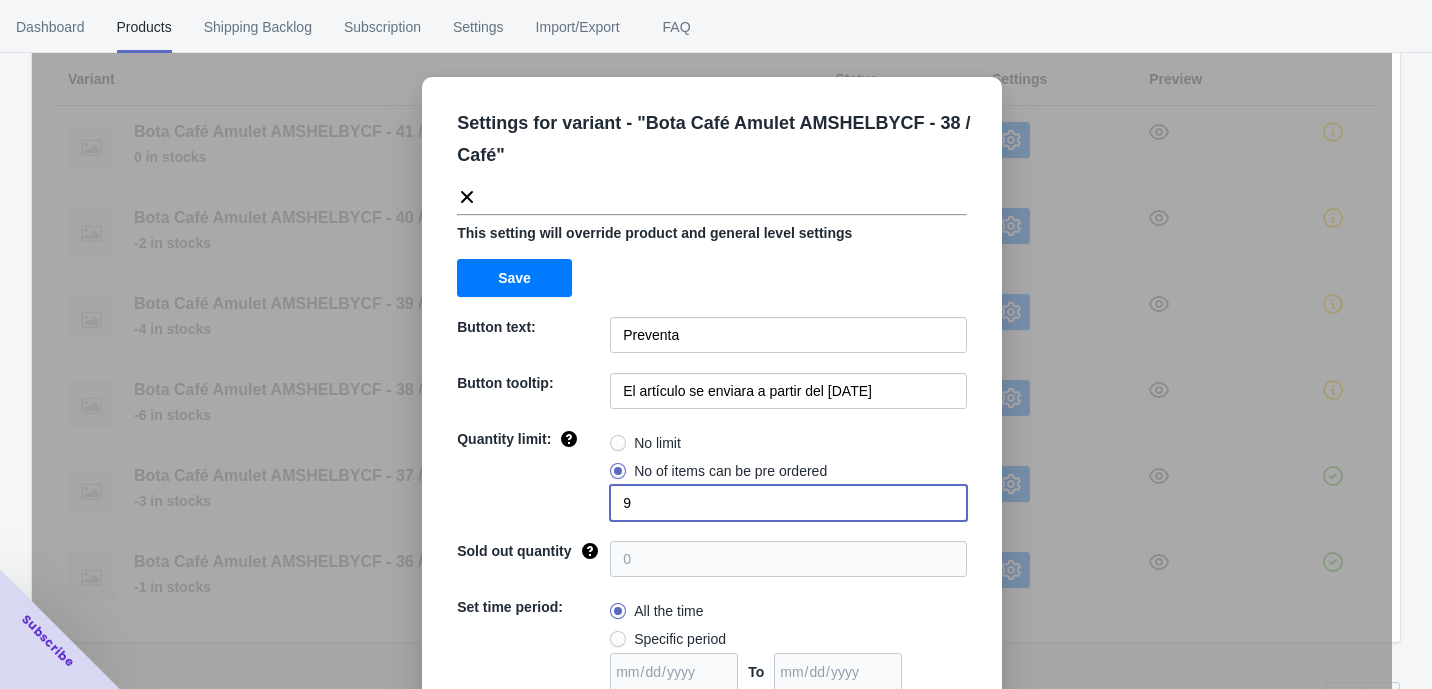 type on "9" 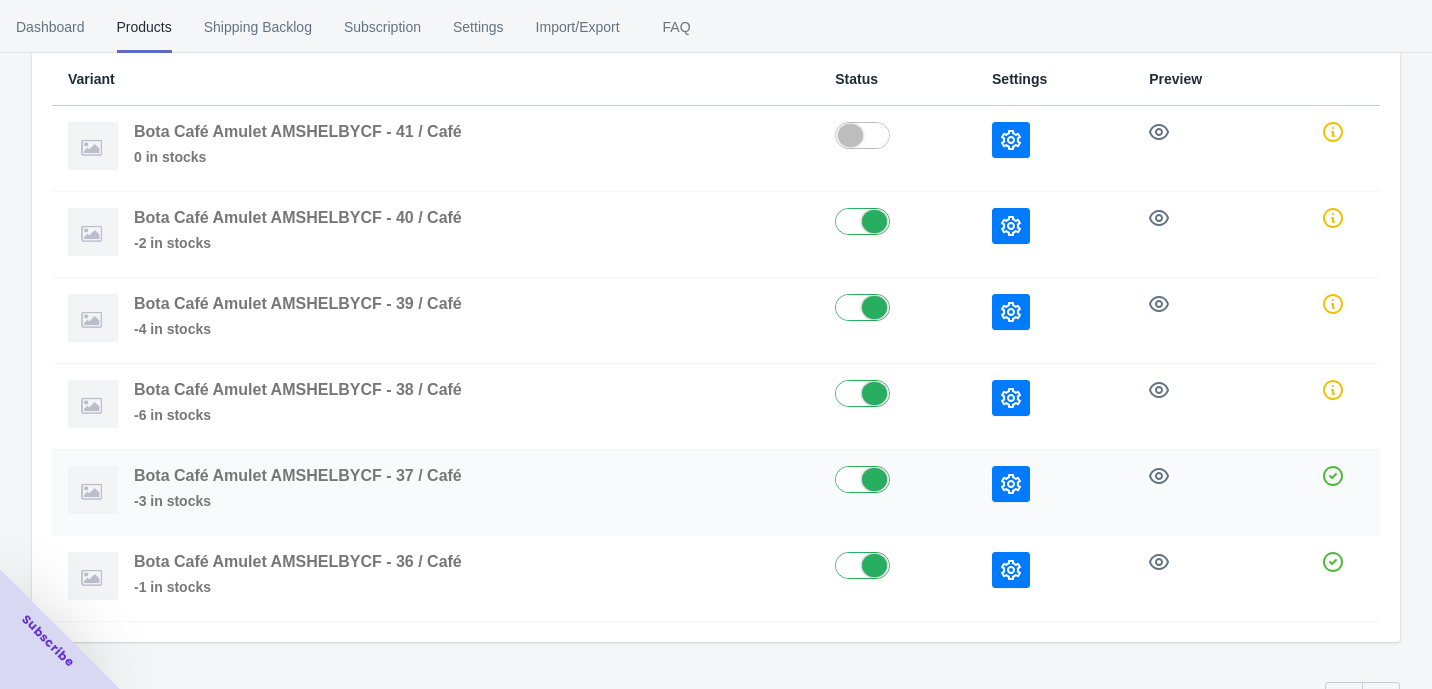 click at bounding box center (1011, 484) 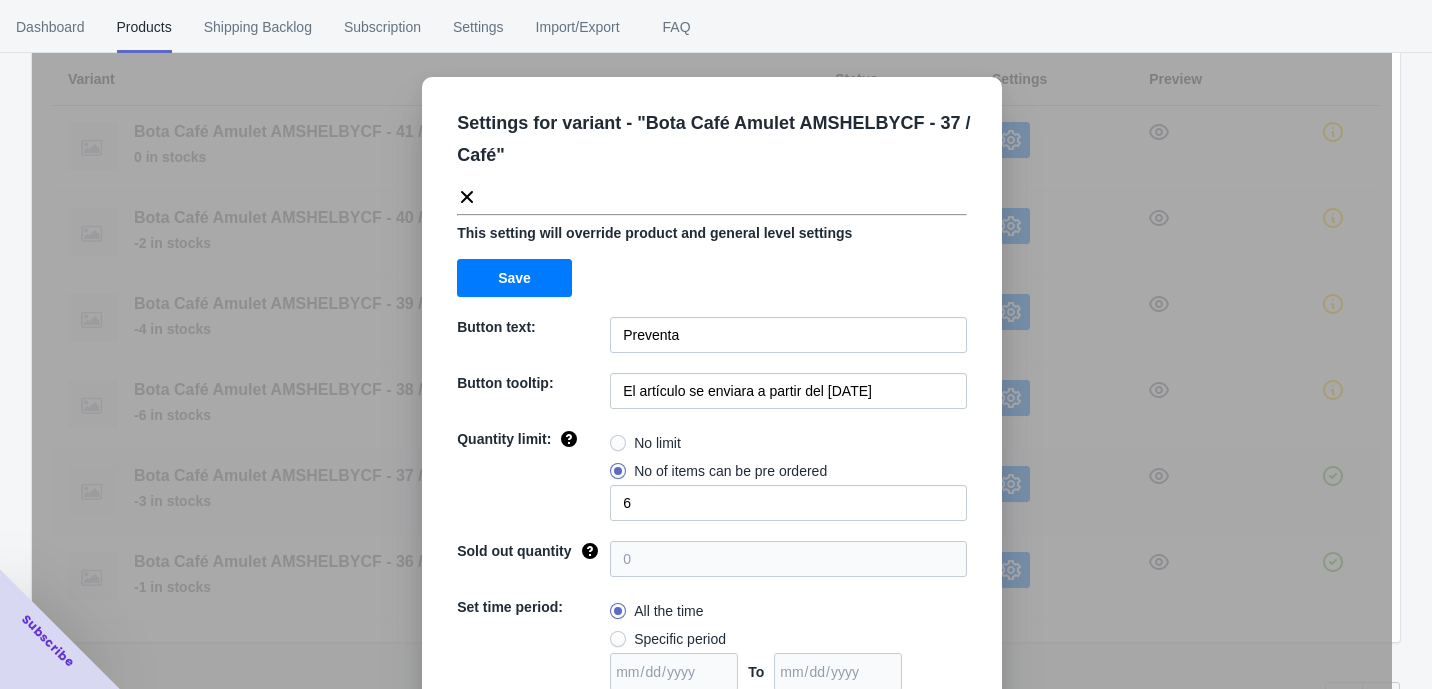 click on "Settings for variant - " Bota Café Amulet AMSHELBYCF - 37 / Café " This setting will override product and general level settings Save Button text: Preventa Button tooltip: El artículo se enviara a partir del 7 de Agosto de 2025 Quantity limit: No limit No of items can be pre ordered 6 Sold out quantity 0 Set time period: All the time Specific period To Sold out message: AGOTADO Override settings: Do not override Cancel Save" at bounding box center (712, 394) 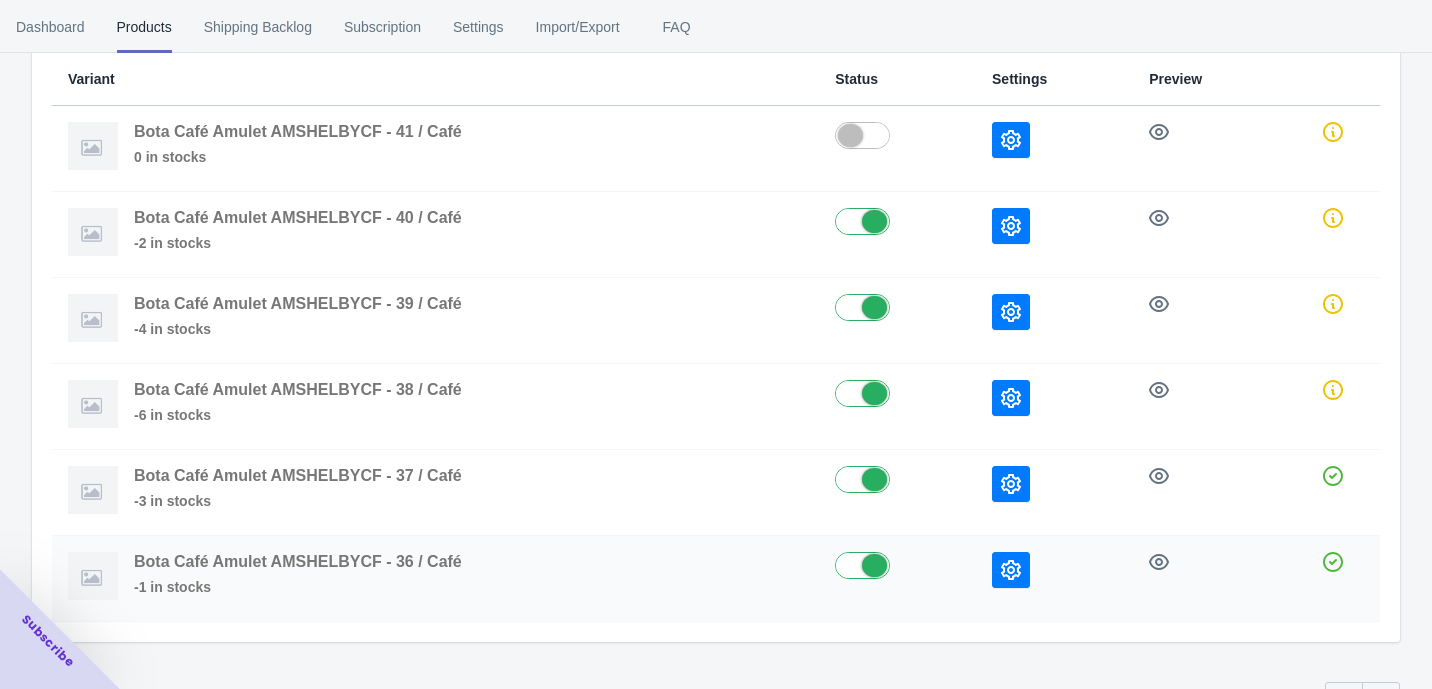 click 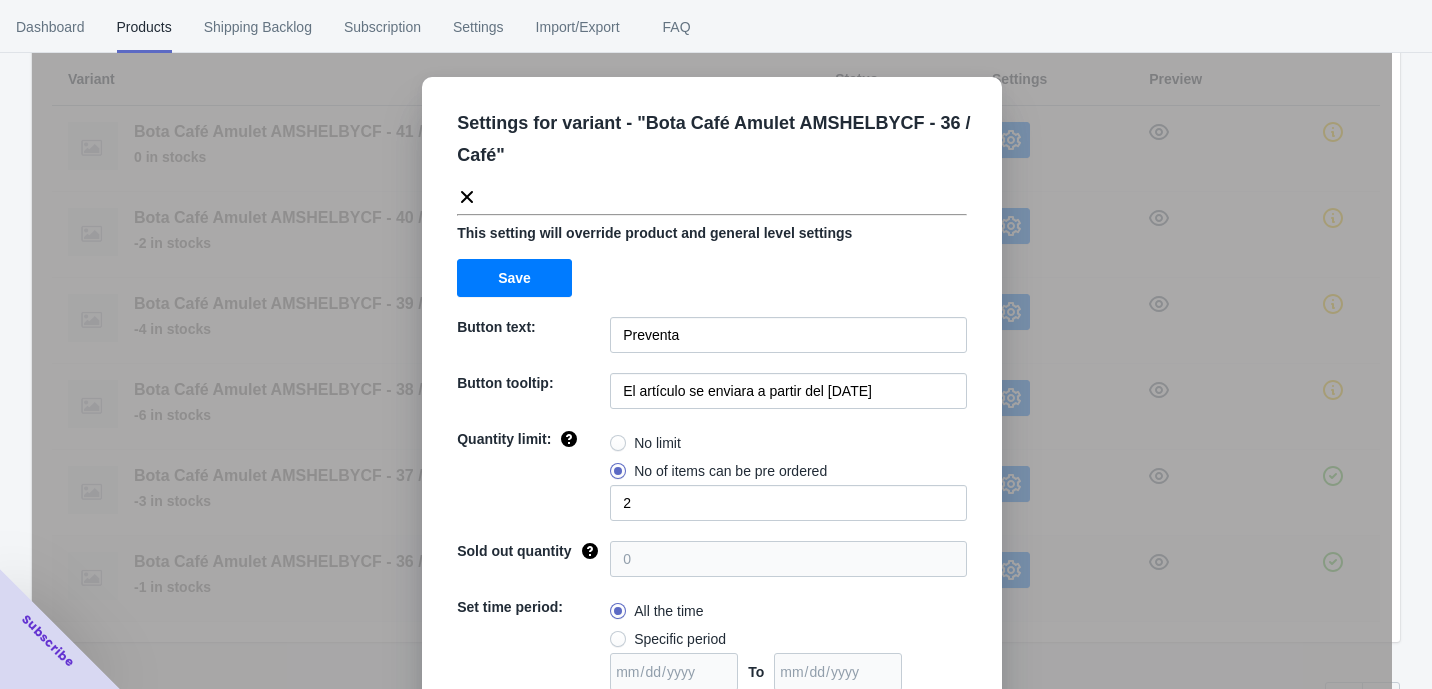 click on "Settings for variant - " Bota Café Amulet AMSHELBYCF - 36 / Café " This setting will override product and general level settings Save Button text: Preventa Button tooltip: El artículo se enviara a partir del 7 de Agosto de 2025 Quantity limit: No limit No of items can be pre ordered 2 Sold out quantity 0 Set time period: All the time Specific period To Sold out message: AGOTADO Override settings: Do not override Cancel Save" at bounding box center [712, 394] 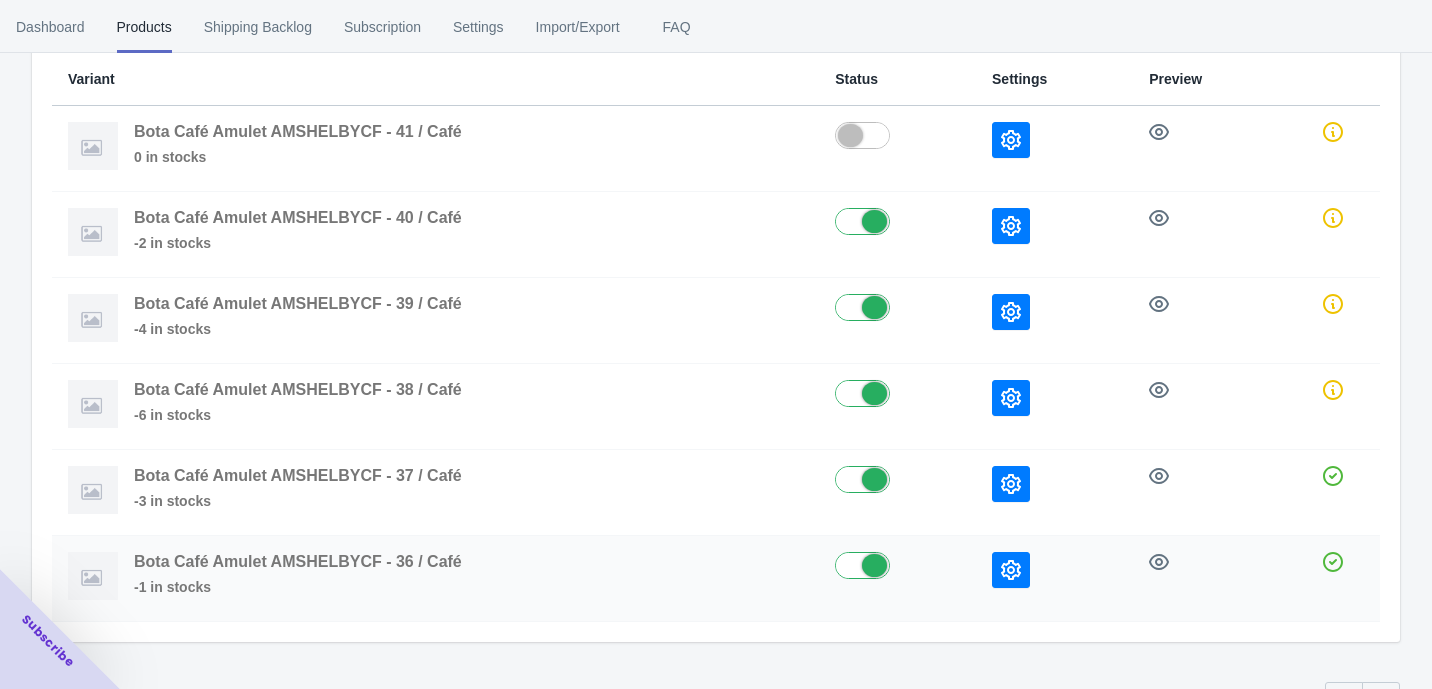 click 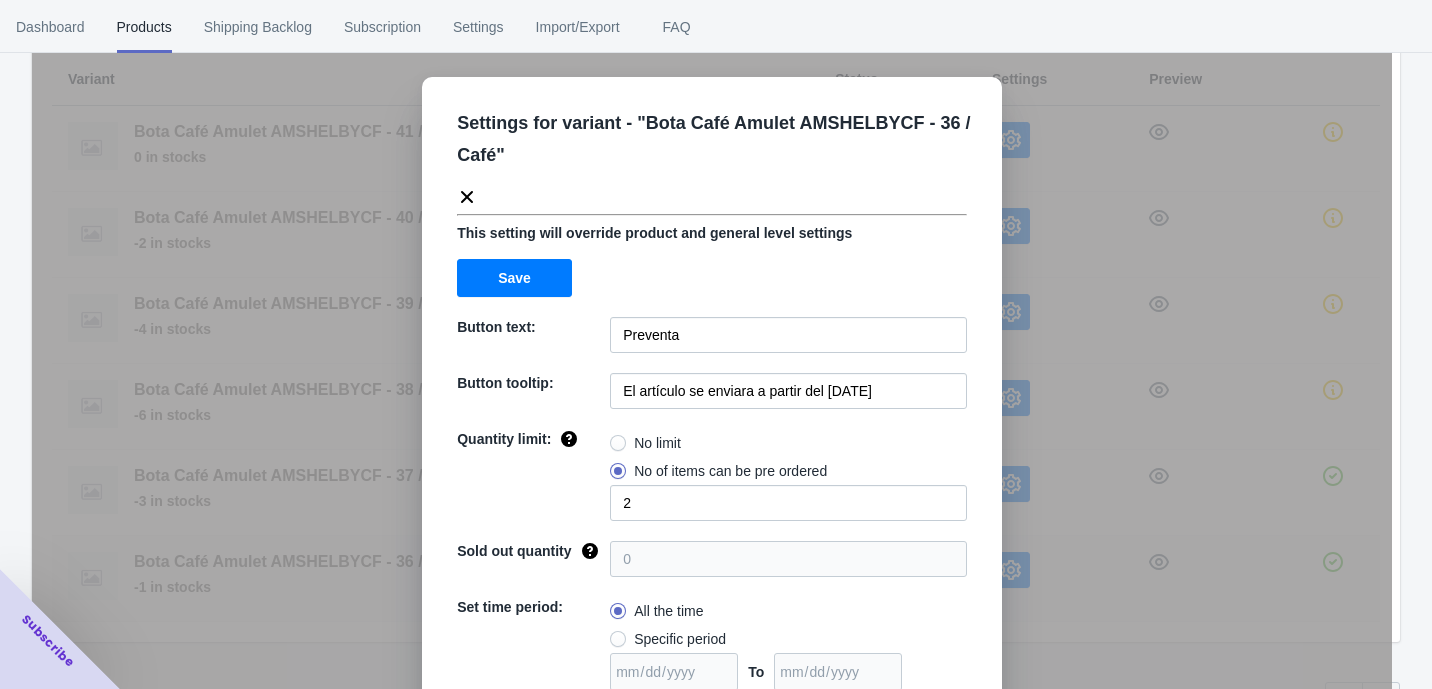 click on "Settings for variant - " Bota Café Amulet AMSHELBYCF - 36 / Café " This setting will override product and general level settings Save Button text: Preventa Button tooltip: El artículo se enviara a partir del 7 de Agosto de 2025 Quantity limit: No limit No of items can be pre ordered 2 Sold out quantity 0 Set time period: All the time Specific period To Sold out message: AGOTADO Override settings: Do not override Cancel Save" at bounding box center (712, 394) 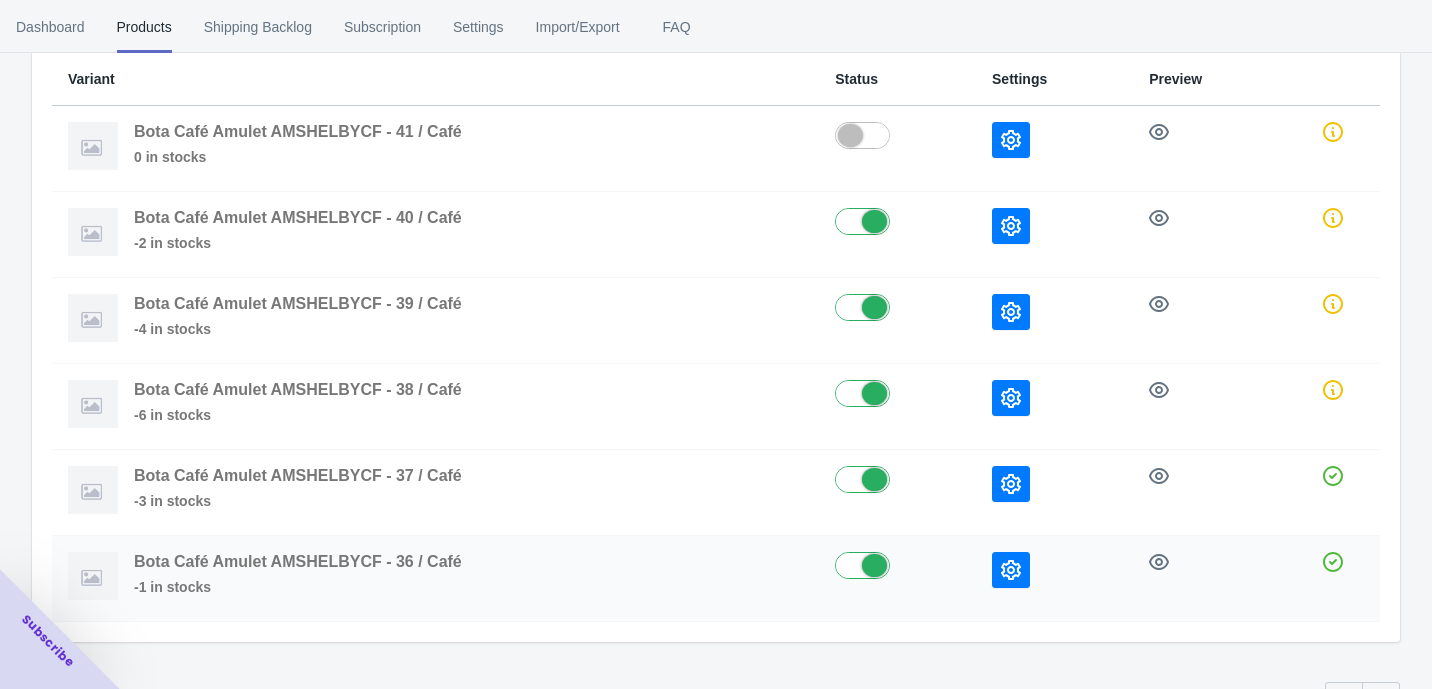 click 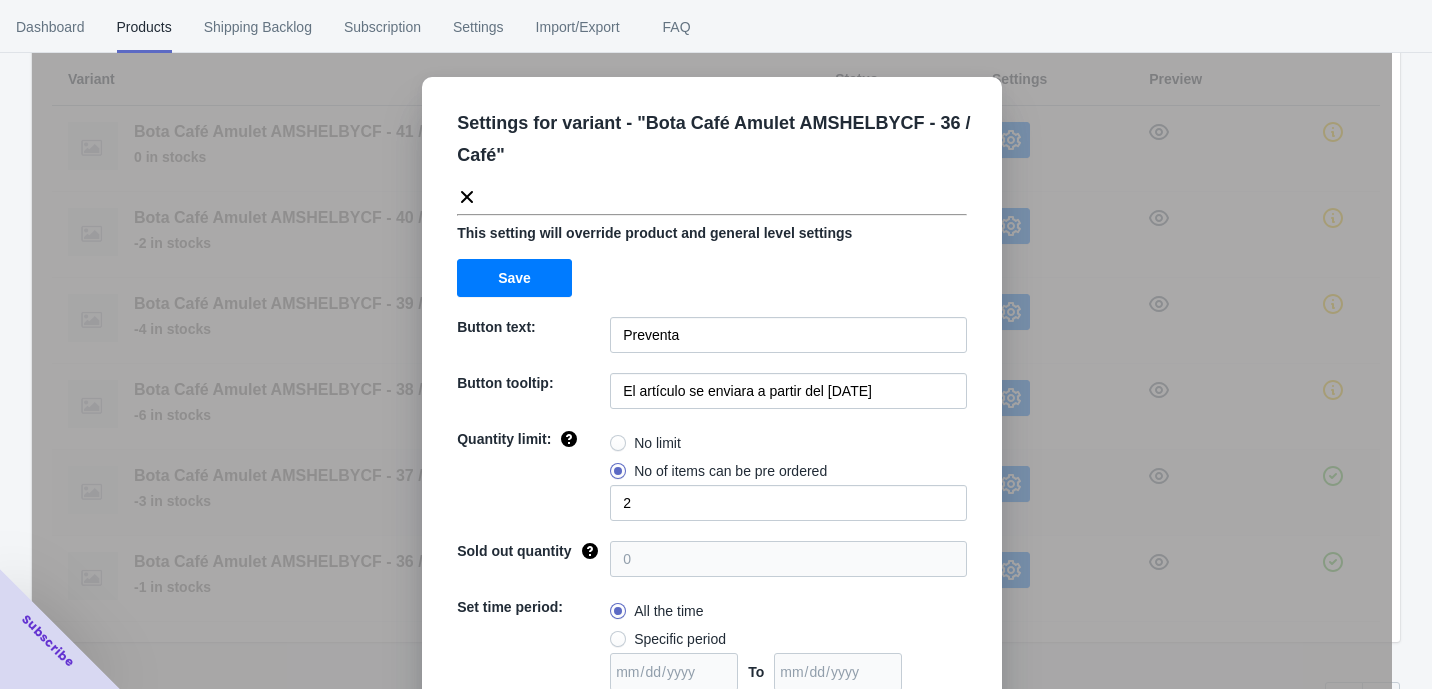 click on "Settings for variant - " Bota Café Amulet AMSHELBYCF - 36 / Café " This setting will override product and general level settings Save Button text: Preventa Button tooltip: El artículo se enviara a partir del 7 de Agosto de 2025 Quantity limit: No limit No of items can be pre ordered 2 Sold out quantity 0 Set time period: All the time Specific period To Sold out message: AGOTADO Override settings: Do not override Cancel Save" at bounding box center [712, 394] 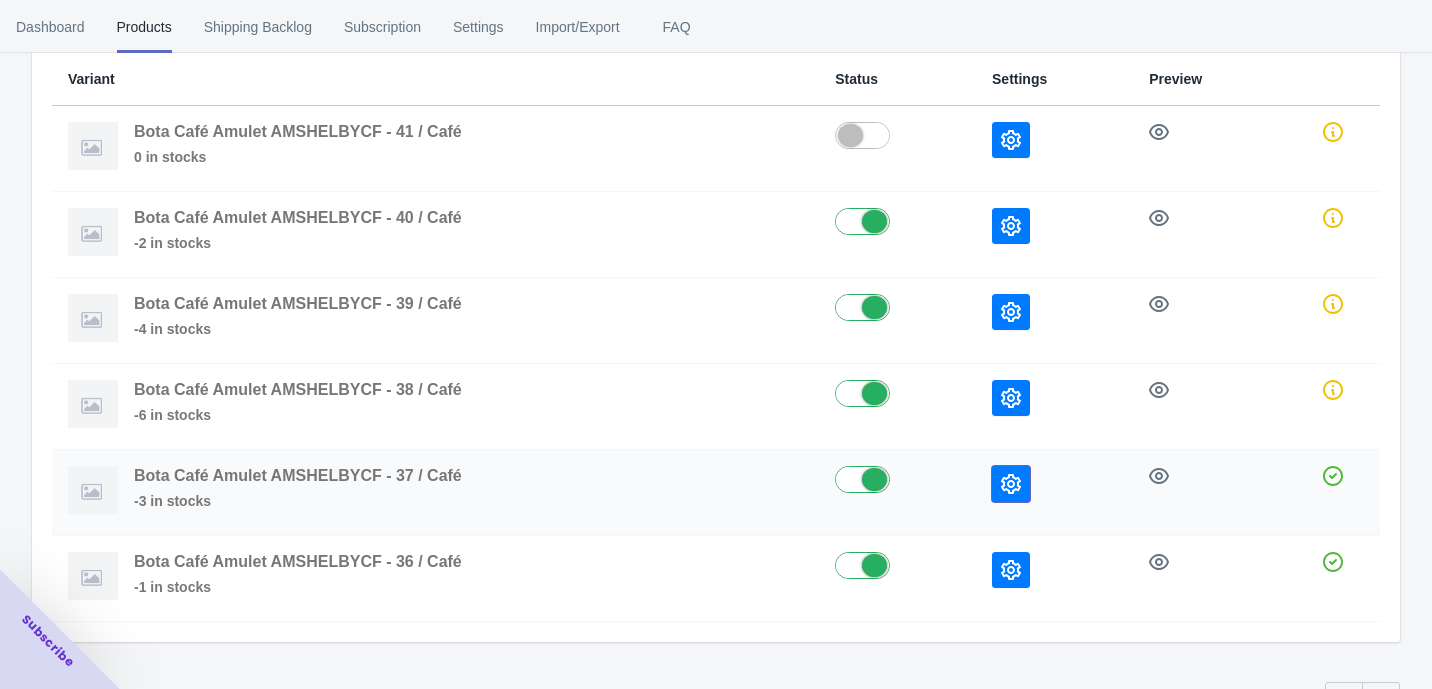 click 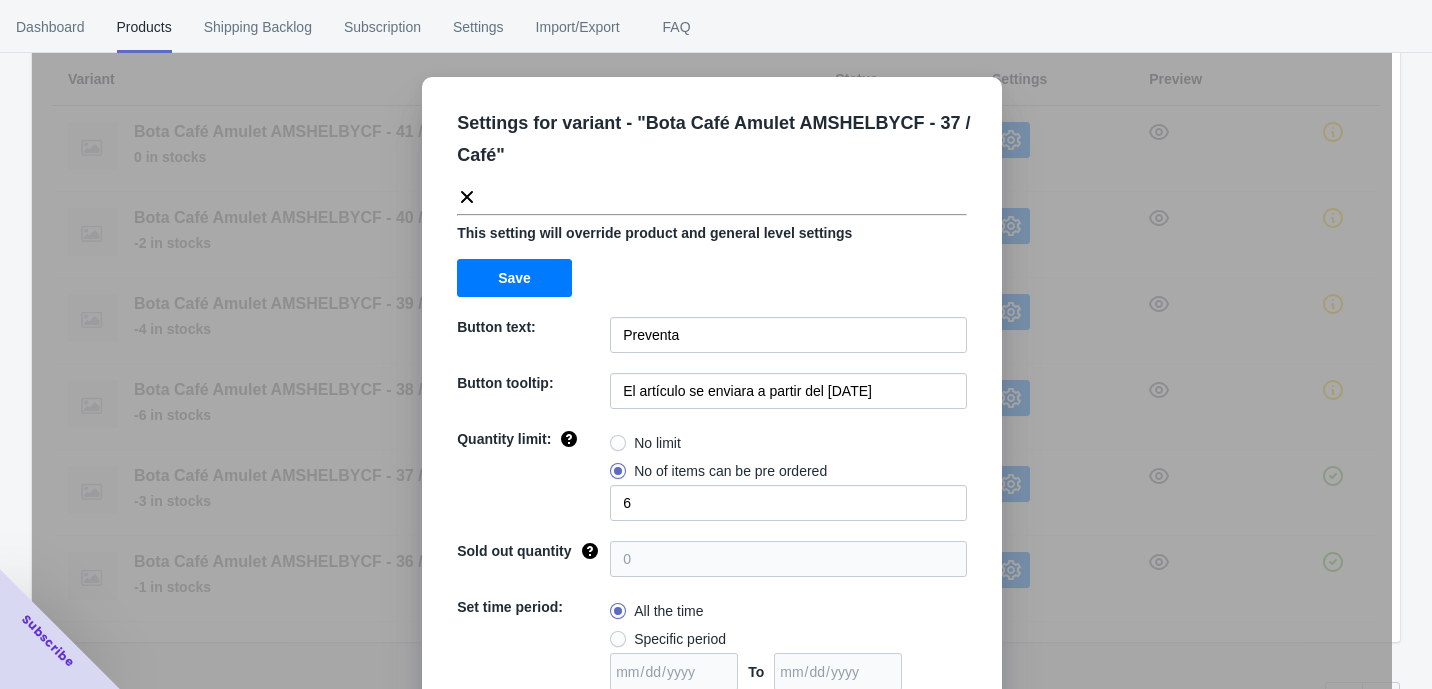 click on "Settings for variant - " Bota Café Amulet AMSHELBYCF - 37 / Café " This setting will override product and general level settings Save Button text: Preventa Button tooltip: El artículo se enviara a partir del 7 de Agosto de 2025 Quantity limit: No limit No of items can be pre ordered 6 Sold out quantity 0 Set time period: All the time Specific period To Sold out message: AGOTADO Override settings: Do not override Cancel Save" at bounding box center [712, 394] 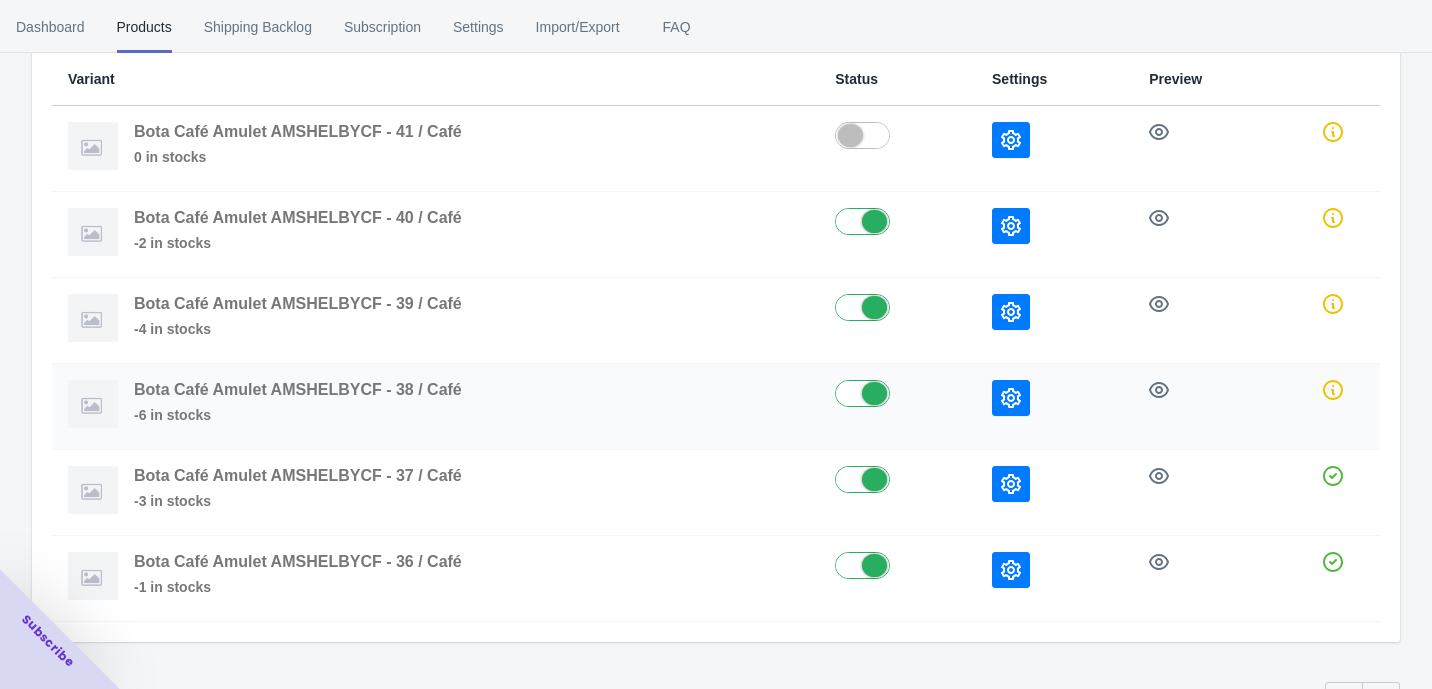 click 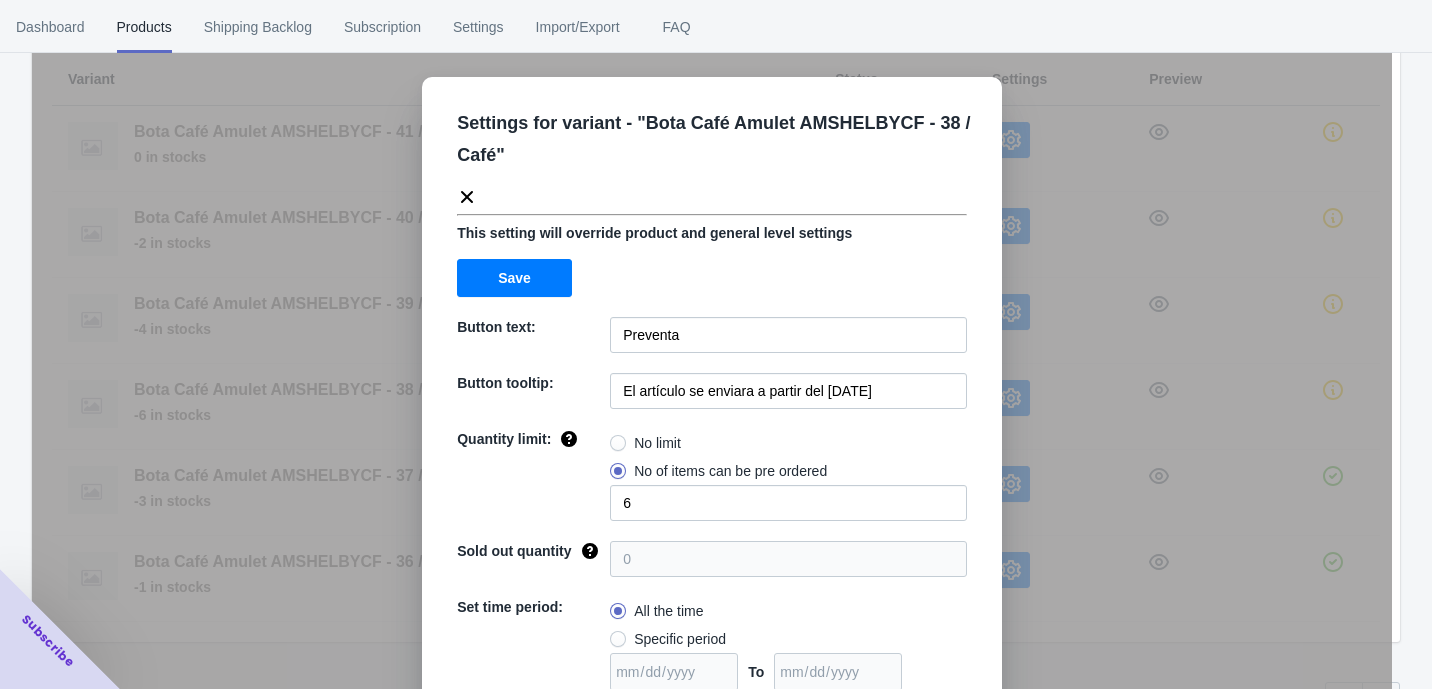 click on "Settings for variant - " Bota Café Amulet AMSHELBYCF - 38 / Café " This setting will override product and general level settings Save Button text: Preventa Button tooltip: El artículo se enviara a partir del 7 de Agosto de 2025 Quantity limit: No limit No of items can be pre ordered 6 Sold out quantity 0 Set time period: All the time Specific period To Sold out message: AGOTADO Override settings: Do not override Cancel Save" at bounding box center (712, 394) 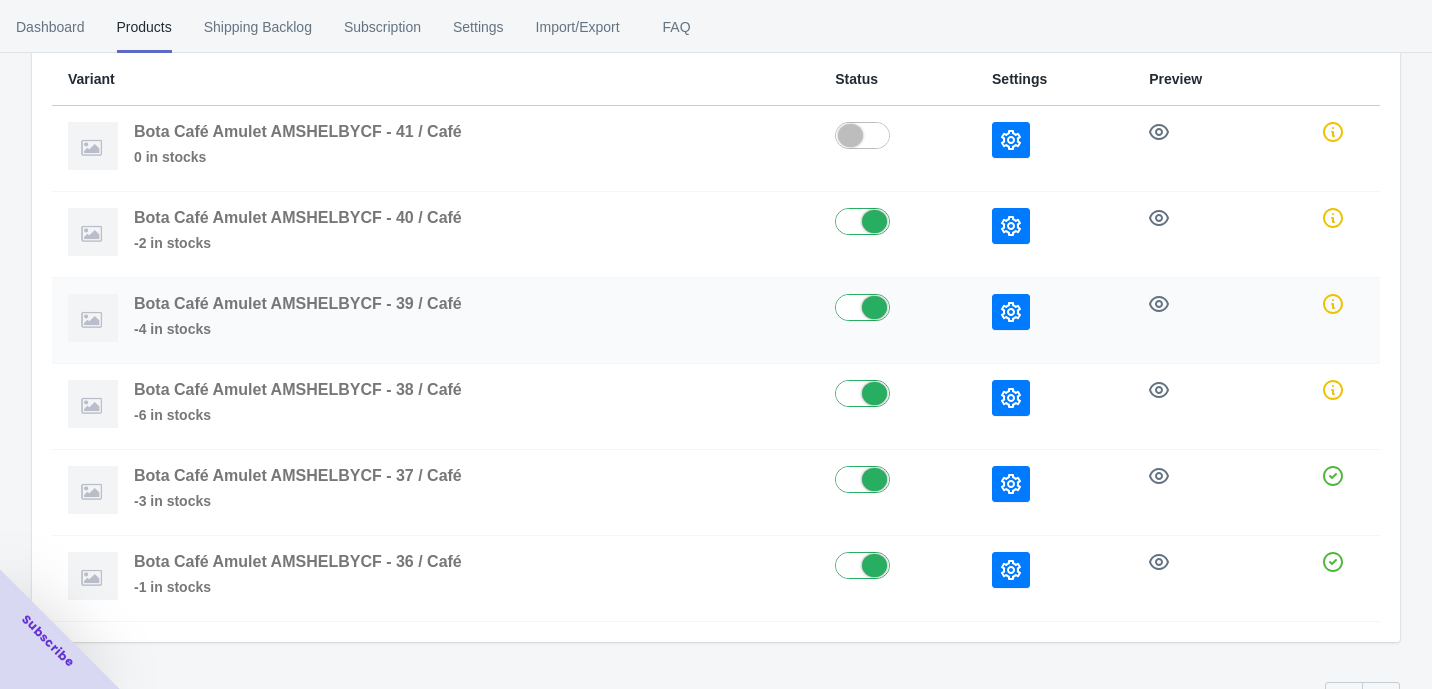 click 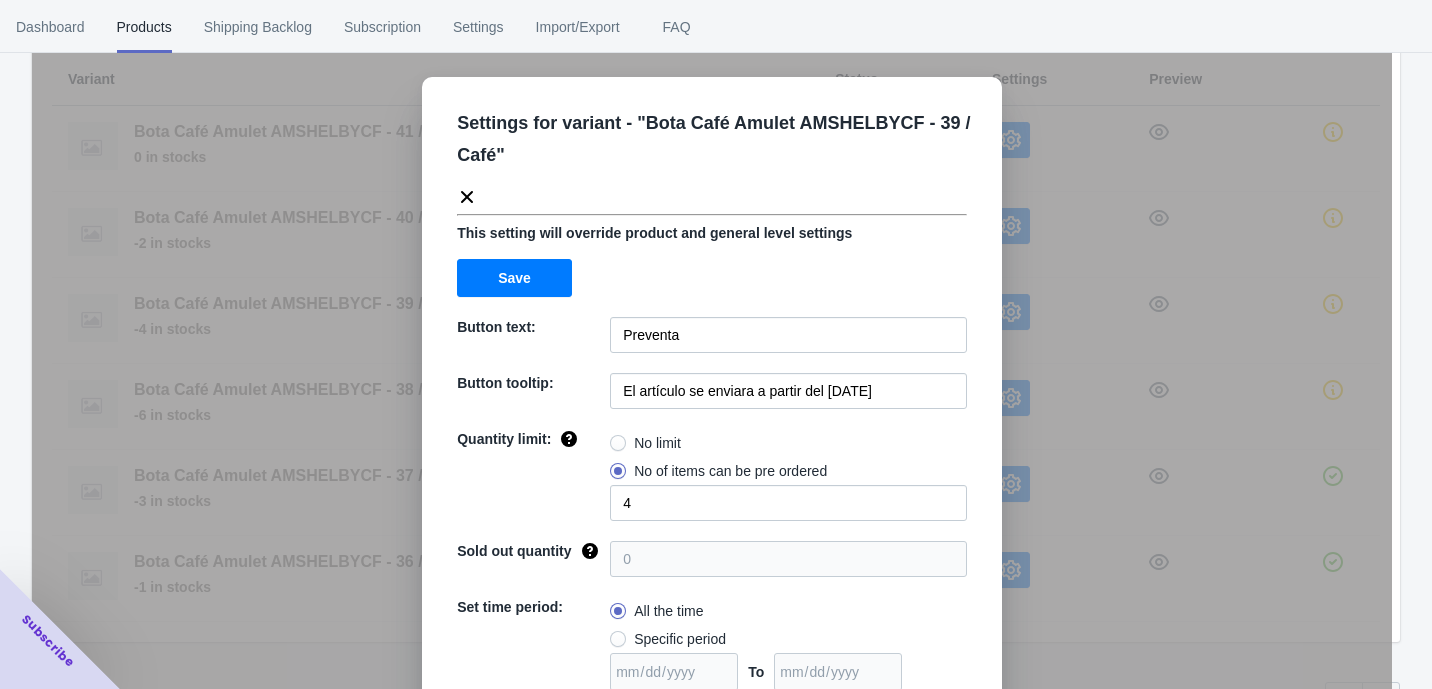 click on "Settings for variant - " Bota Café Amulet AMSHELBYCF - 39 / Café " This setting will override product and general level settings Save Button text: Preventa Button tooltip: El artículo se enviara a partir del 7 de Agosto de 2025 Quantity limit: No limit No of items can be pre ordered 4 Sold out quantity 0 Set time period: All the time Specific period To Sold out message: AGOTADO Override settings: Do not override Cancel Save" at bounding box center (712, 394) 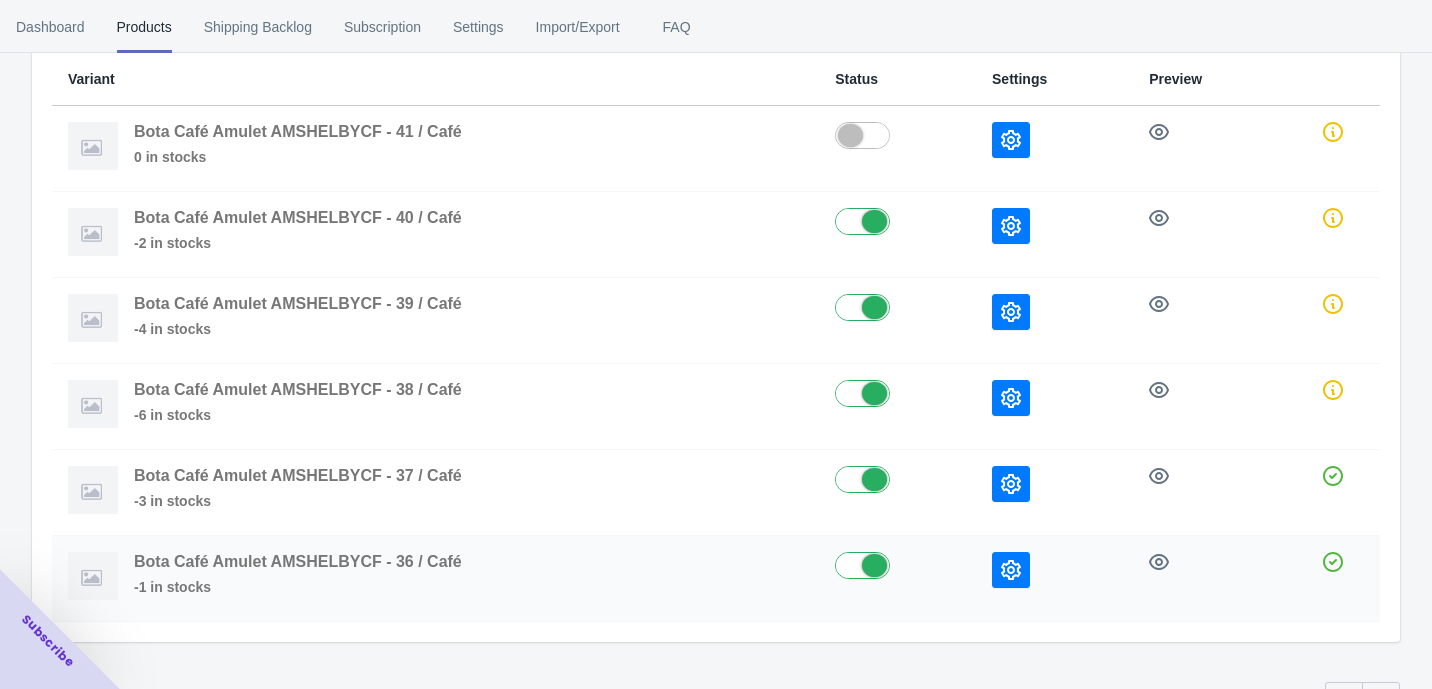 click 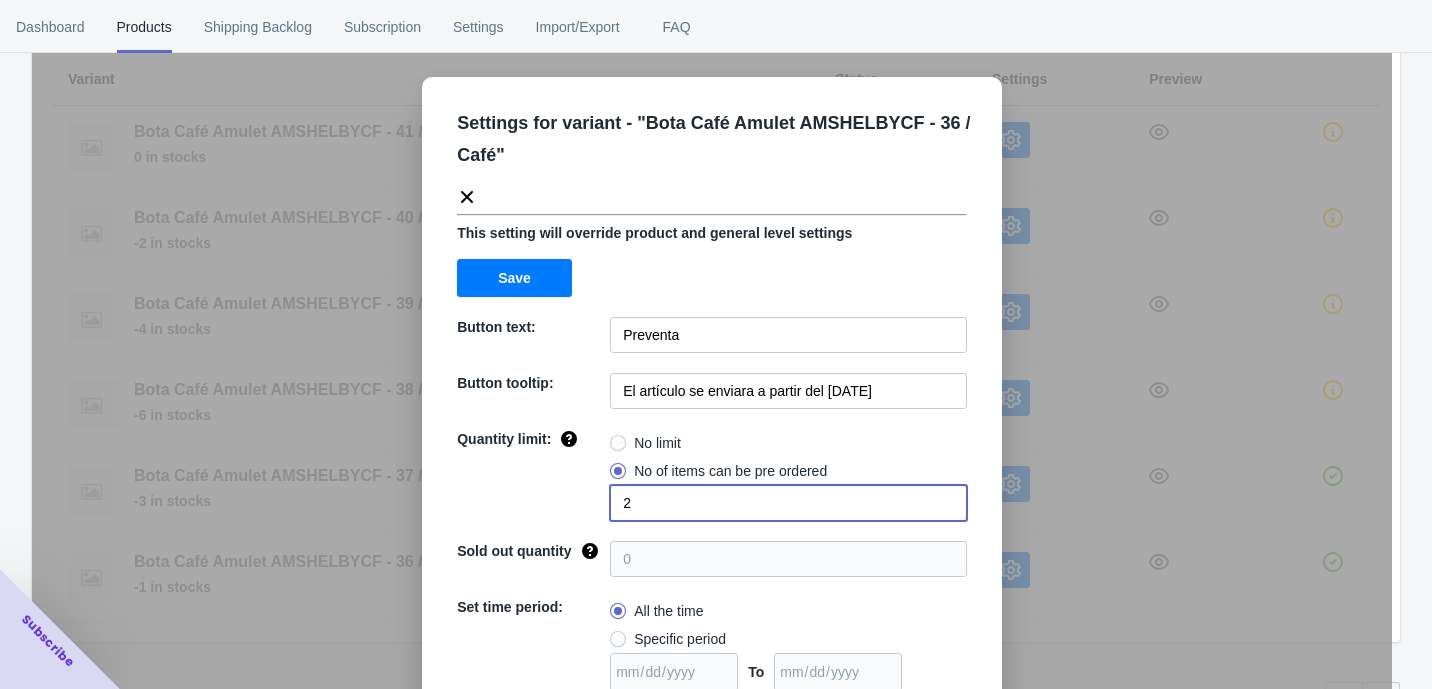 drag, startPoint x: 633, startPoint y: 511, endPoint x: 589, endPoint y: 506, distance: 44.28318 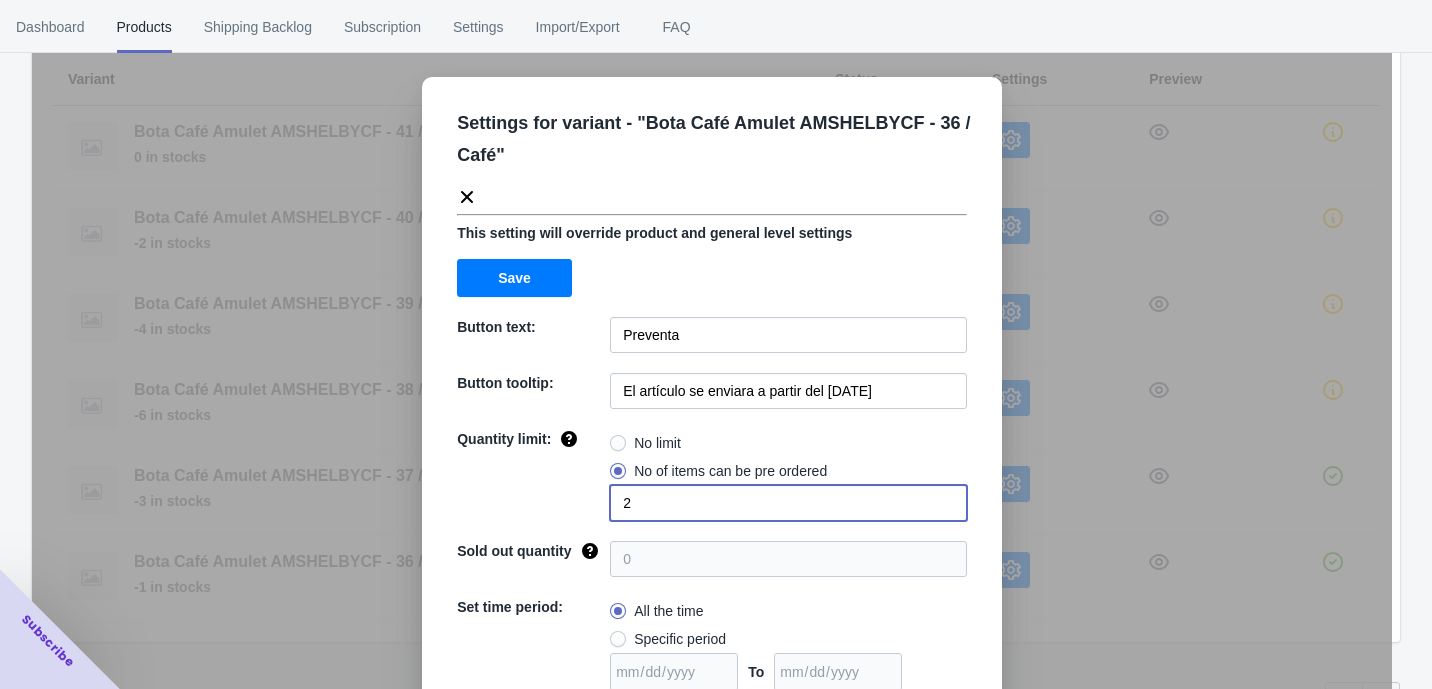 click on "Quantity limit: No limit No of items can be pre ordered 2" 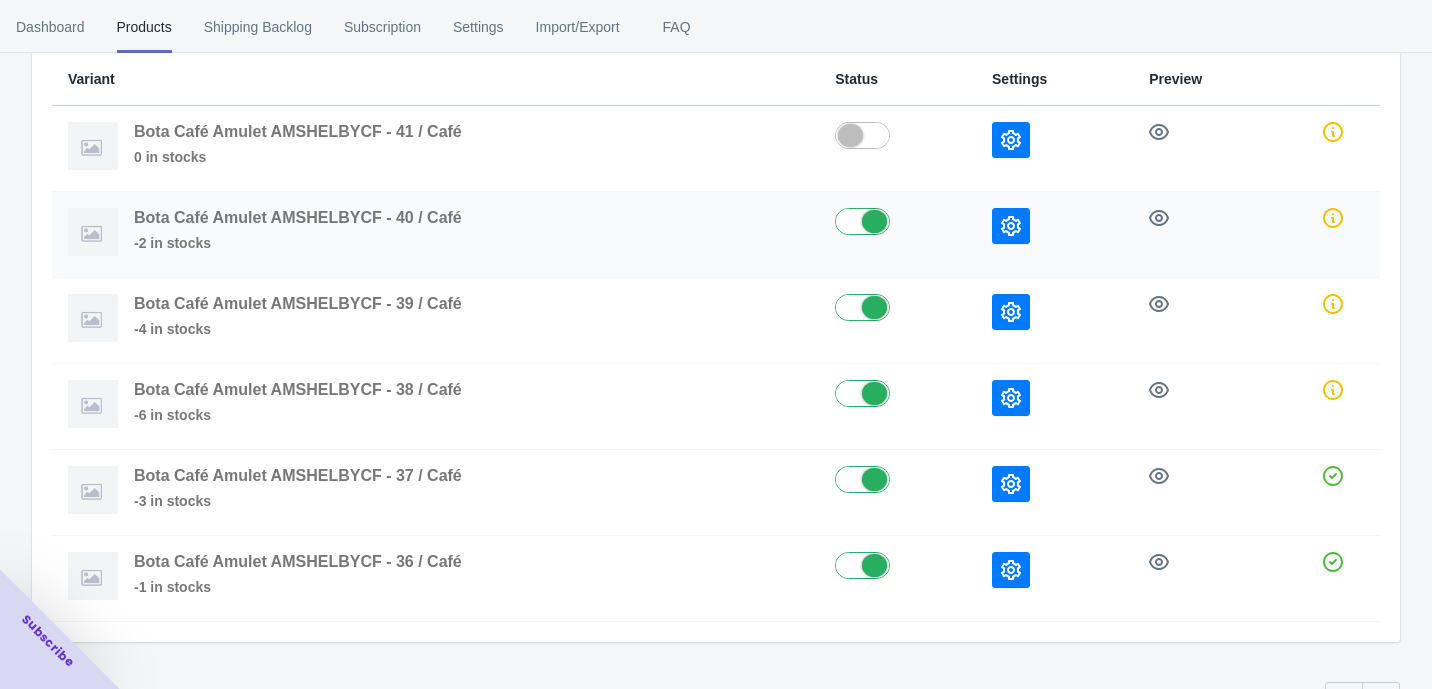 click at bounding box center (1011, 226) 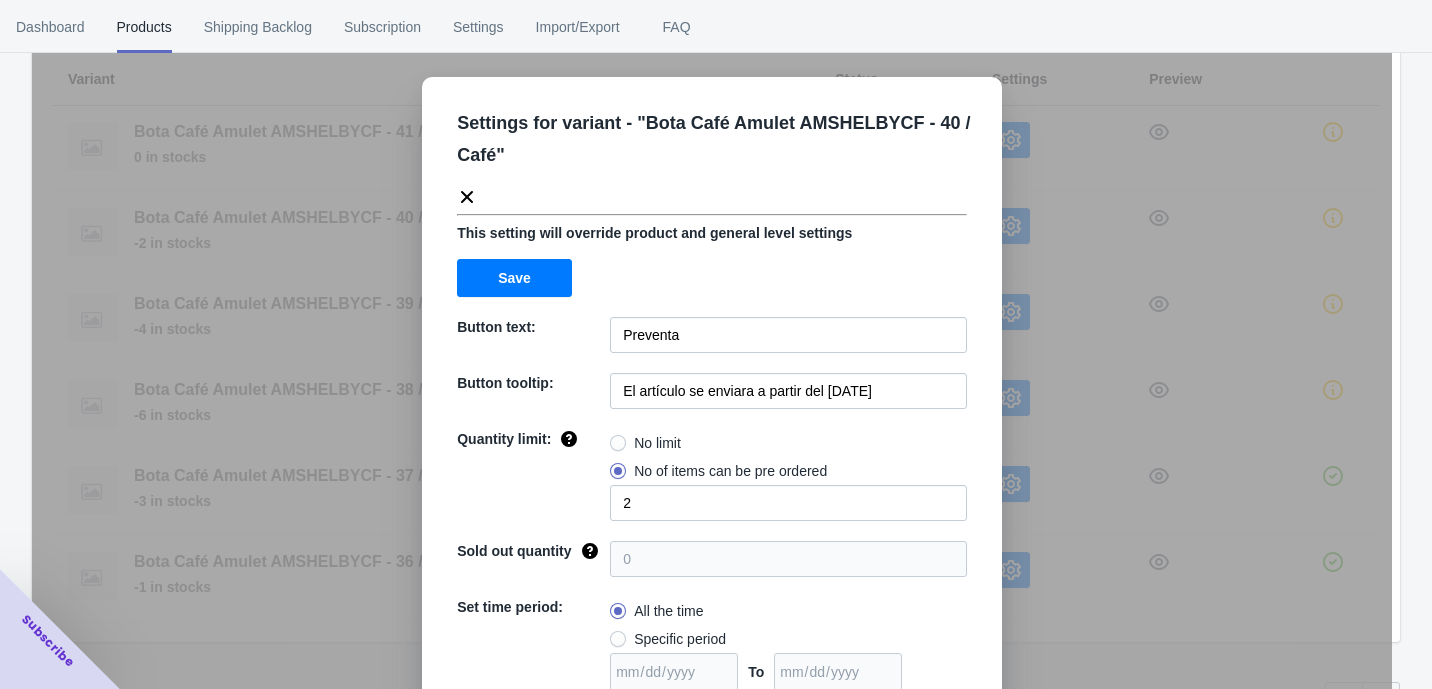 click on "Settings for variant - " Bota Café Amulet AMSHELBYCF - 40 / Café " This setting will override product and general level settings Save Button text: Preventa Button tooltip: El artículo se enviara a partir del 7 de Agosto de 2025 Quantity limit: No limit No of items can be pre ordered 2 Sold out quantity 0 Set time period: All the time Specific period To Sold out message: AGOTADO Override settings: Do not override Cancel Save" at bounding box center [712, 394] 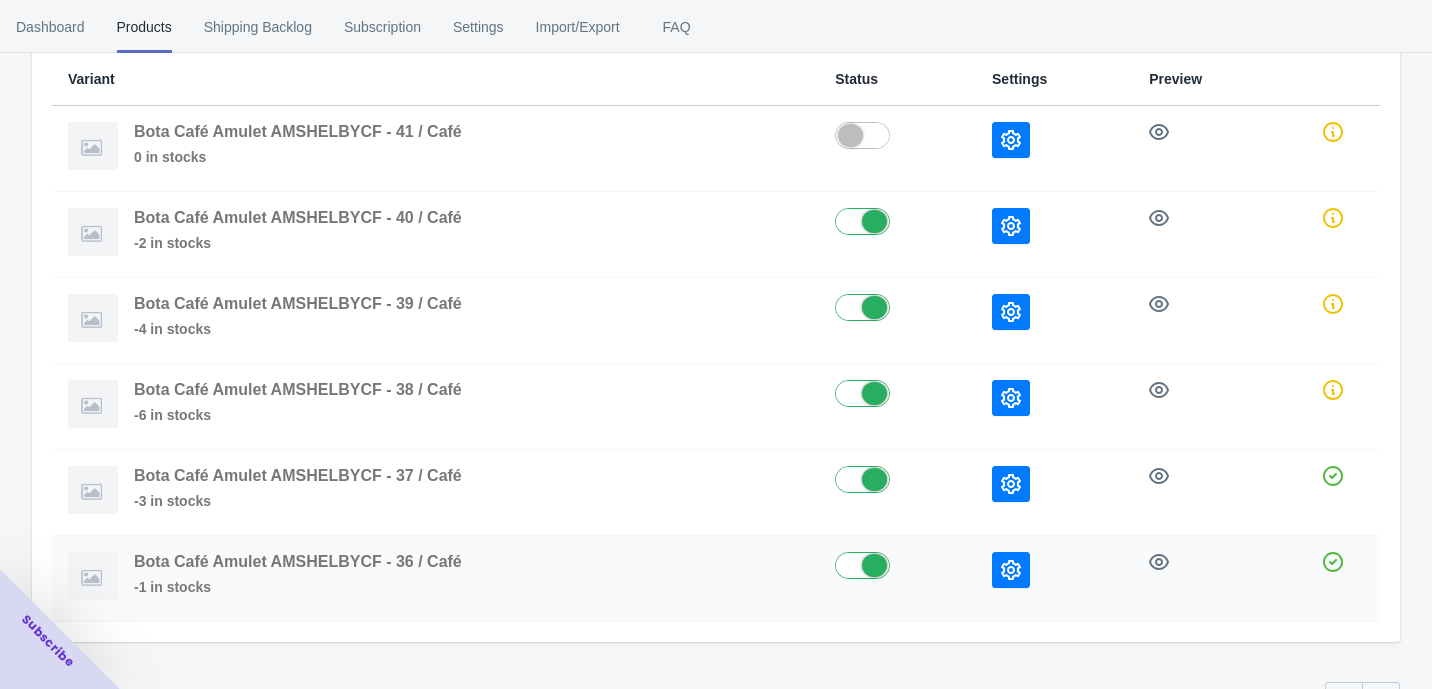 click 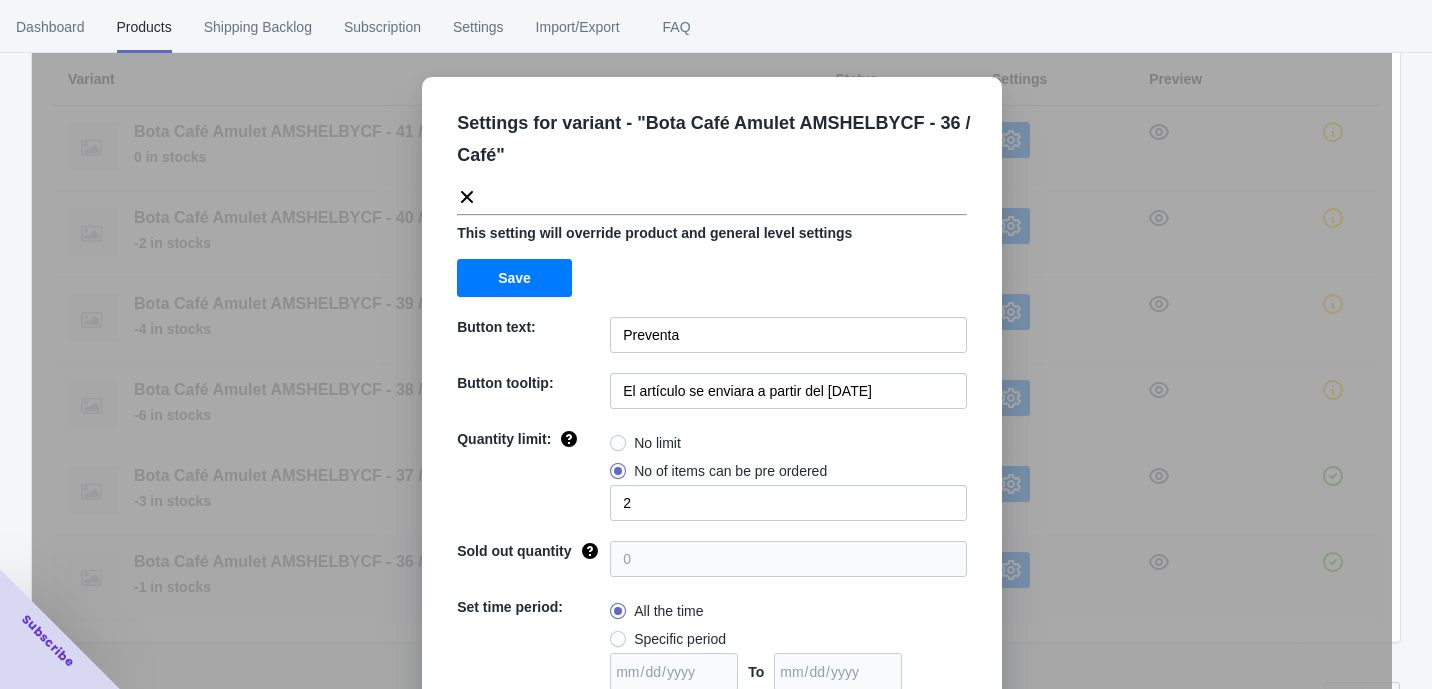 click on "Settings for variant - " Bota Café Amulet AMSHELBYCF - 36 / Café " This setting will override product and general level settings Save Button text: Preventa Button tooltip: El artículo se enviara a partir del 7 de Agosto de 2025 Quantity limit: No limit No of items can be pre ordered 2 Sold out quantity 0 Set time period: All the time Specific period To Sold out message: AGOTADO Override settings: Do not override Cancel Save" at bounding box center (712, 394) 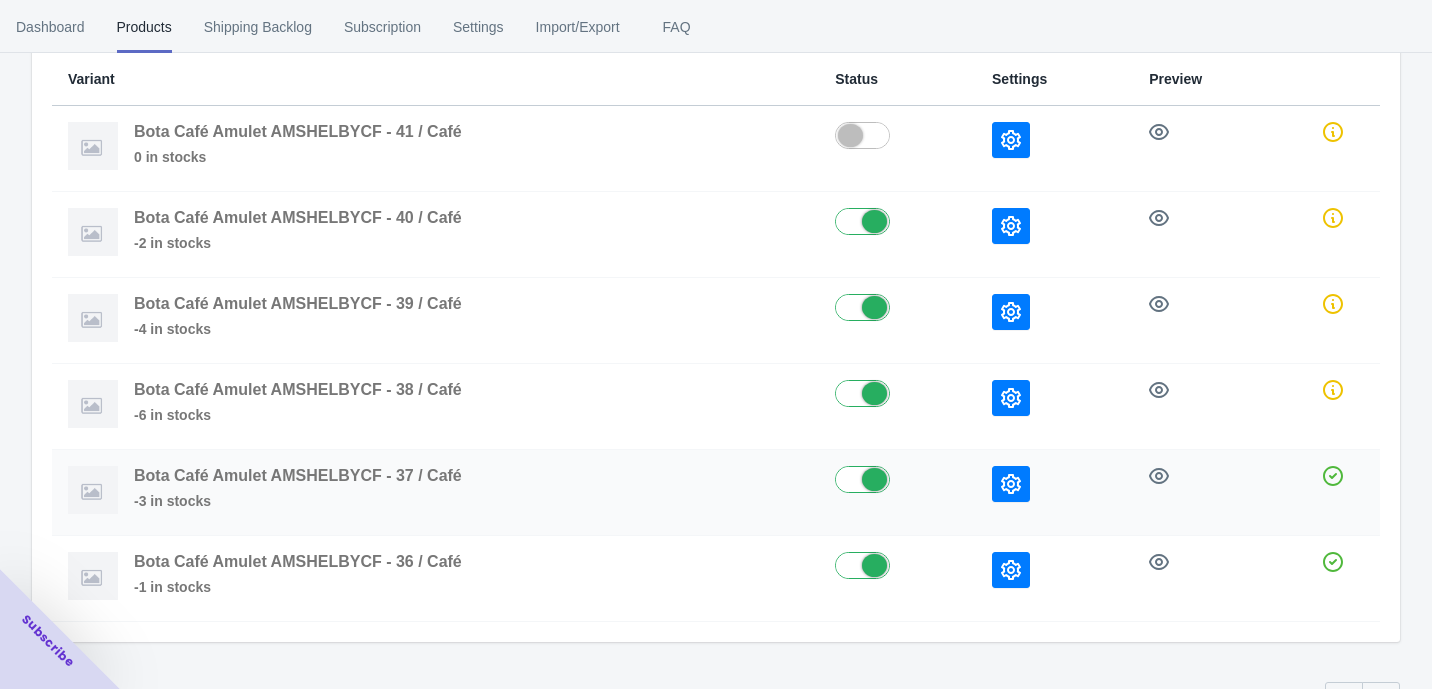 click at bounding box center [1054, 493] 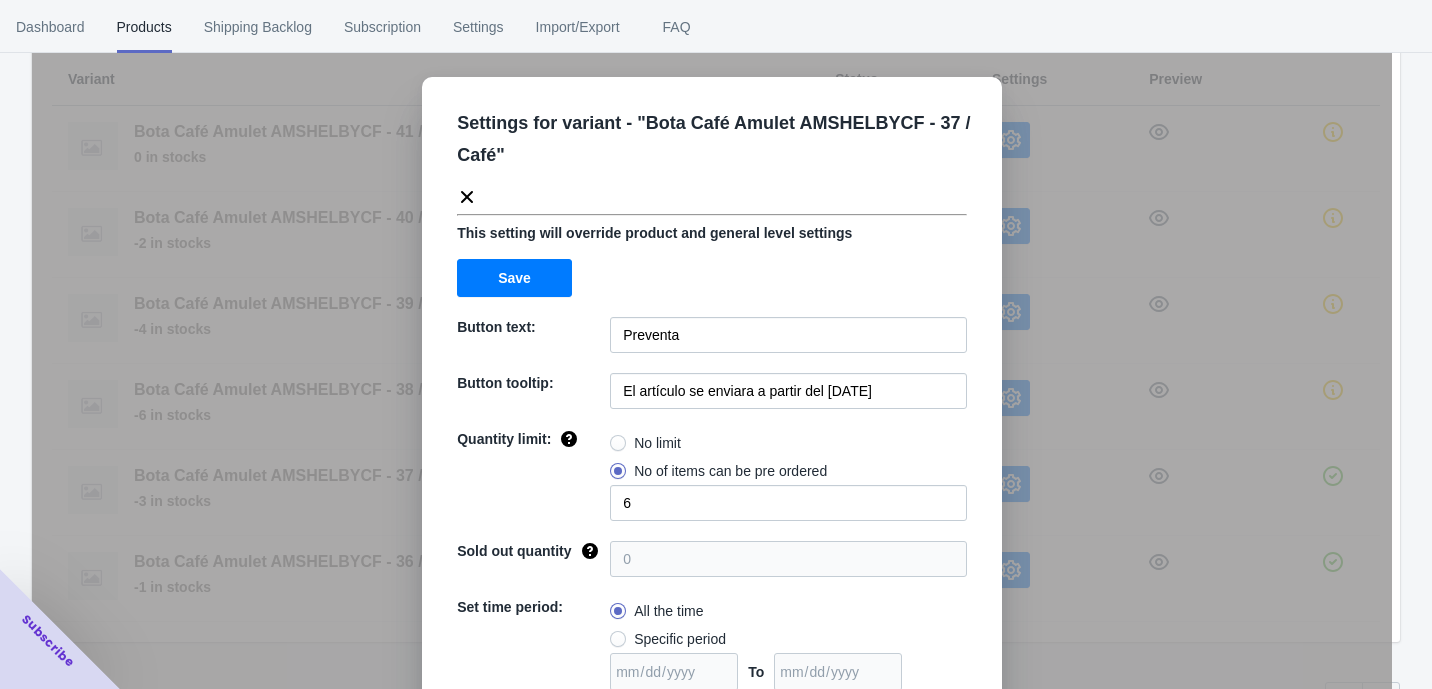 click on "Settings for variant - " Bota Café Amulet AMSHELBYCF - 37 / Café " This setting will override product and general level settings Save Button text: Preventa Button tooltip: El artículo se enviara a partir del 7 de Agosto de 2025 Quantity limit: No limit No of items can be pre ordered 6 Sold out quantity 0 Set time period: All the time Specific period To Sold out message: AGOTADO Override settings: Do not override Cancel Save" at bounding box center [712, 394] 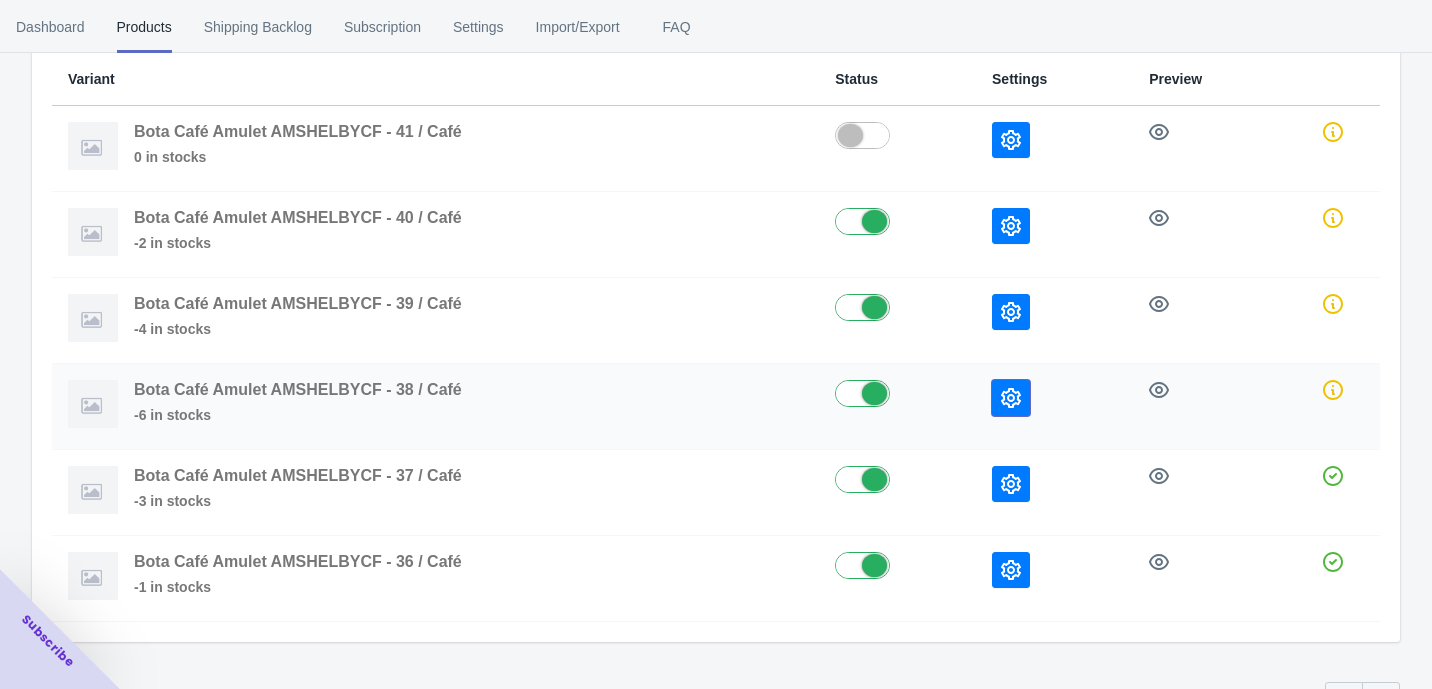 click at bounding box center [1011, 398] 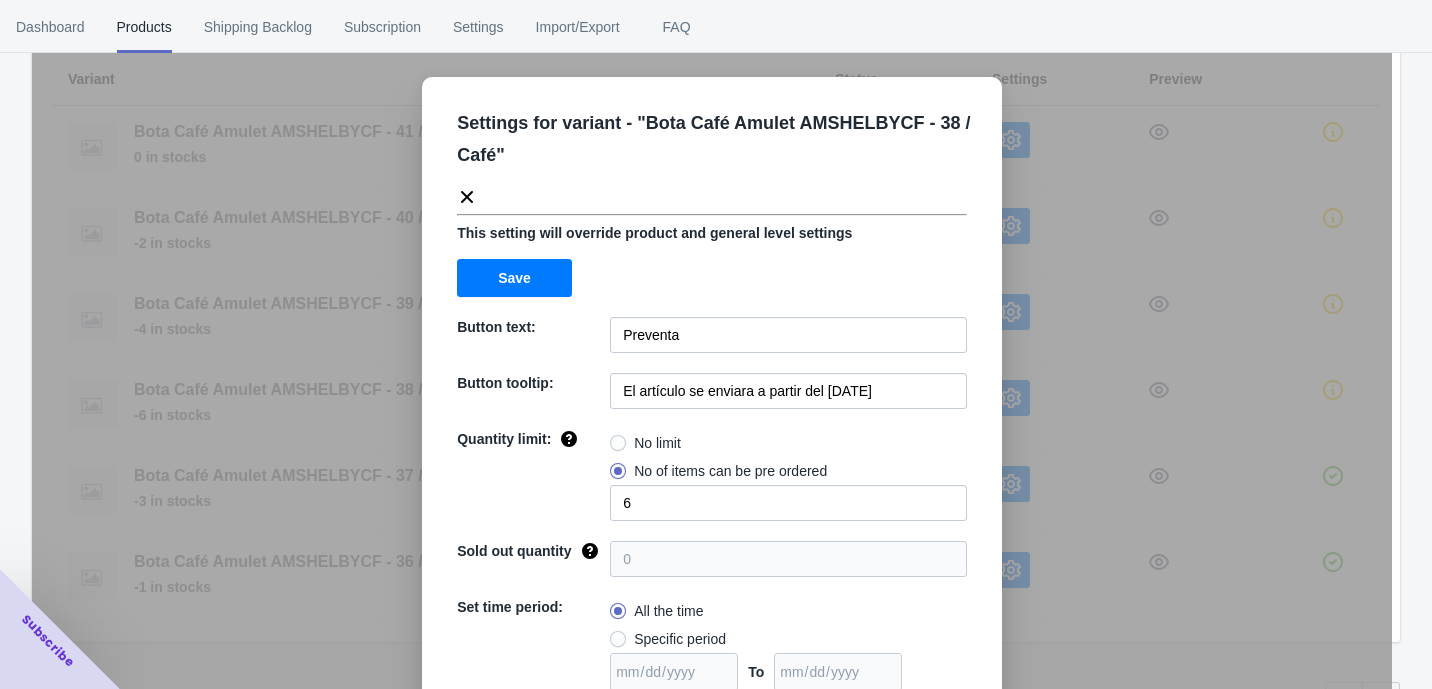 click on "Settings for variant - " Bota Café Amulet AMSHELBYCF - 38 / Café " This setting will override product and general level settings Save Button text: Preventa Button tooltip: El artículo se enviara a partir del 7 de Agosto de 2025 Quantity limit: No limit No of items can be pre ordered 6 Sold out quantity 0 Set time period: All the time Specific period To Sold out message: AGOTADO Override settings: Do not override Cancel Save" at bounding box center (712, 394) 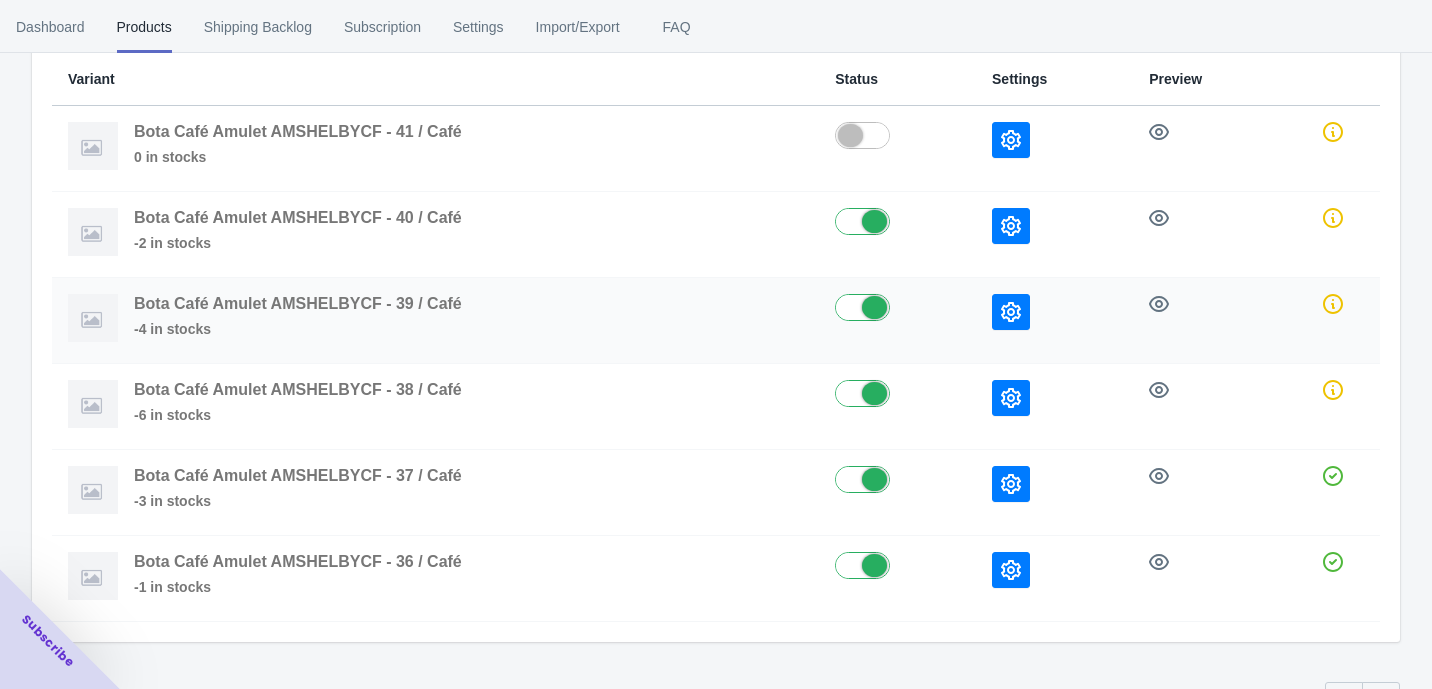 click at bounding box center (1011, 312) 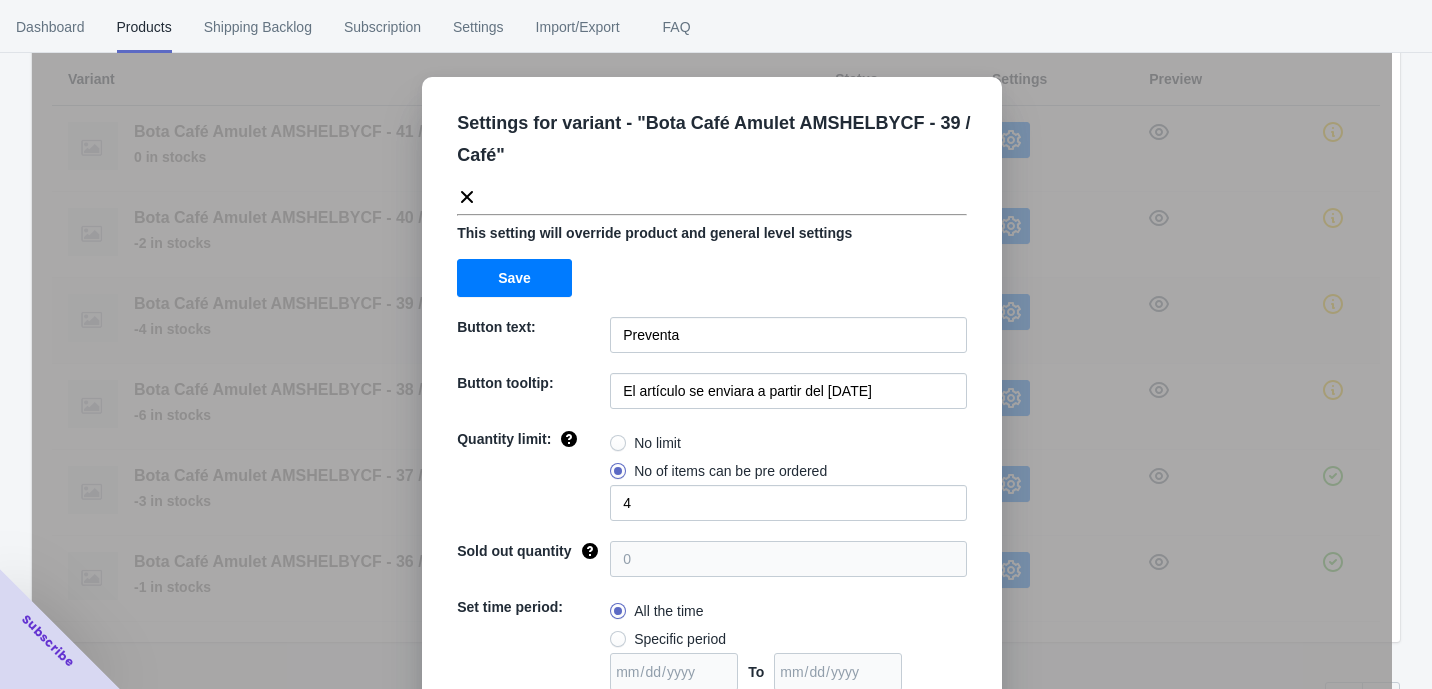 click on "Settings for variant - " Bota Café Amulet AMSHELBYCF - 39 / Café " This setting will override product and general level settings Save Button text: Preventa Button tooltip: El artículo se enviara a partir del 7 de Agosto de 2025 Quantity limit: No limit No of items can be pre ordered 4 Sold out quantity 0 Set time period: All the time Specific period To Sold out message: AGOTADO Override settings: Do not override Cancel Save" at bounding box center [712, 394] 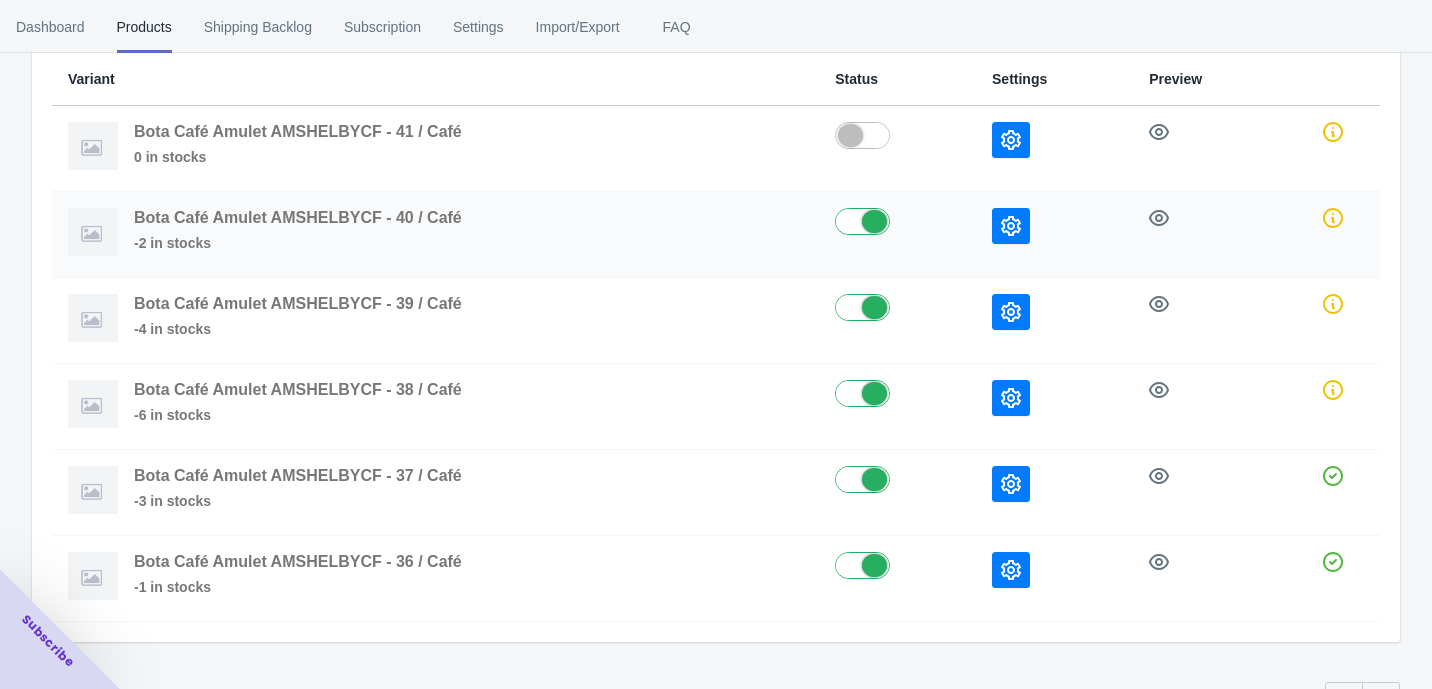 click 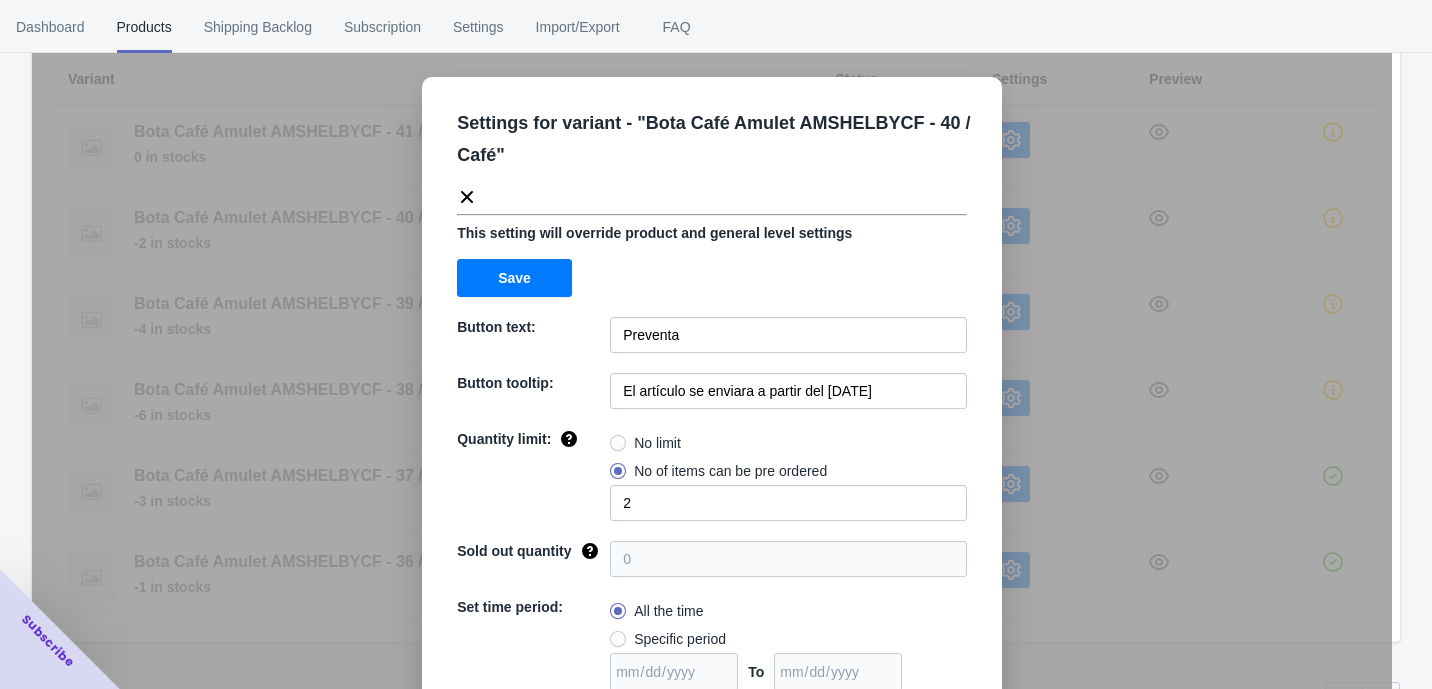 click on "Settings for variant - " Bota Café Amulet AMSHELBYCF - 40 / Café " This setting will override product and general level settings Save Button text: Preventa Button tooltip: El artículo se enviara a partir del 7 de Agosto de 2025 Quantity limit: No limit No of items can be pre ordered 2 Sold out quantity 0 Set time period: All the time Specific period To Sold out message: AGOTADO Override settings: Do not override Cancel Save" at bounding box center [712, 394] 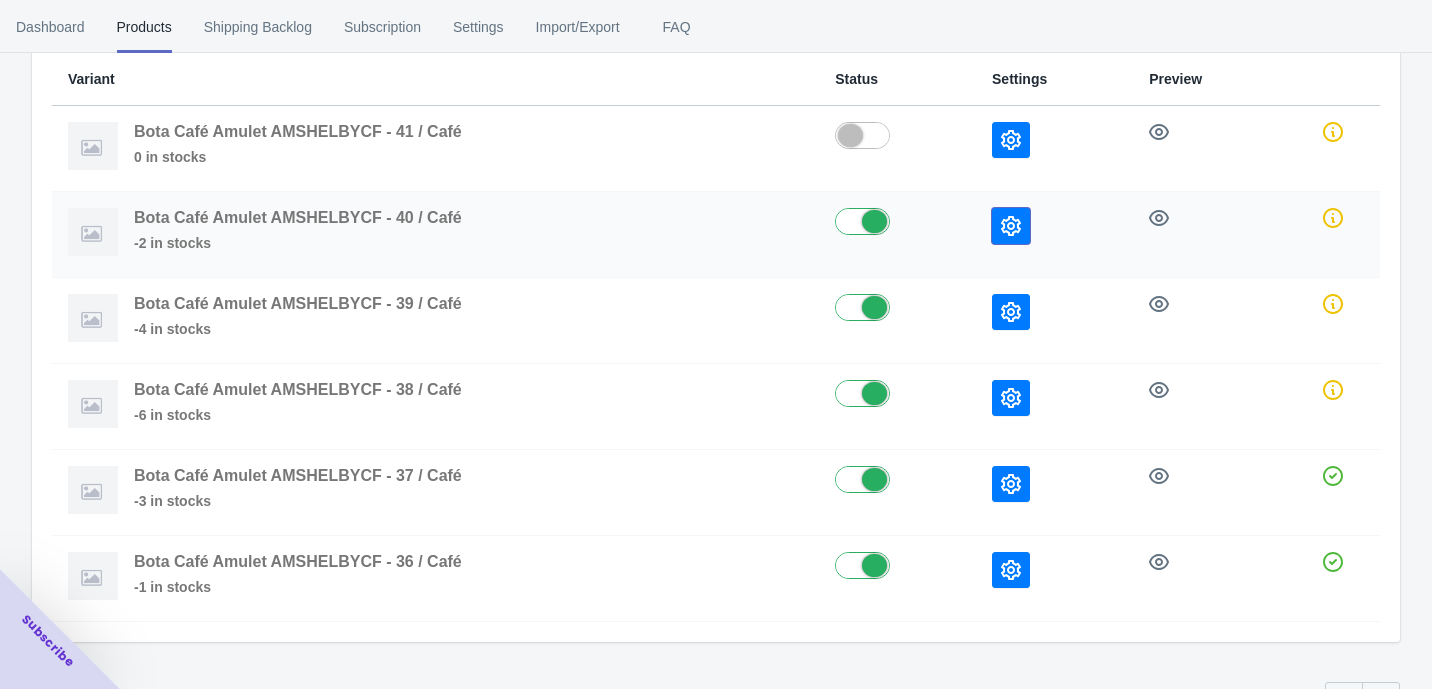 click 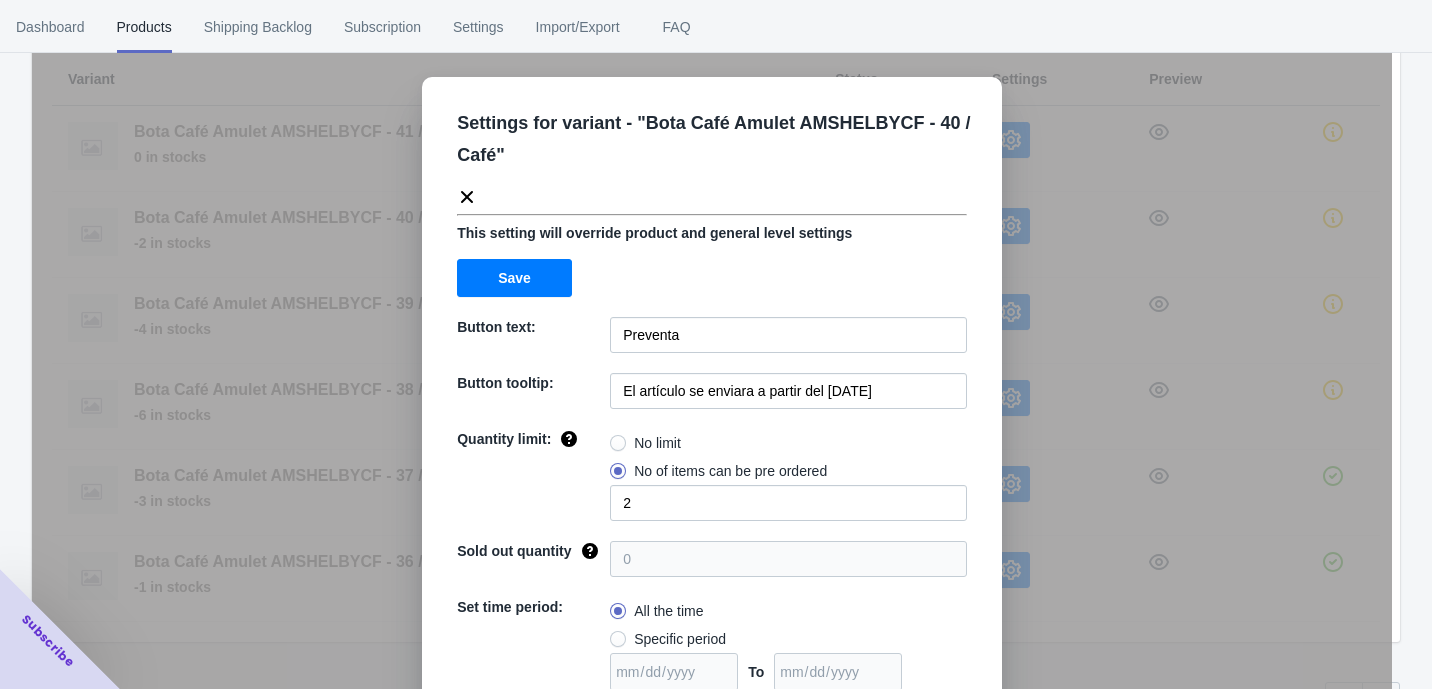 click on "Settings for variant - " Bota Café Amulet AMSHELBYCF - 40 / Café " This setting will override product and general level settings Save Button text: Preventa Button tooltip: El artículo se enviara a partir del 7 de Agosto de 2025 Quantity limit: No limit No of items can be pre ordered 2 Sold out quantity 0 Set time period: All the time Specific period To Sold out message: AGOTADO Override settings: Do not override Cancel Save" at bounding box center [712, 394] 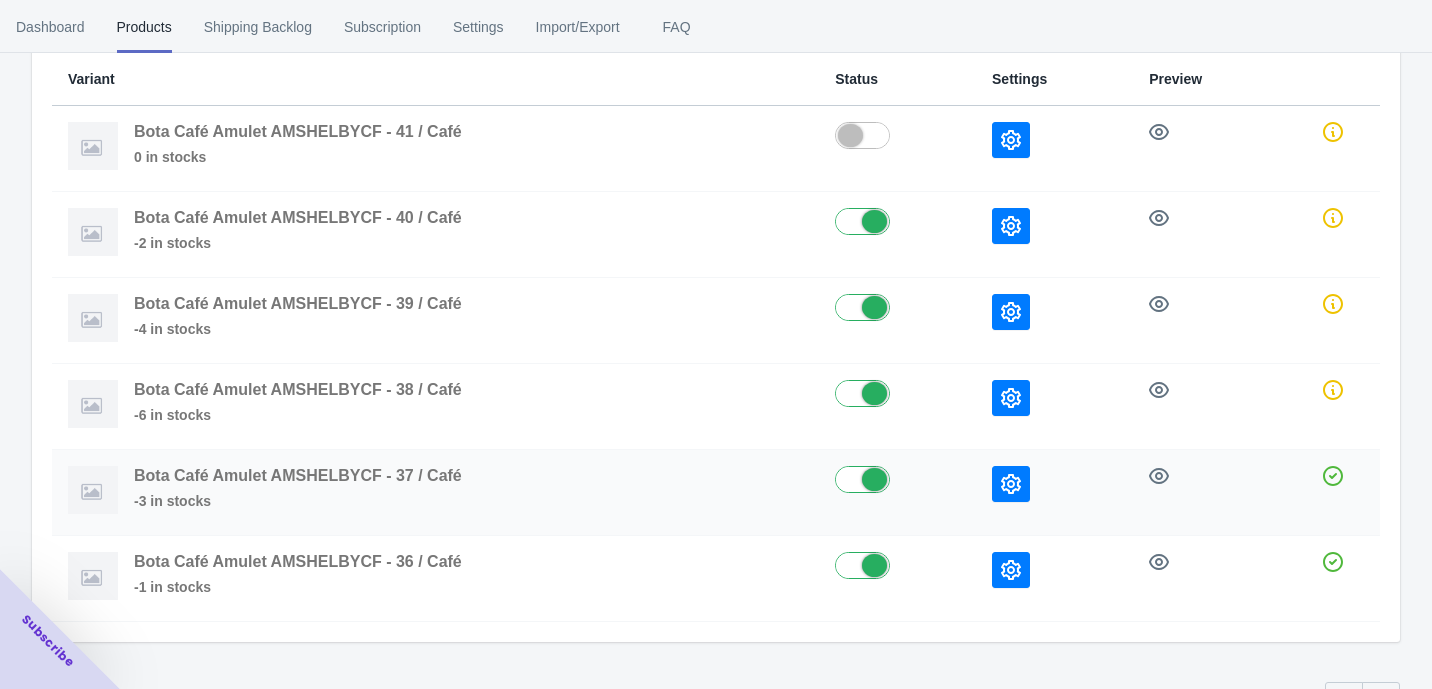 click 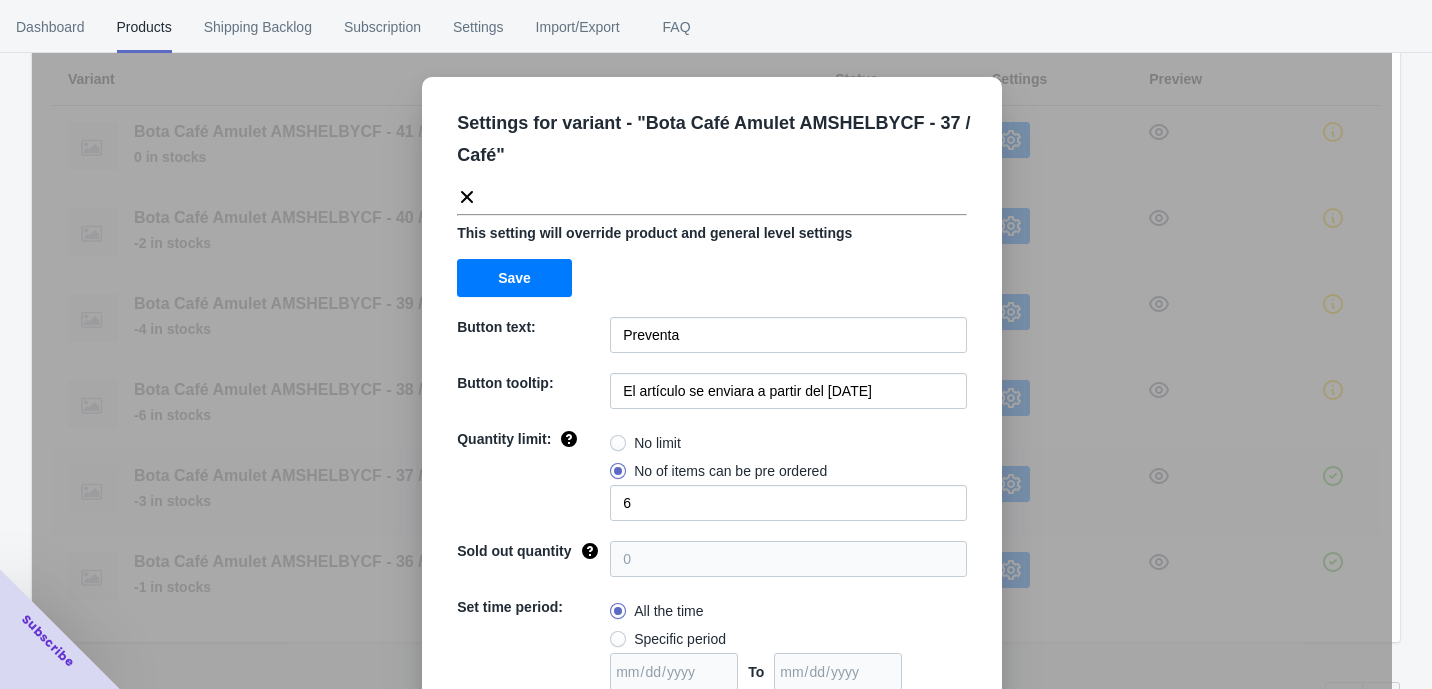 click on "Settings for variant - " Bota Café Amulet AMSHELBYCF - 37 / Café " This setting will override product and general level settings Save Button text: Preventa Button tooltip: El artículo se enviara a partir del 7 de Agosto de 2025 Quantity limit: No limit No of items can be pre ordered 6 Sold out quantity 0 Set time period: All the time Specific period To Sold out message: AGOTADO Override settings: Do not override Cancel Save" at bounding box center (712, 394) 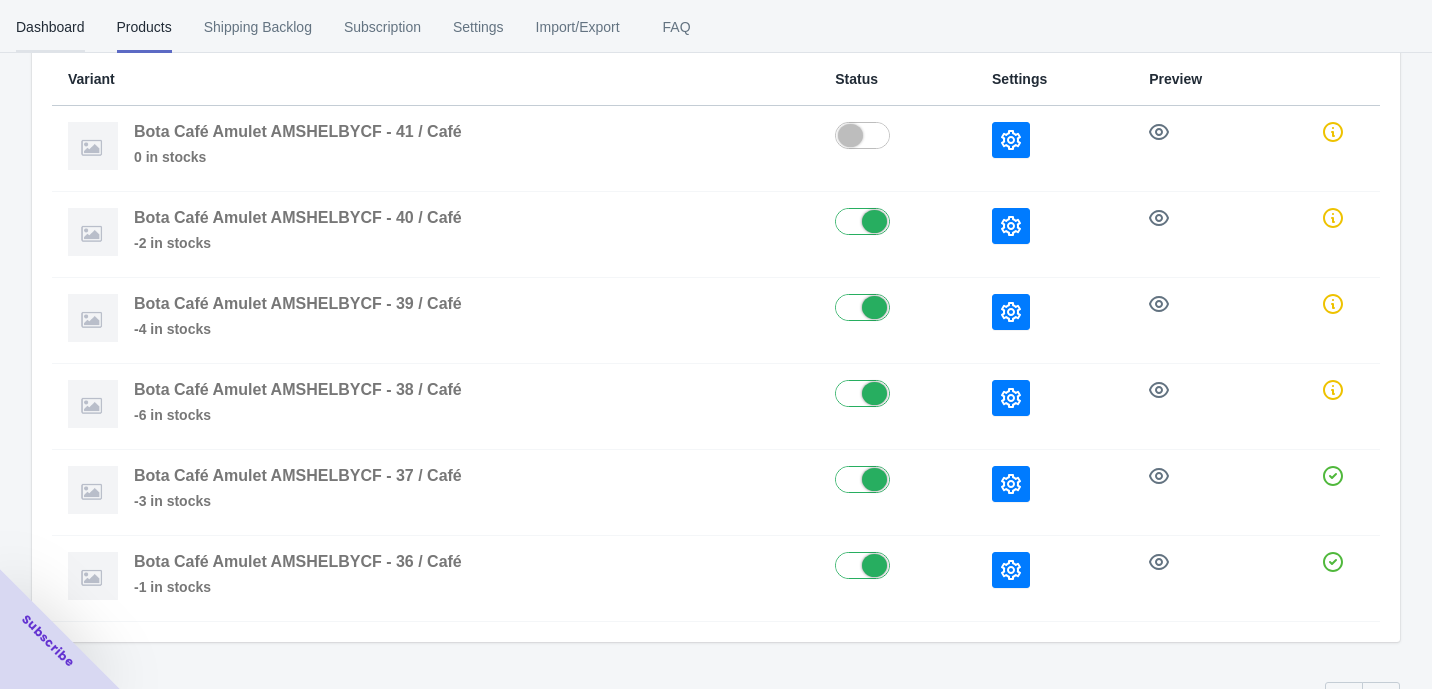 click on "Dashboard" at bounding box center [50, 27] 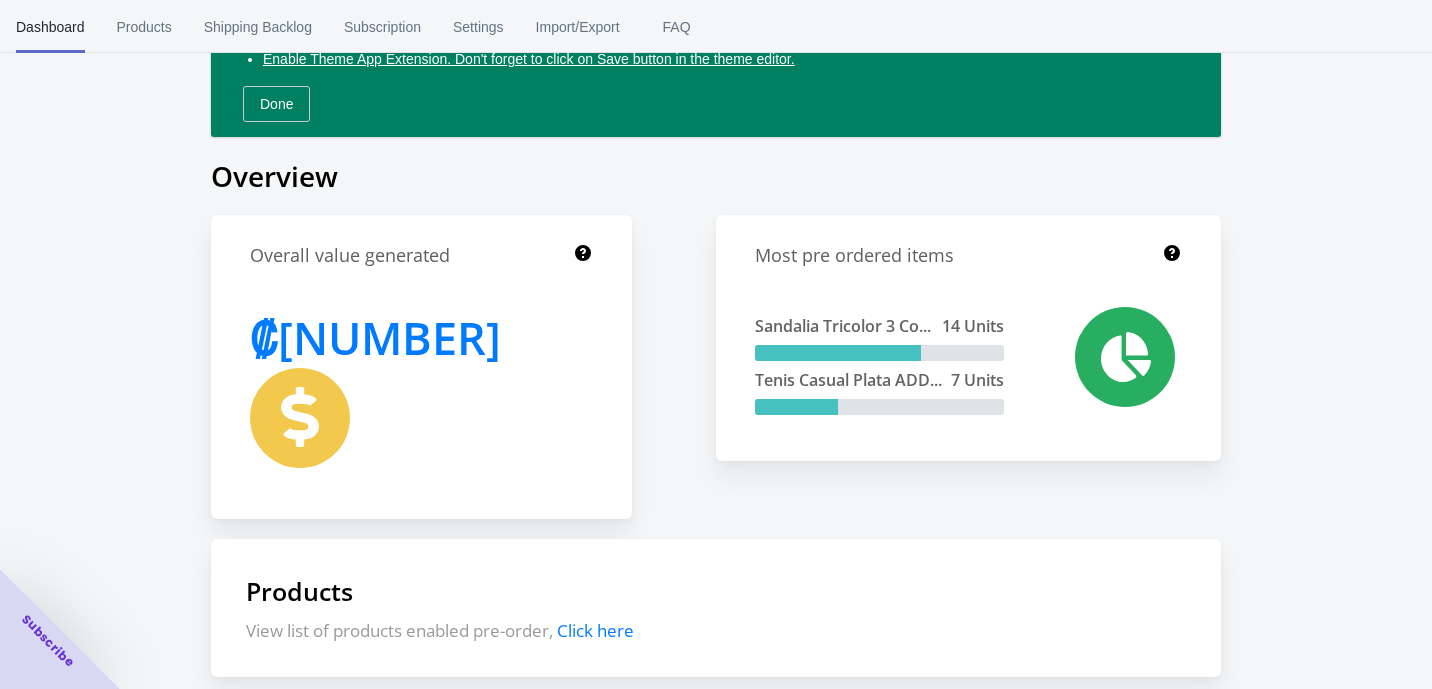 scroll, scrollTop: 0, scrollLeft: 0, axis: both 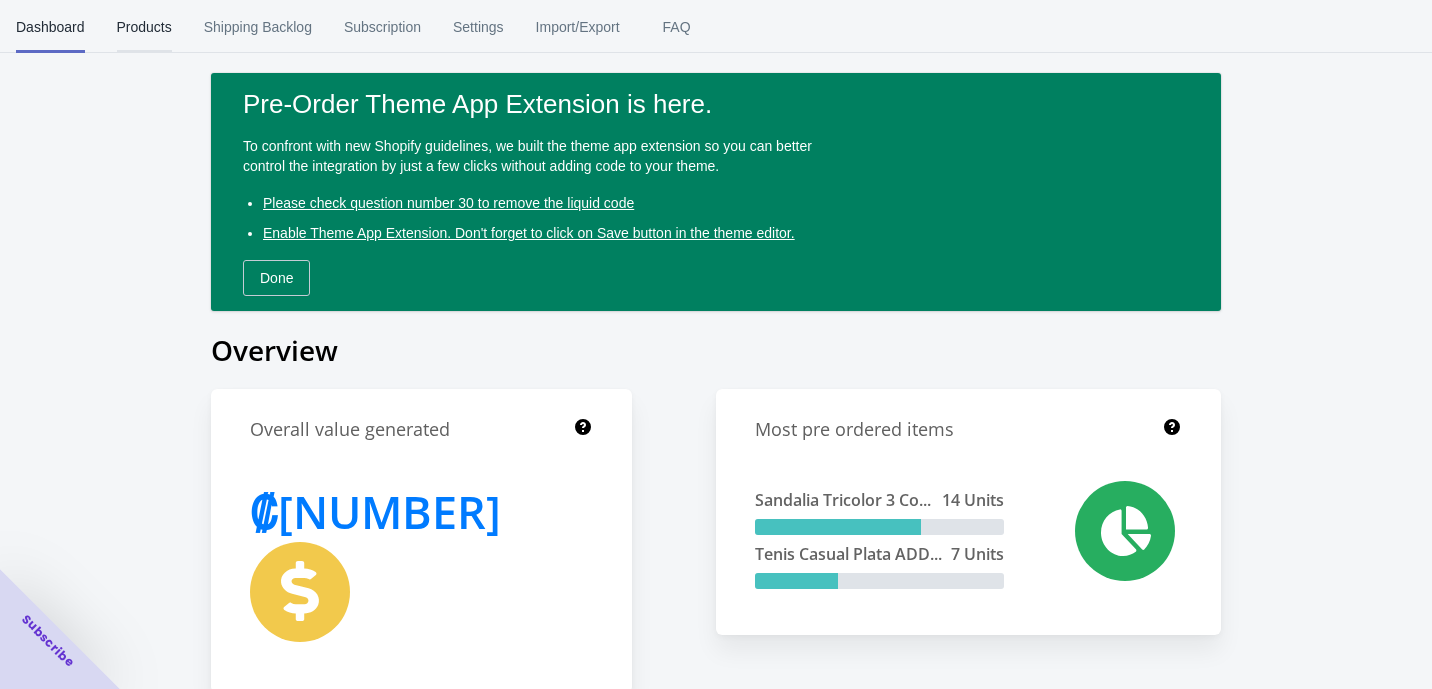 click on "Products" at bounding box center [144, 27] 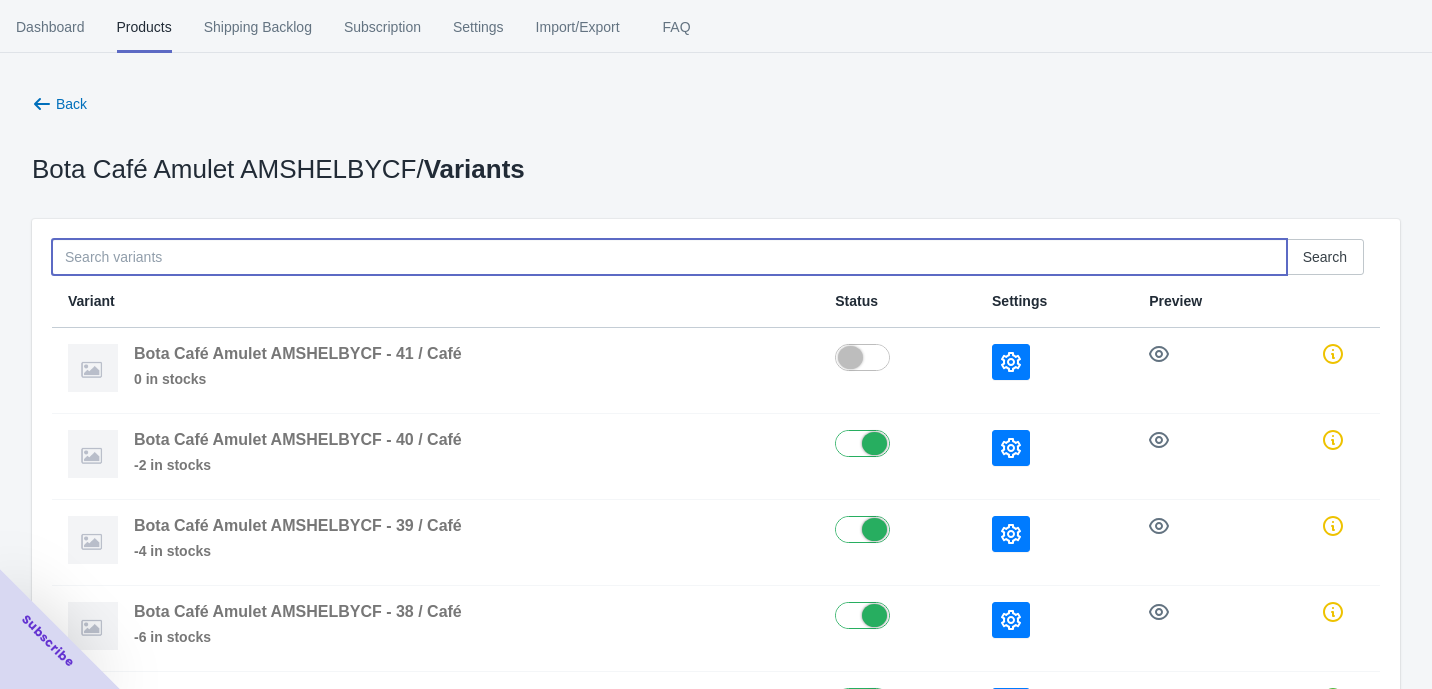 click at bounding box center (669, 257) 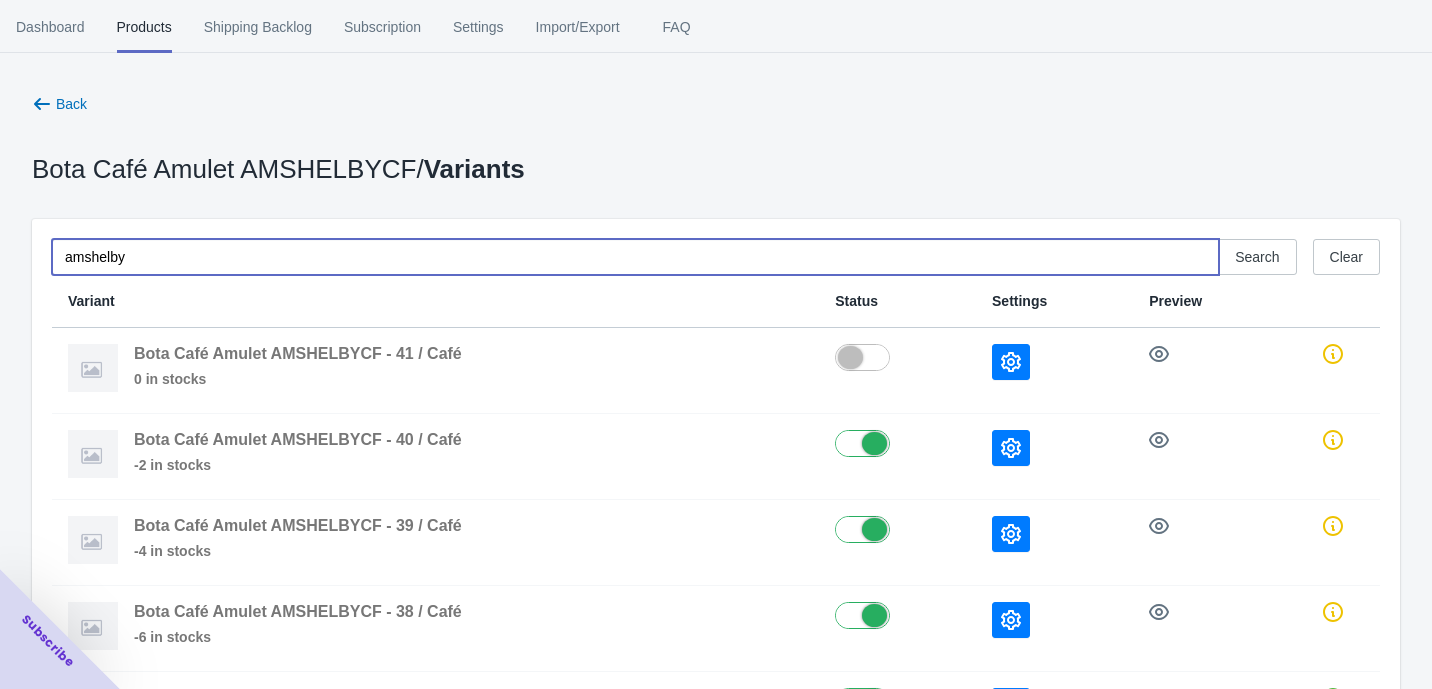 scroll, scrollTop: 0, scrollLeft: 0, axis: both 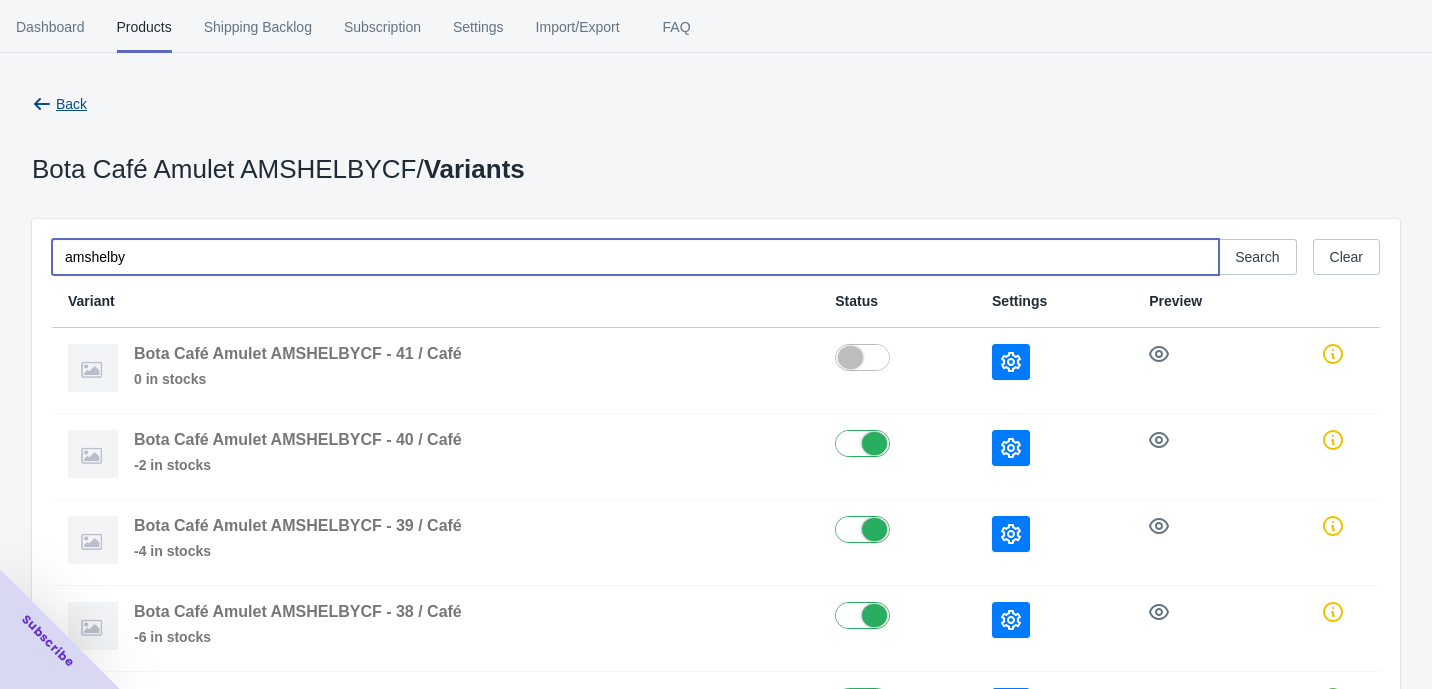 type on "amshelby" 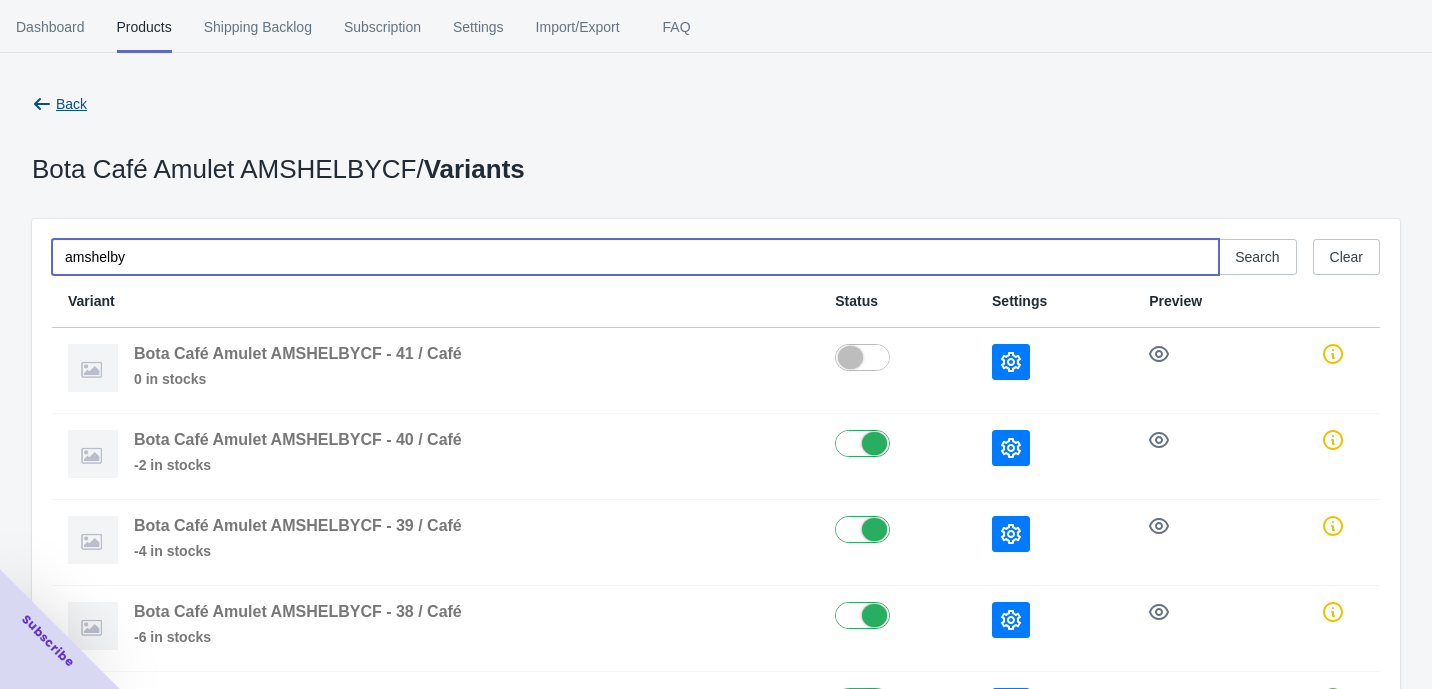 click on "Back" at bounding box center [71, 104] 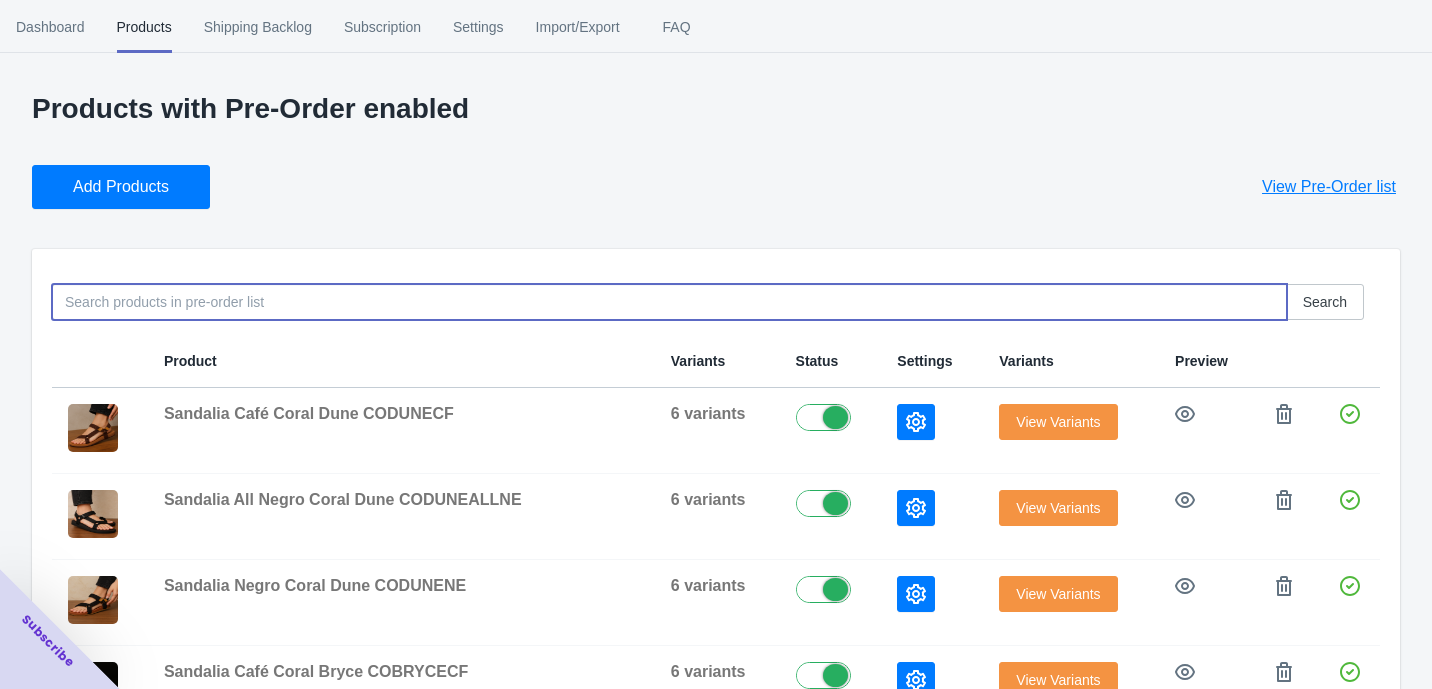 click at bounding box center (669, 302) 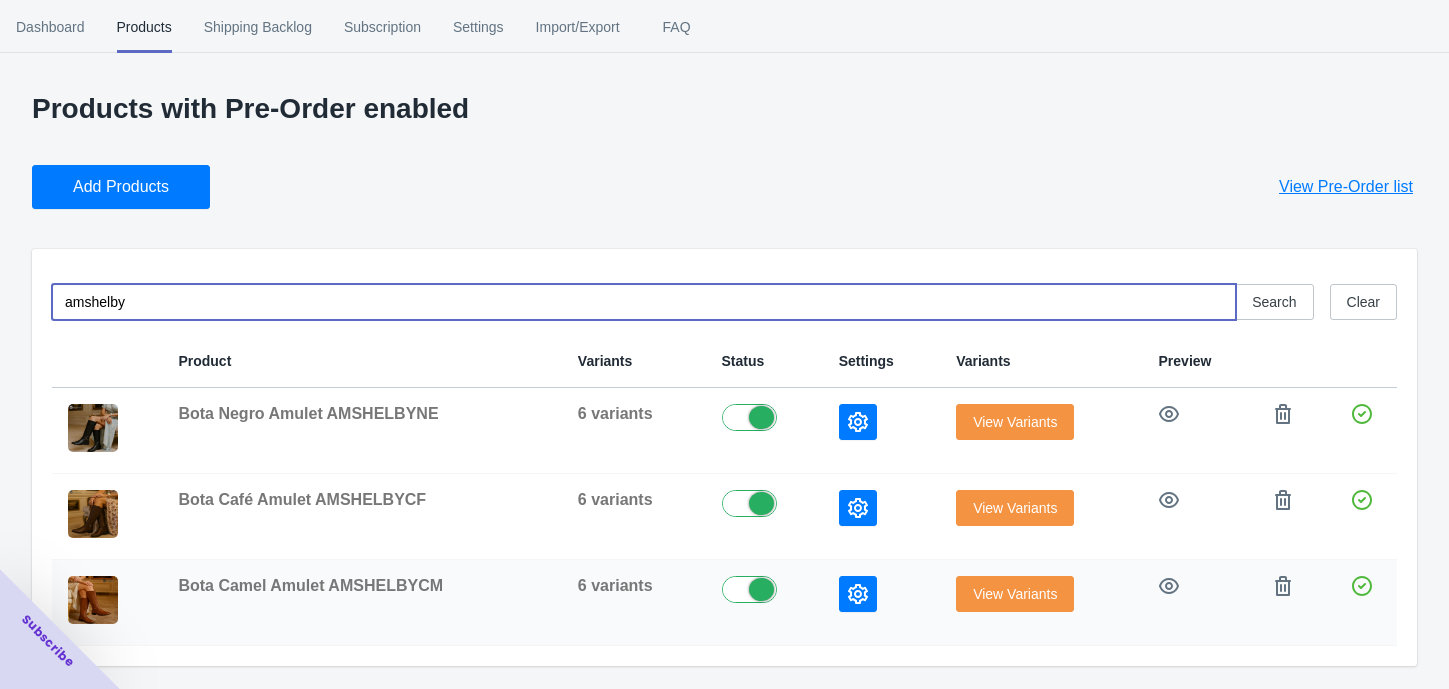 type on "amshelby" 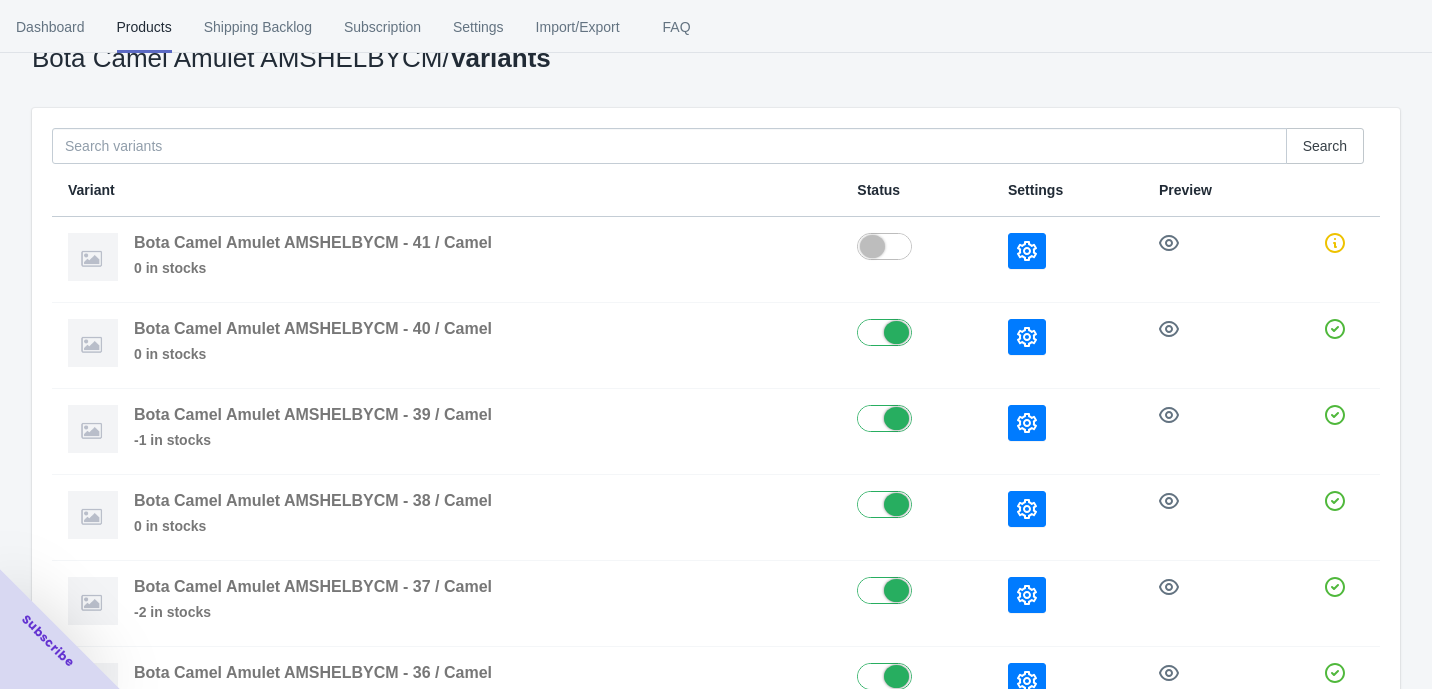 scroll, scrollTop: 274, scrollLeft: 0, axis: vertical 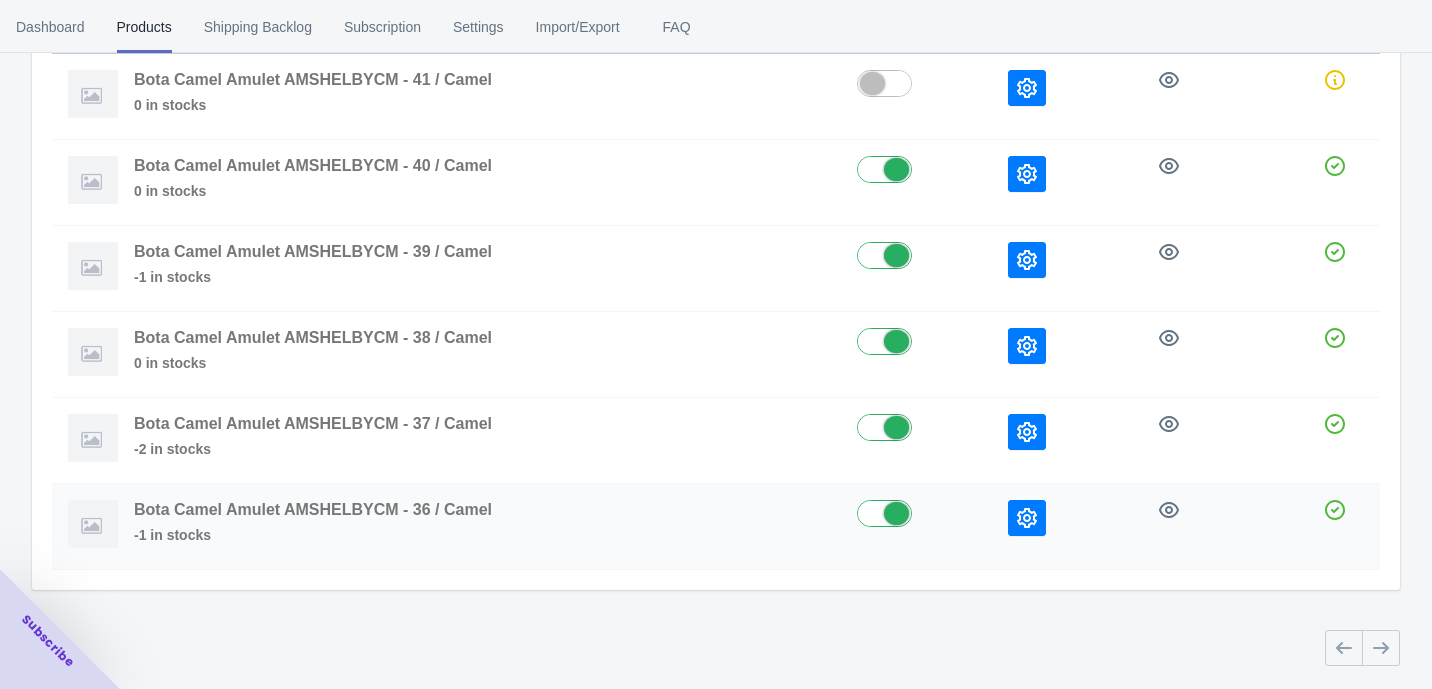 click 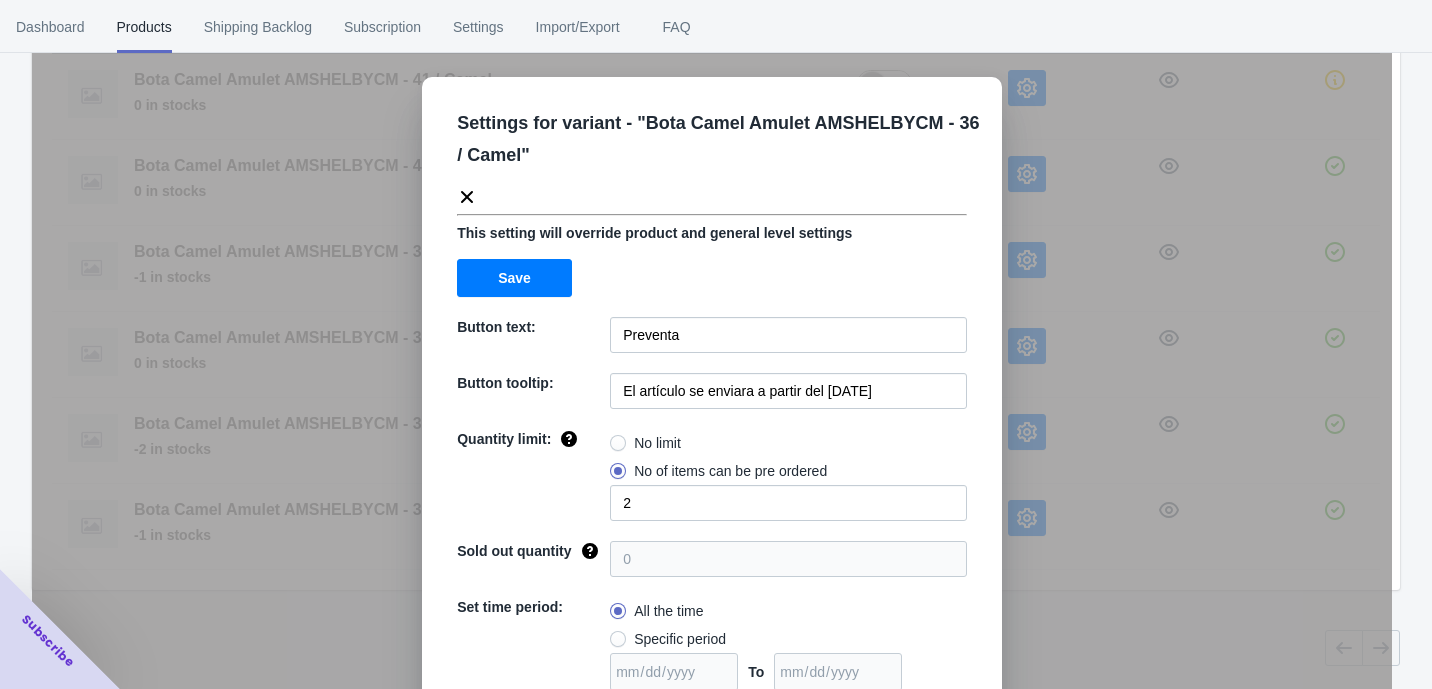 click on "Settings for variant - " Bota Camel Amulet AMSHELBYCM - 36 / Camel " This setting will override product and general level settings Save Button text: Preventa Button tooltip: El artículo se enviara a partir del 7 de Agosto de 2025 Quantity limit: No limit No of items can be pre ordered 2 Sold out quantity 0 Set time period: All the time Specific period To Sold out message: AGOTADO Override settings: Do not override Cancel Save" at bounding box center (712, 394) 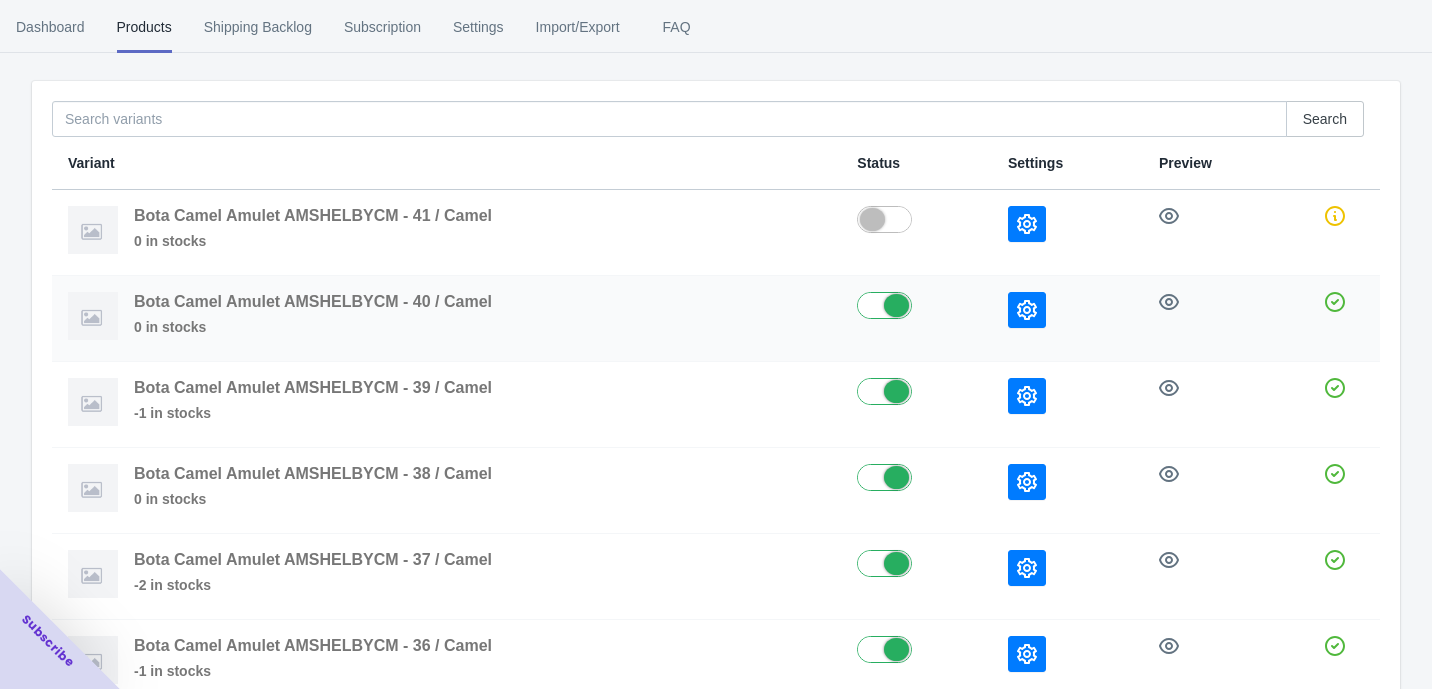 scroll, scrollTop: 52, scrollLeft: 0, axis: vertical 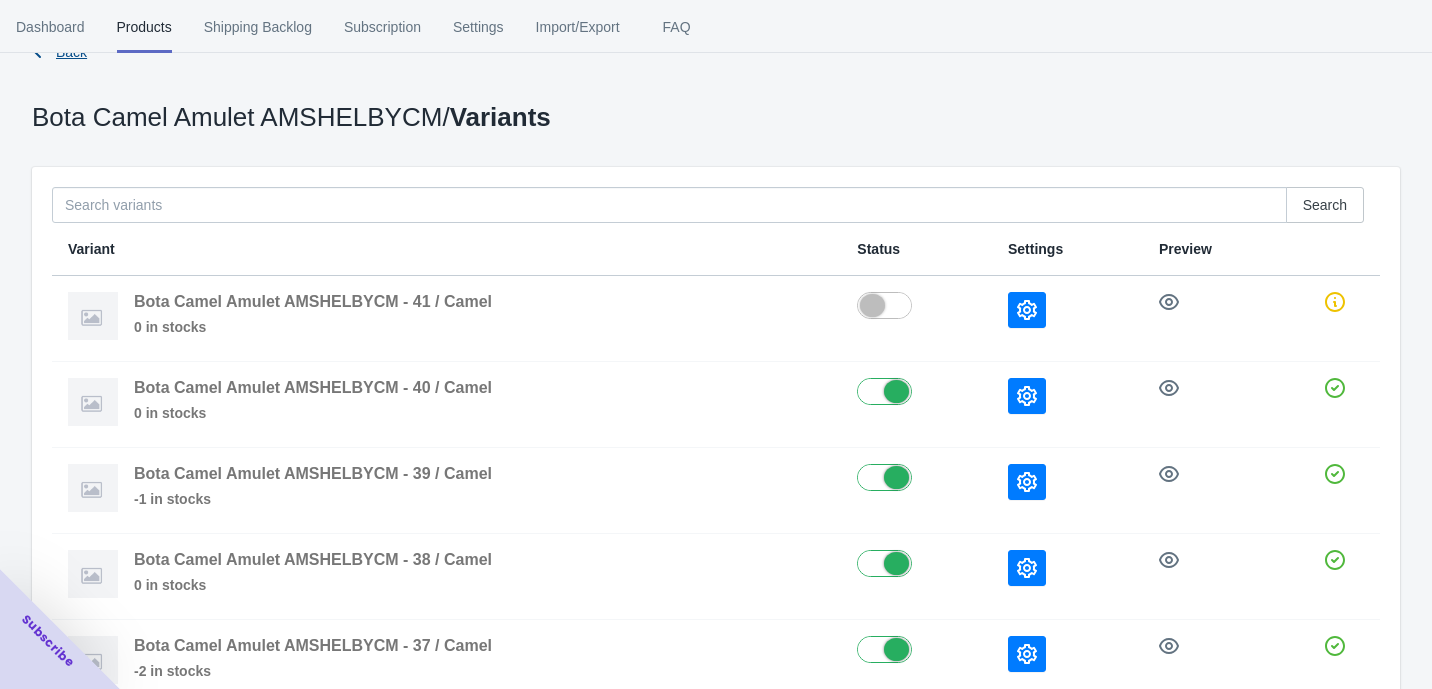 click on "Back" at bounding box center [71, 52] 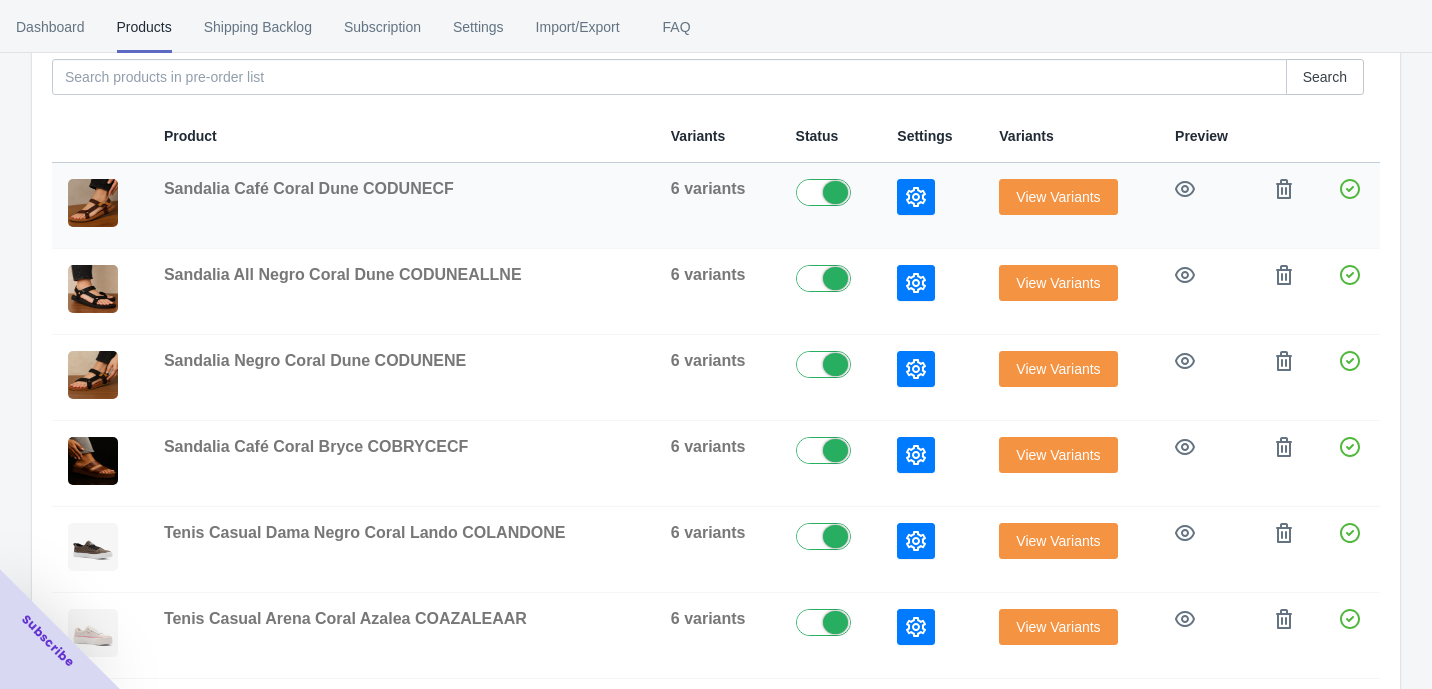 scroll, scrollTop: 111, scrollLeft: 0, axis: vertical 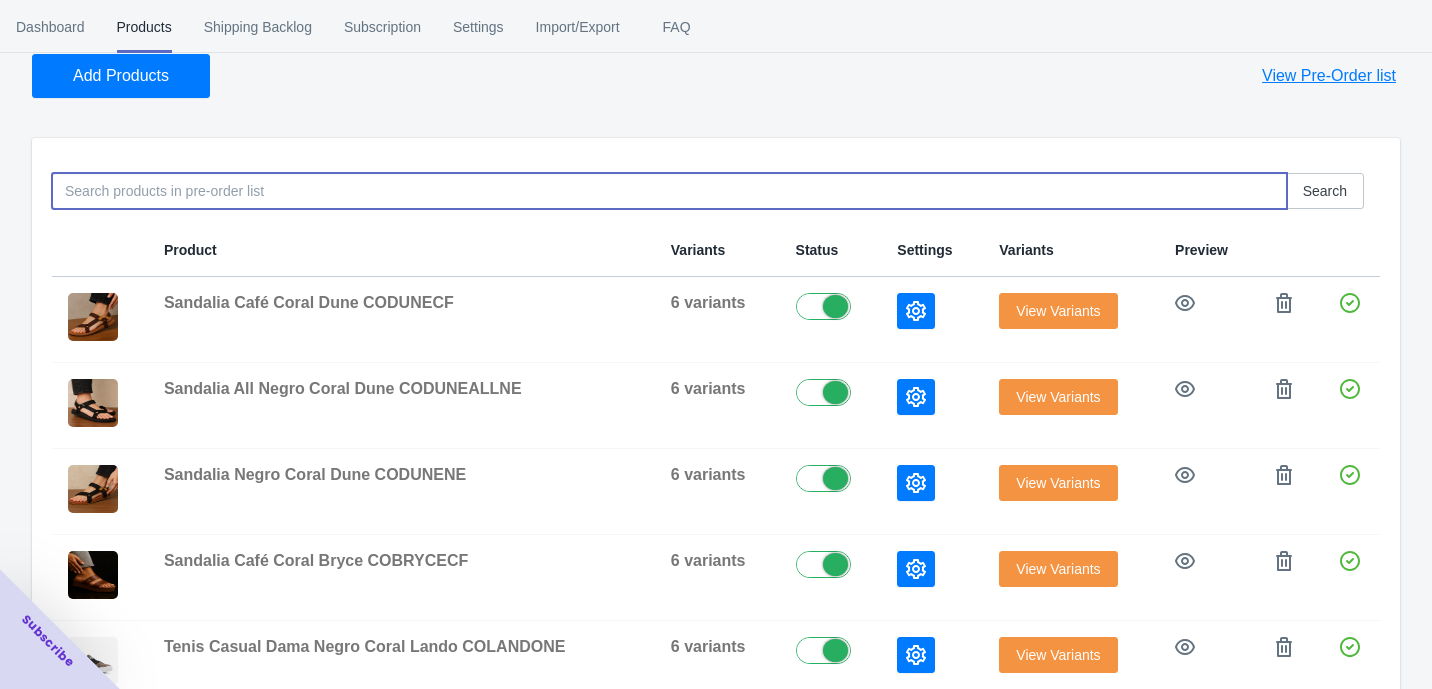 click at bounding box center [669, 191] 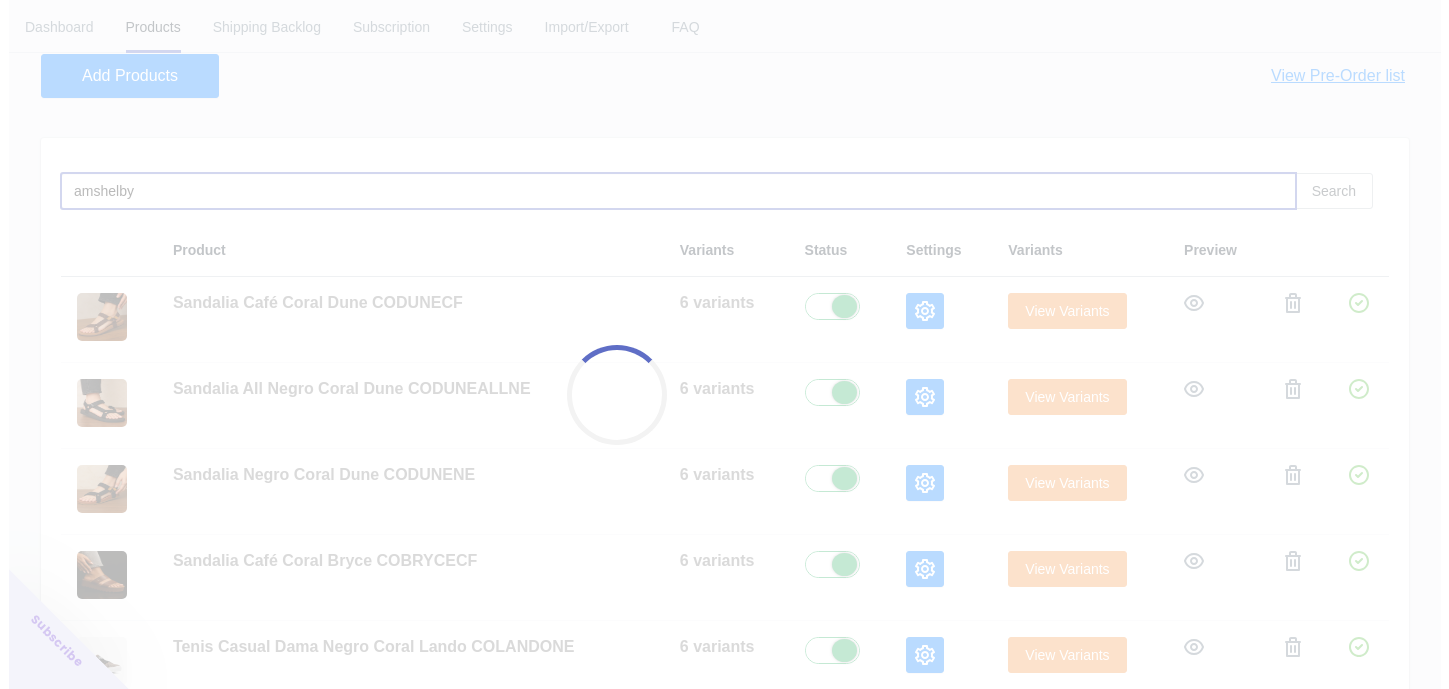 scroll, scrollTop: 0, scrollLeft: 0, axis: both 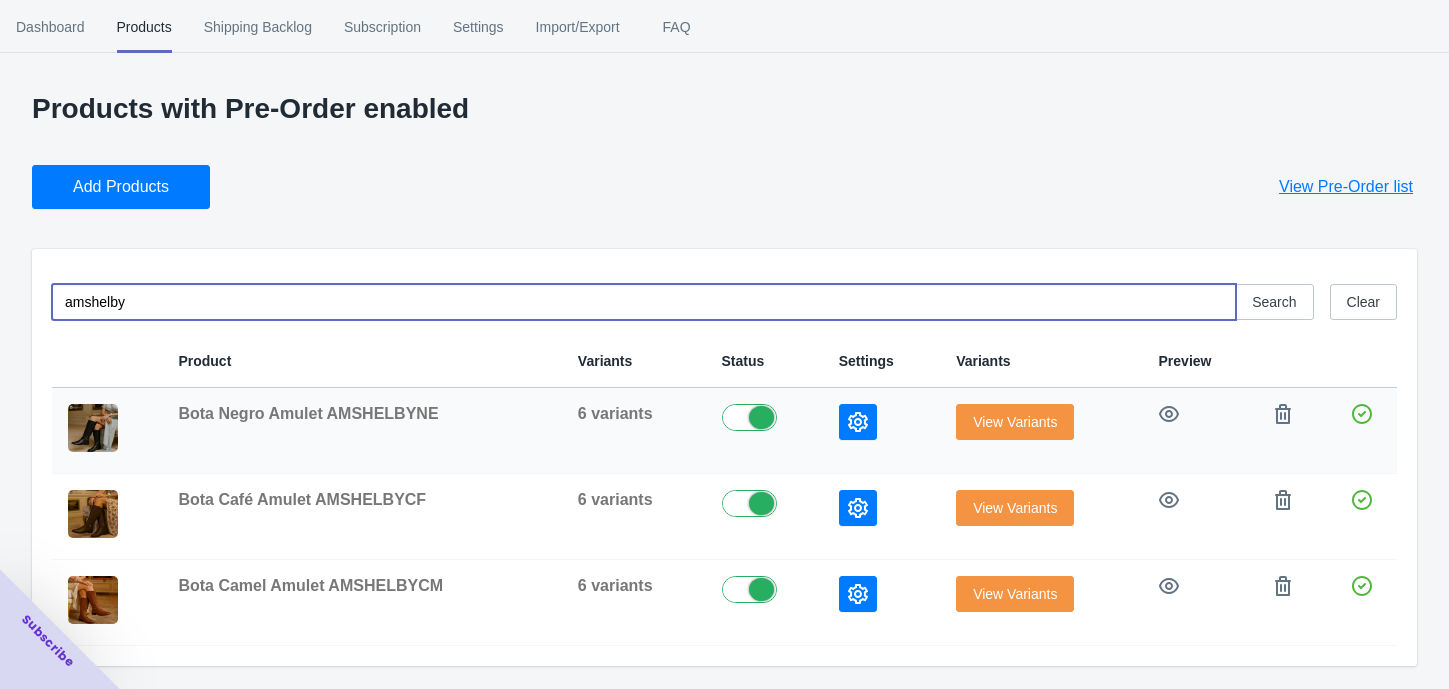 type on "amshelby" 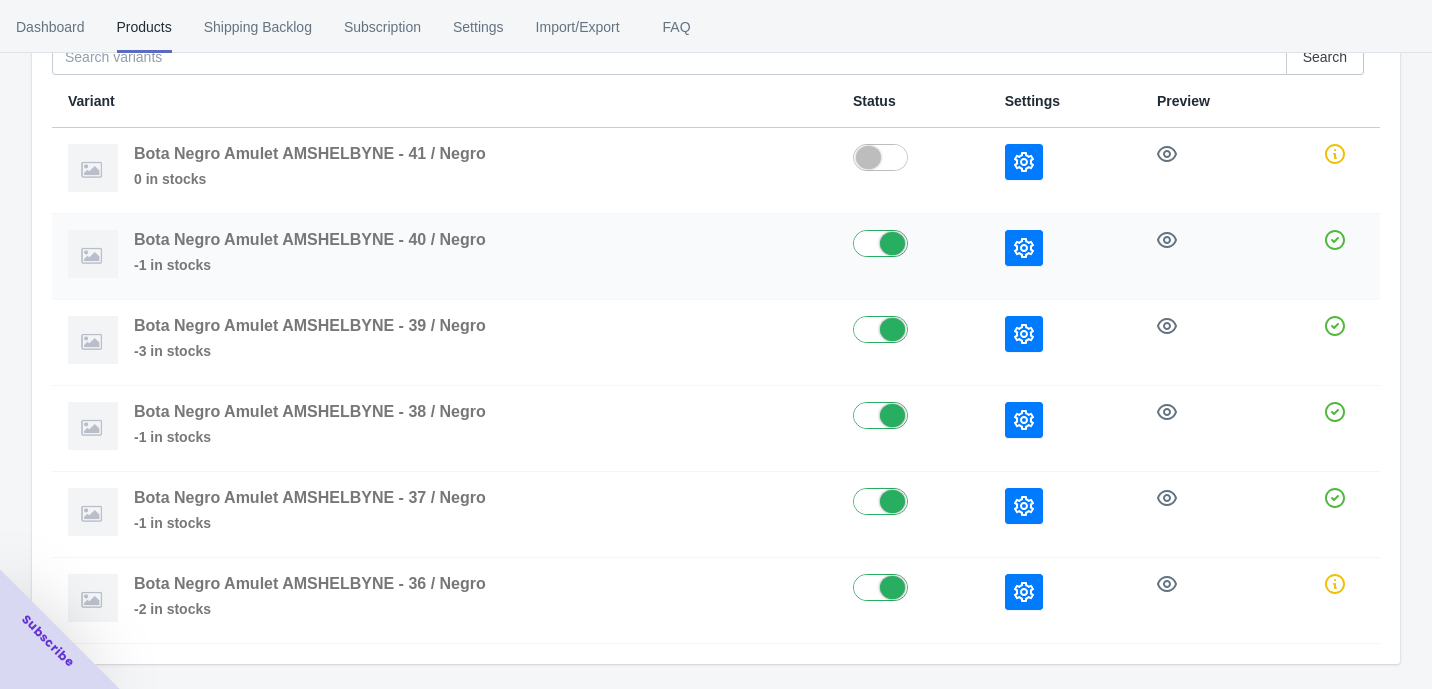 scroll, scrollTop: 163, scrollLeft: 0, axis: vertical 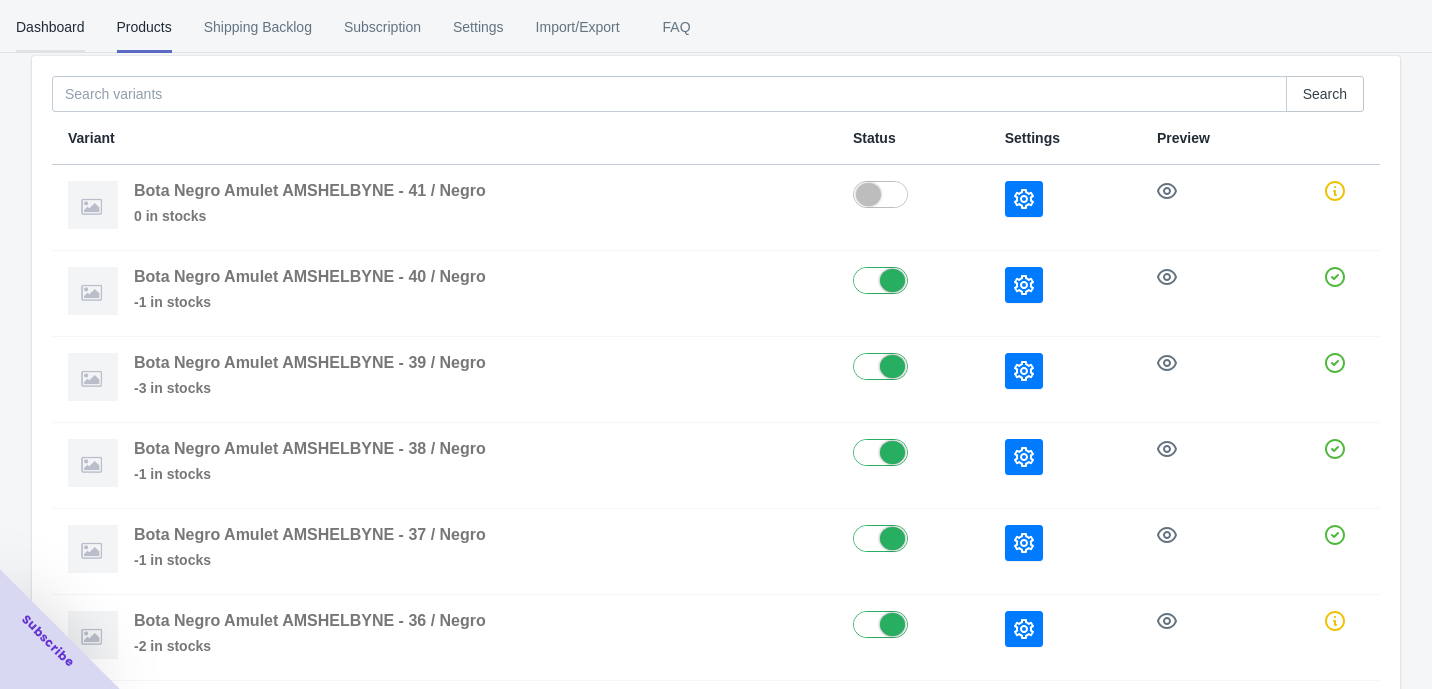 click on "Dashboard" at bounding box center [50, 27] 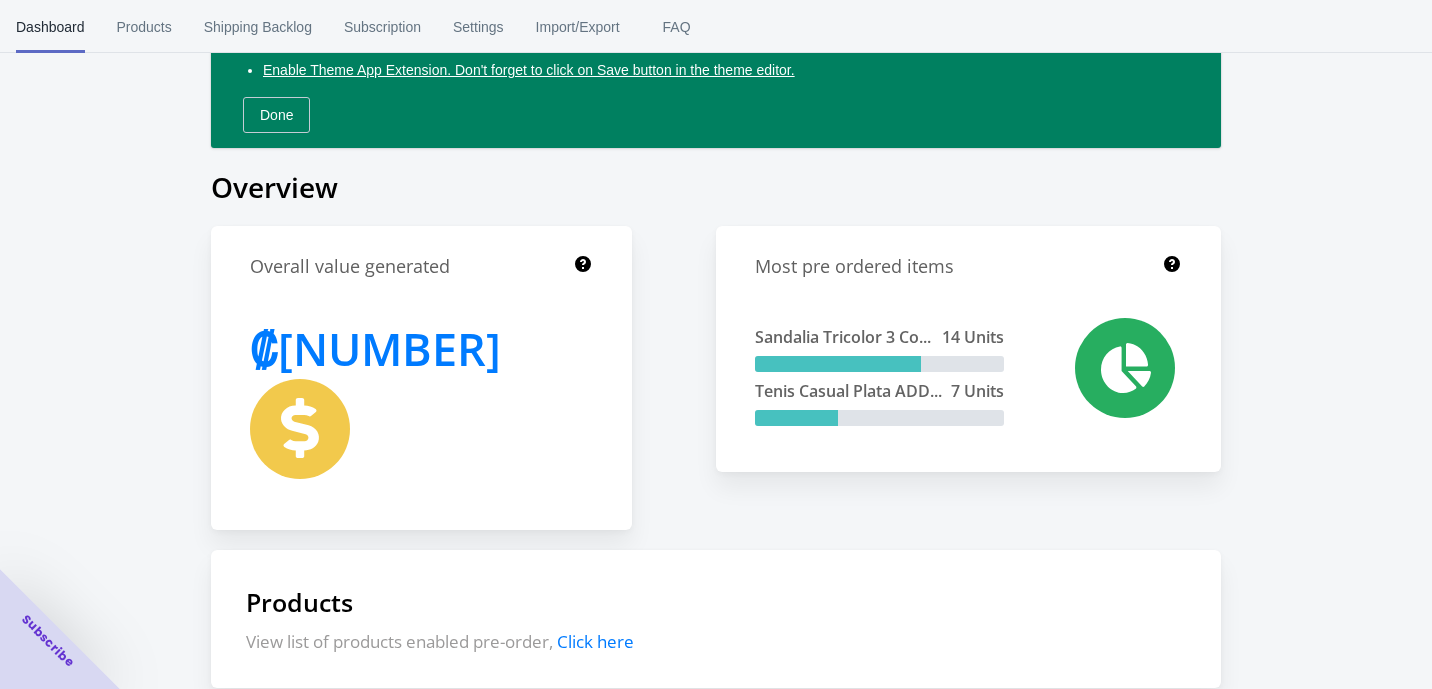 scroll, scrollTop: 266, scrollLeft: 0, axis: vertical 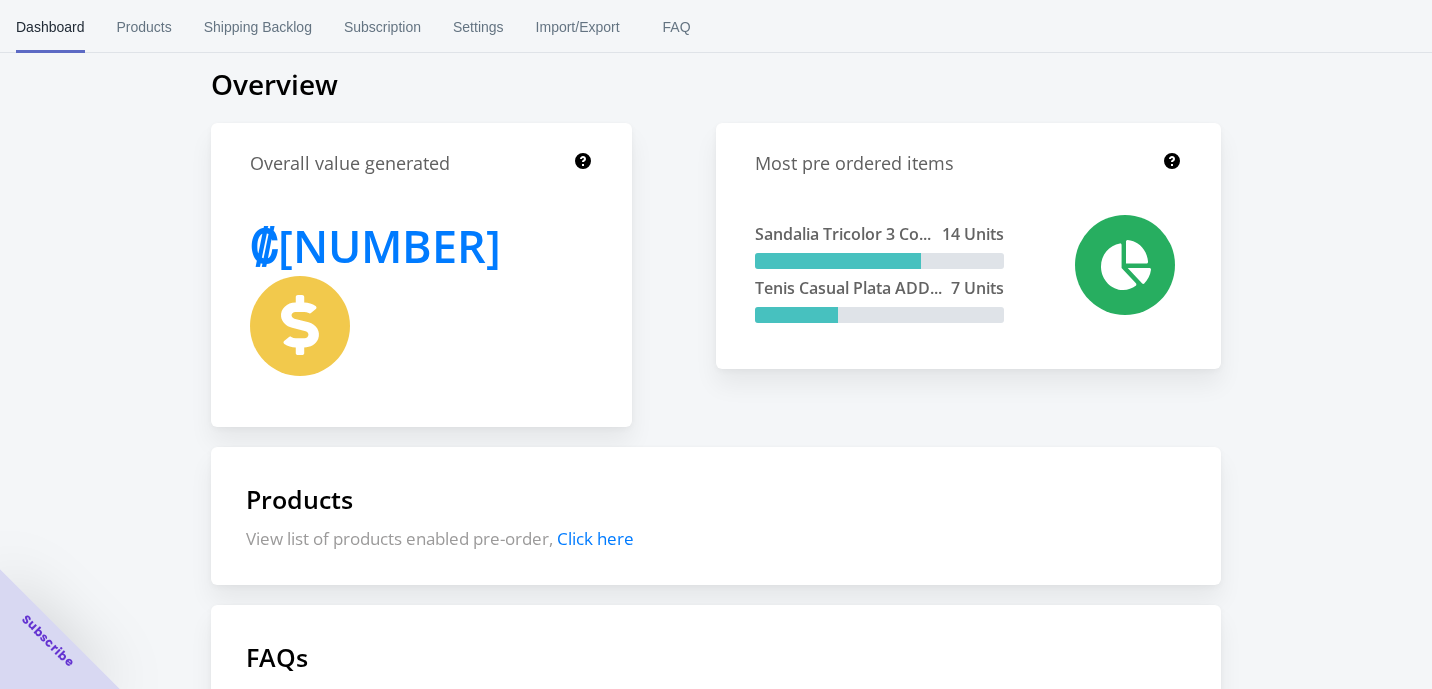 click on "Products" at bounding box center [144, 27] 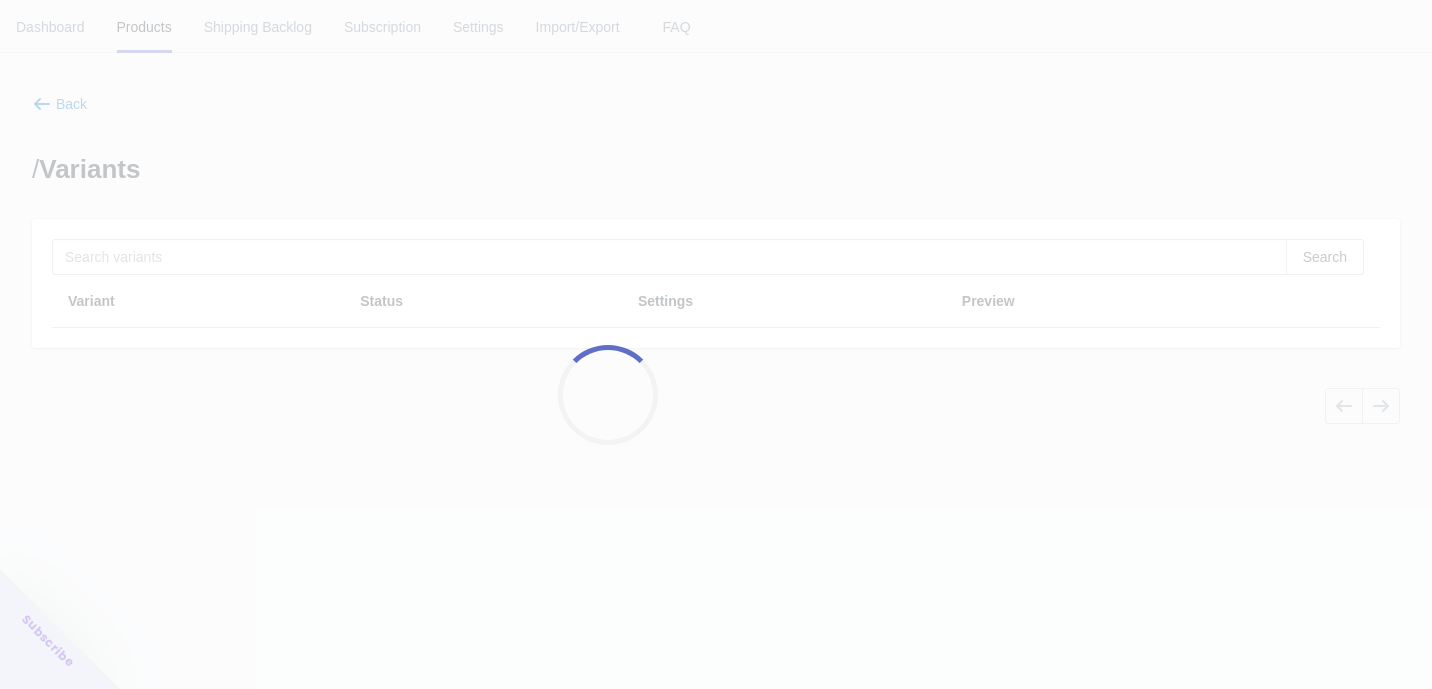 scroll, scrollTop: 0, scrollLeft: 0, axis: both 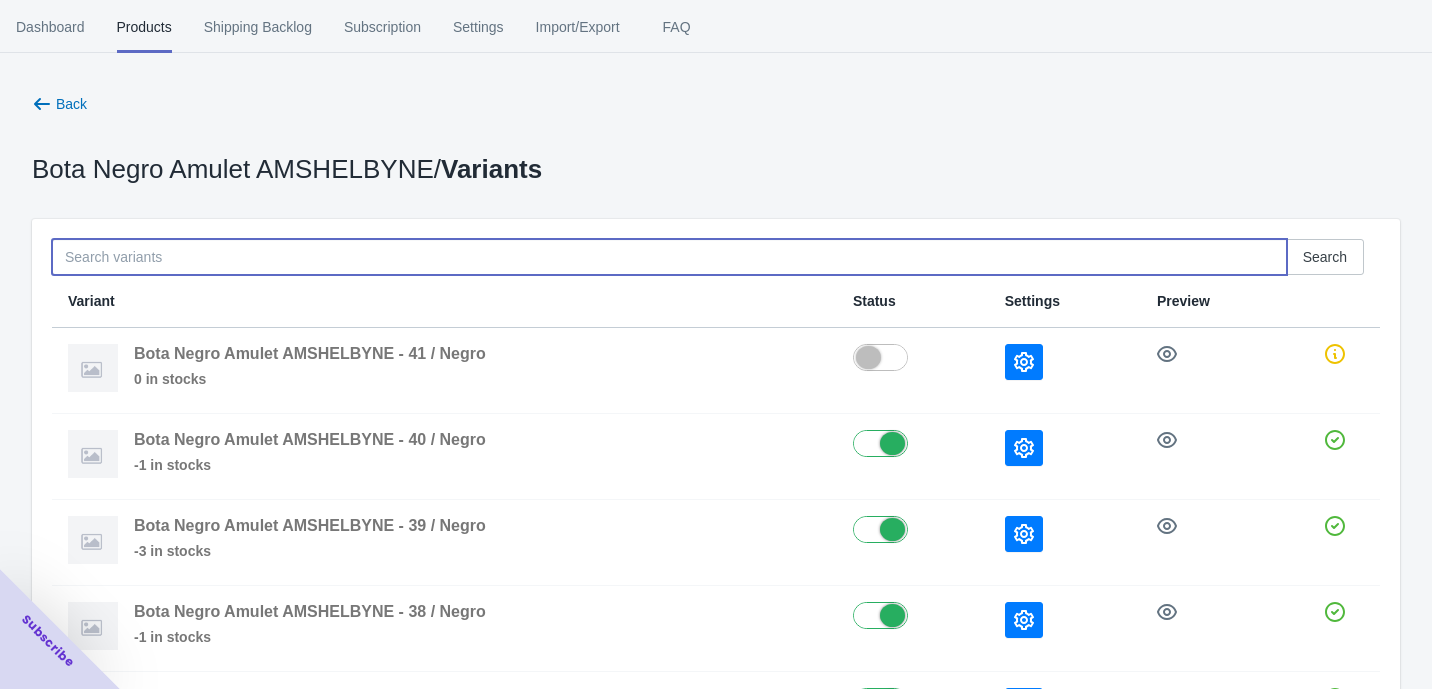 click at bounding box center [669, 257] 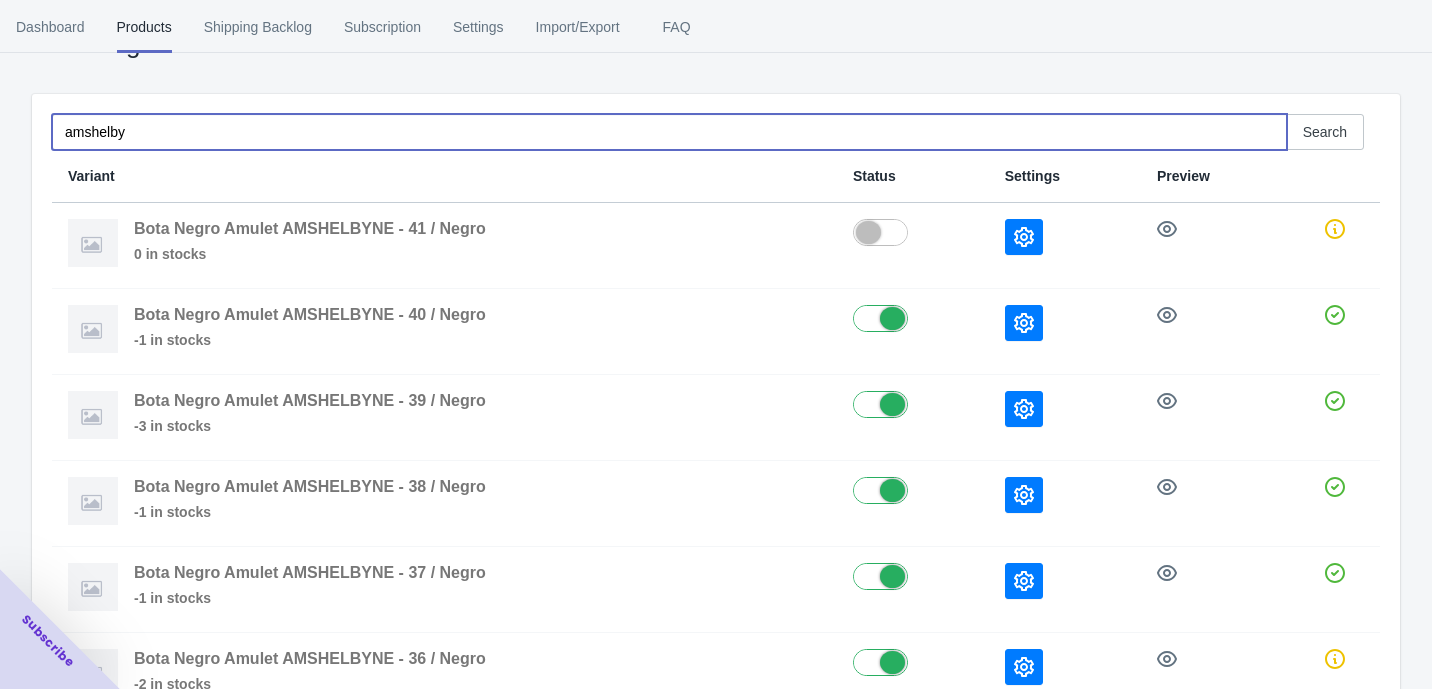 scroll, scrollTop: 0, scrollLeft: 0, axis: both 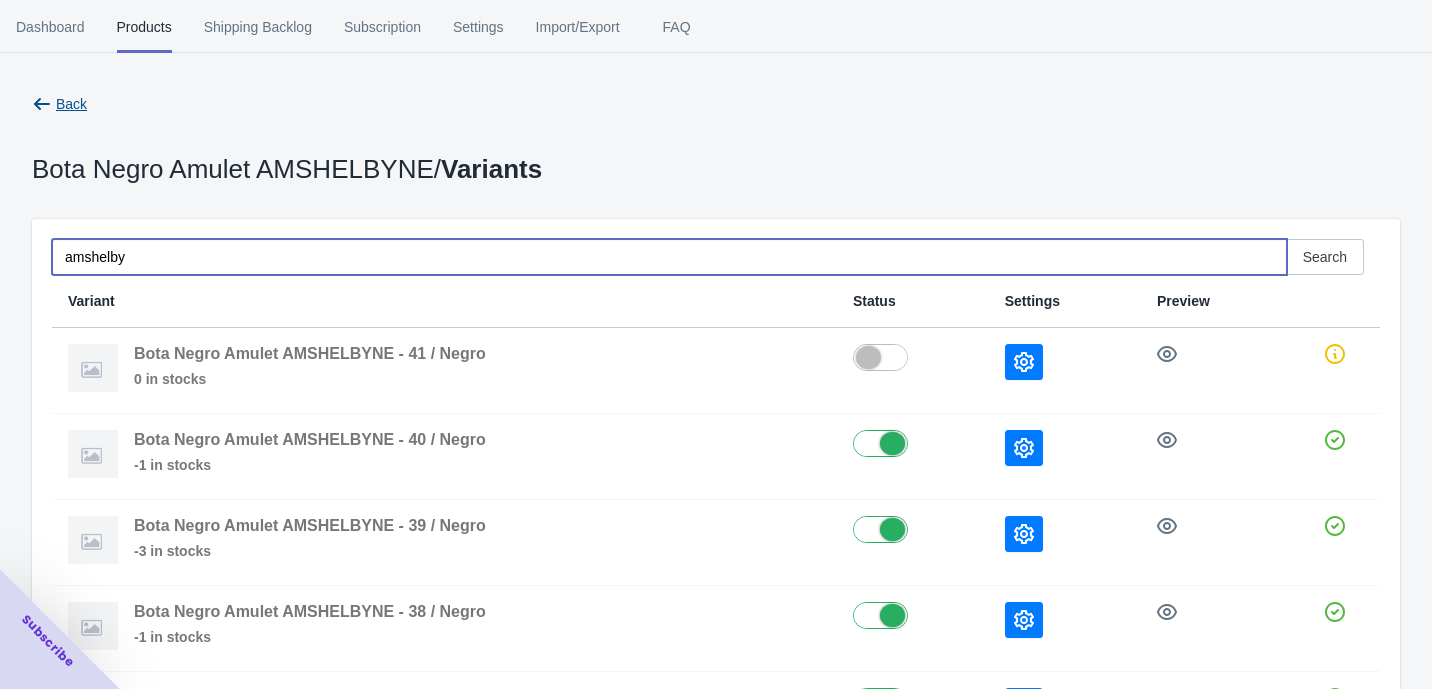 type on "amshelby" 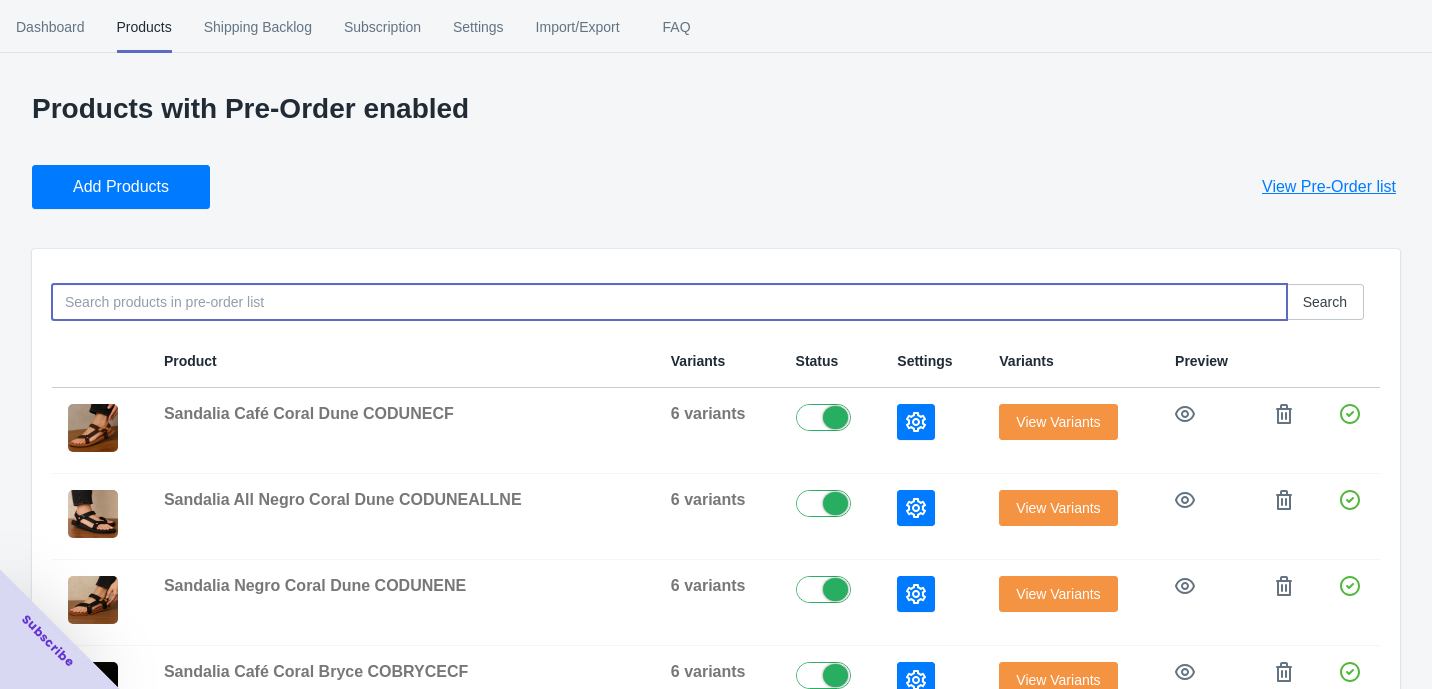 click at bounding box center (669, 302) 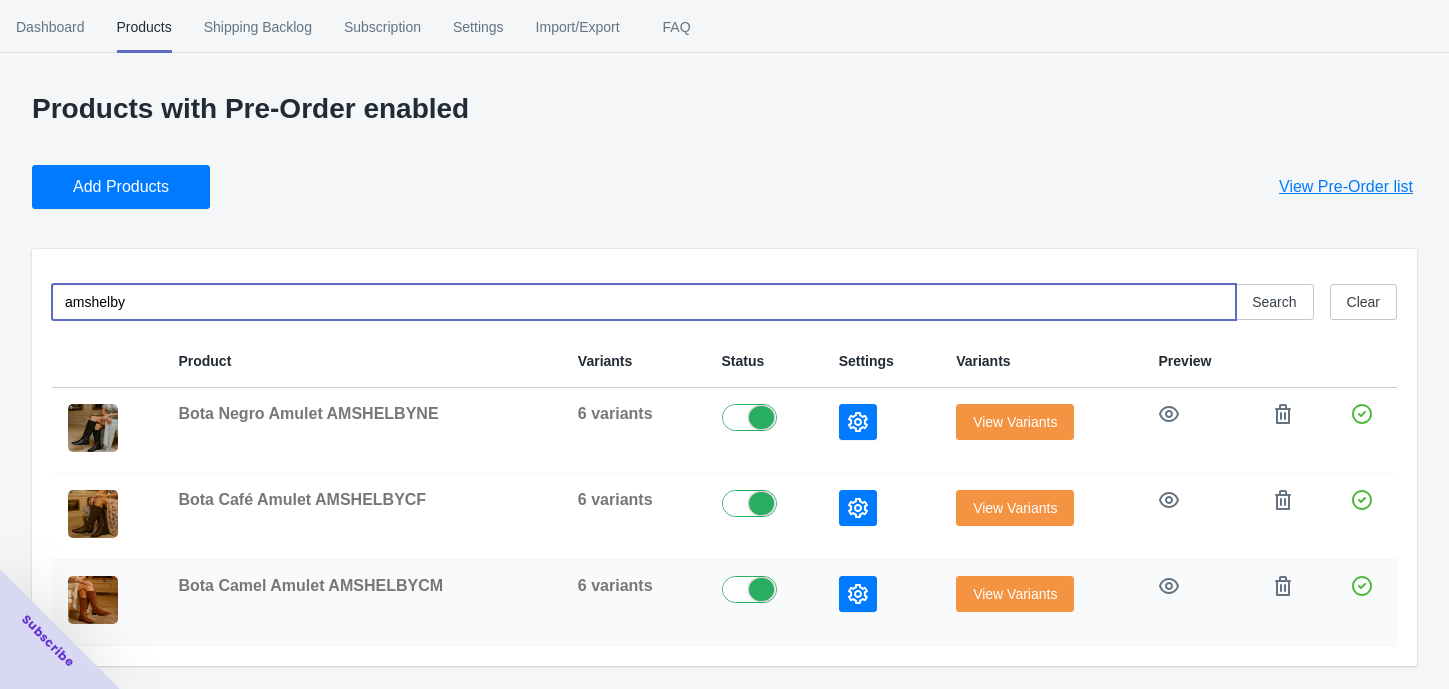 type on "amshelby" 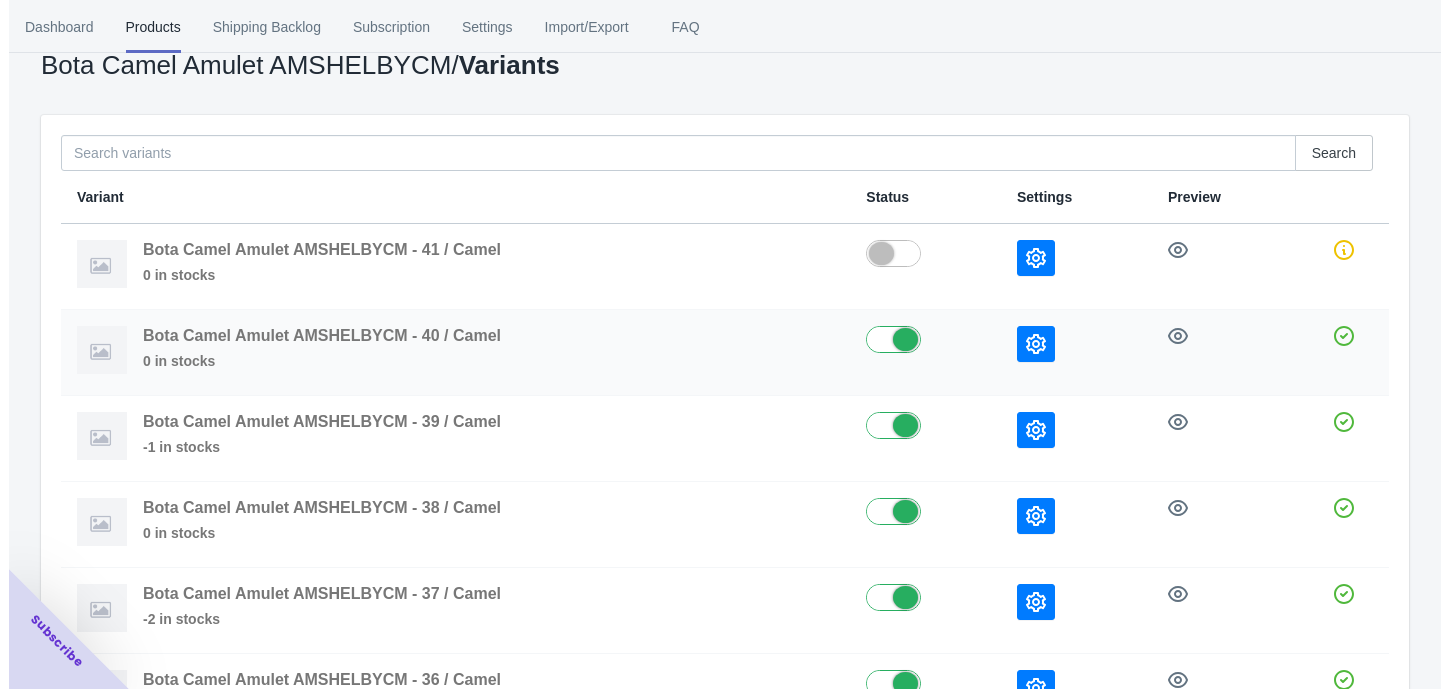 scroll, scrollTop: 0, scrollLeft: 0, axis: both 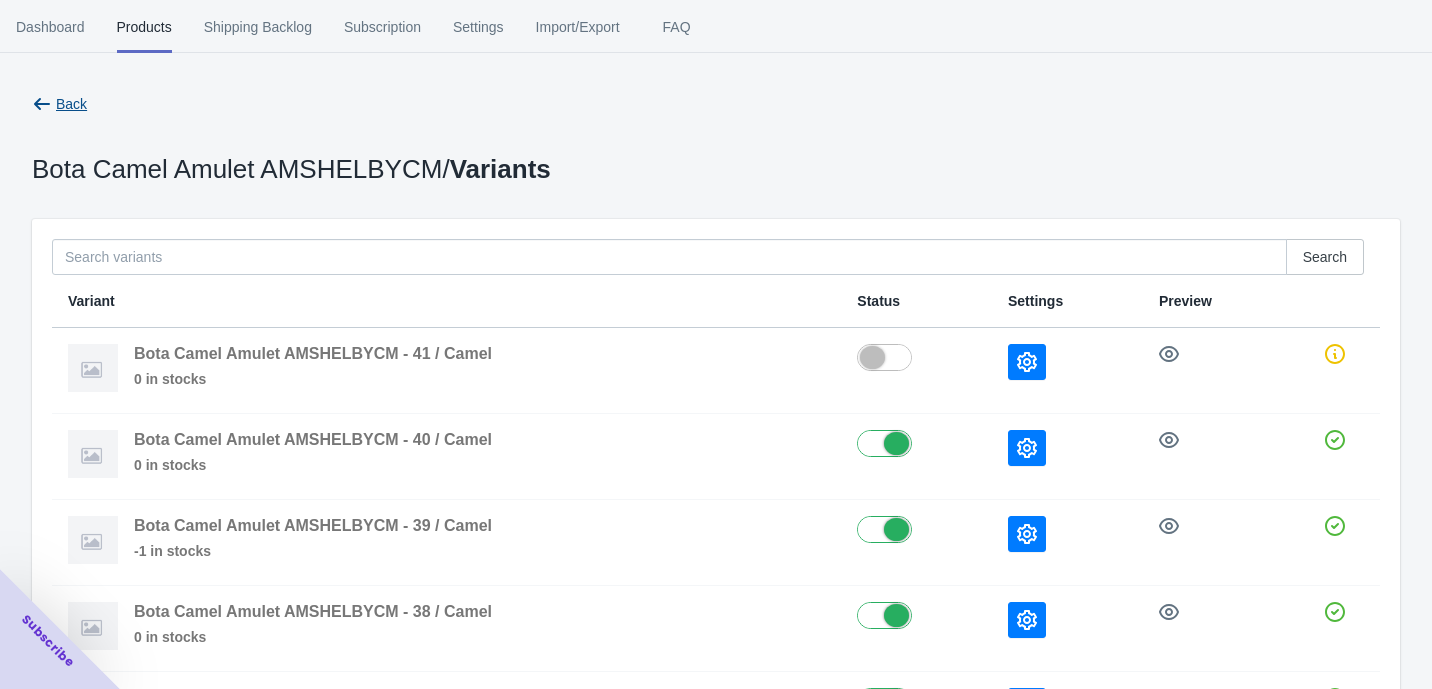 click 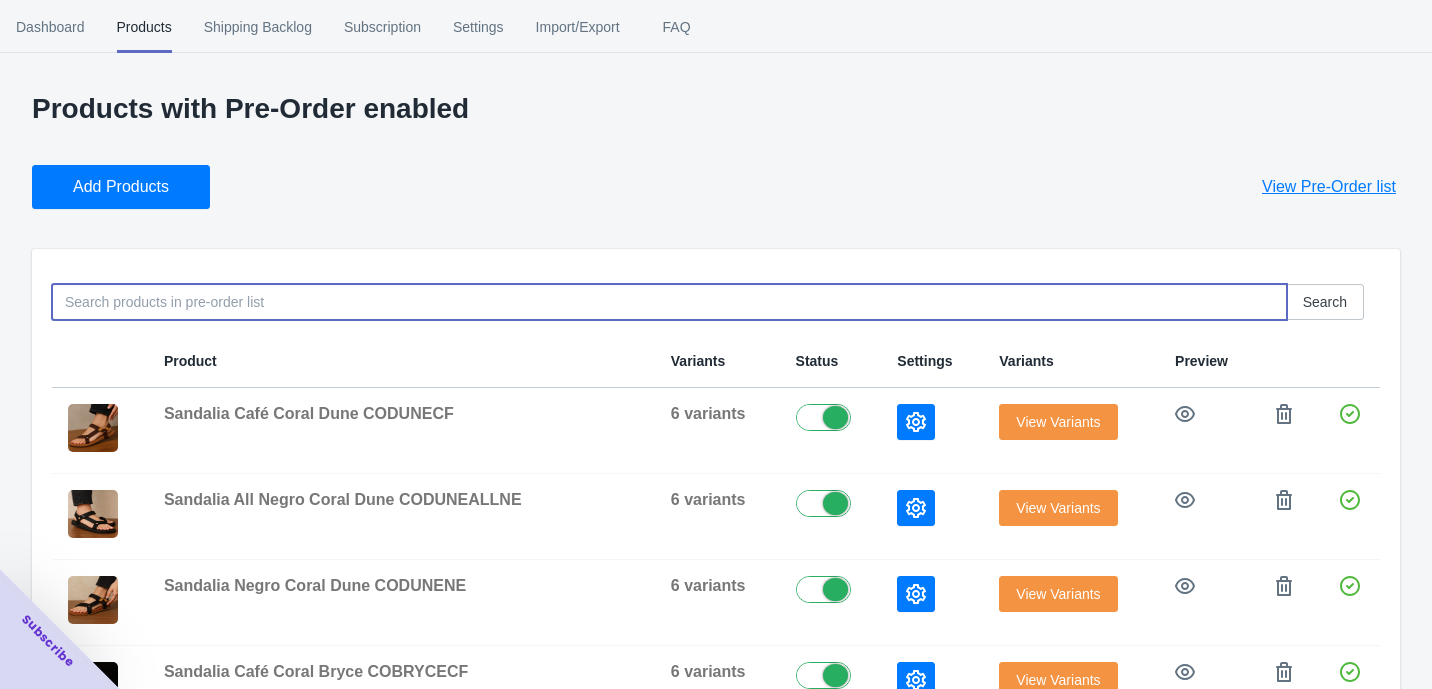 click at bounding box center [669, 302] 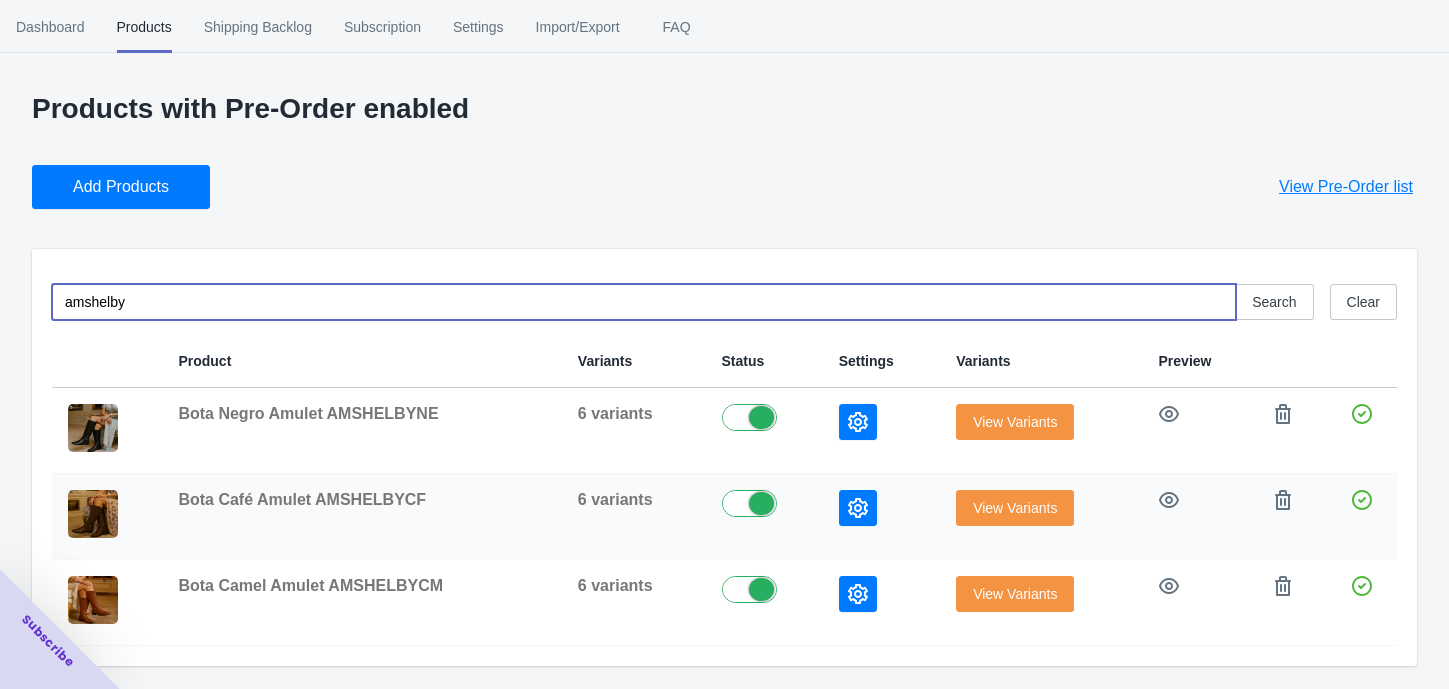 type on "amshelby" 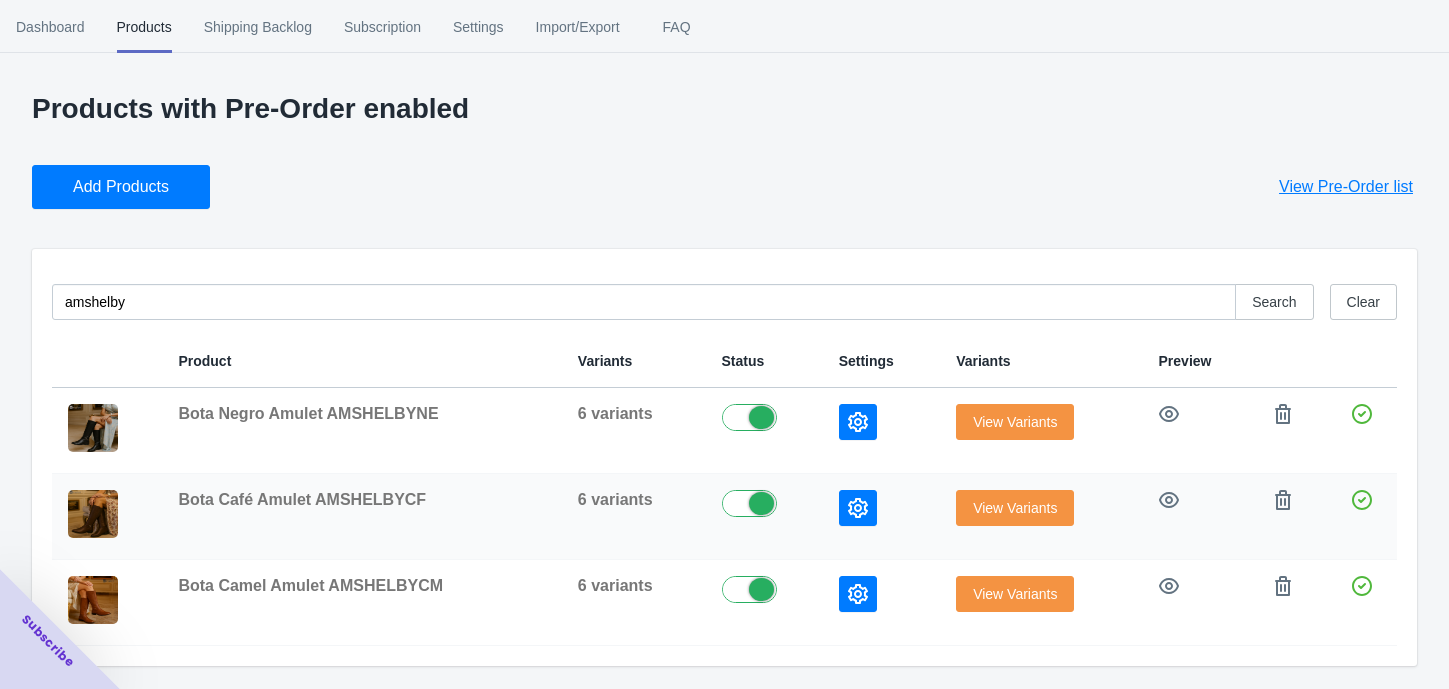 click on "View Variants" at bounding box center (1015, 508) 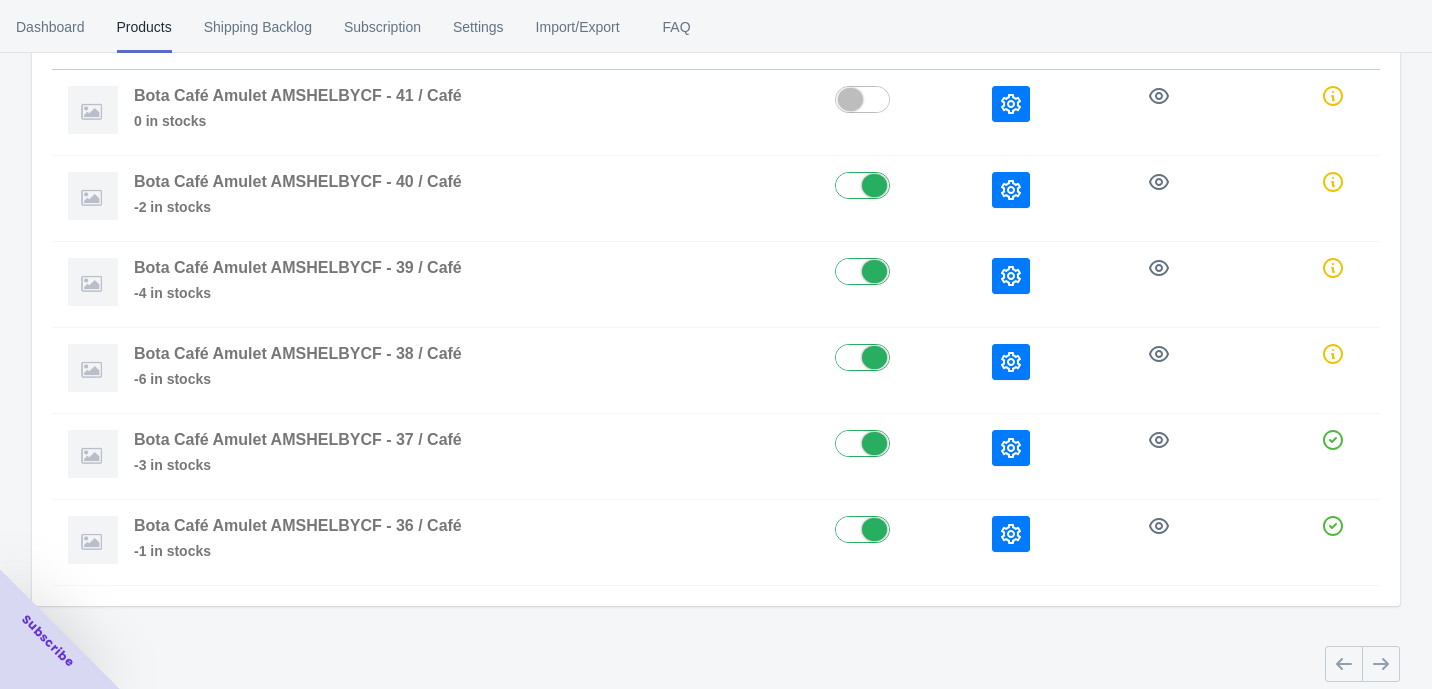 scroll, scrollTop: 274, scrollLeft: 0, axis: vertical 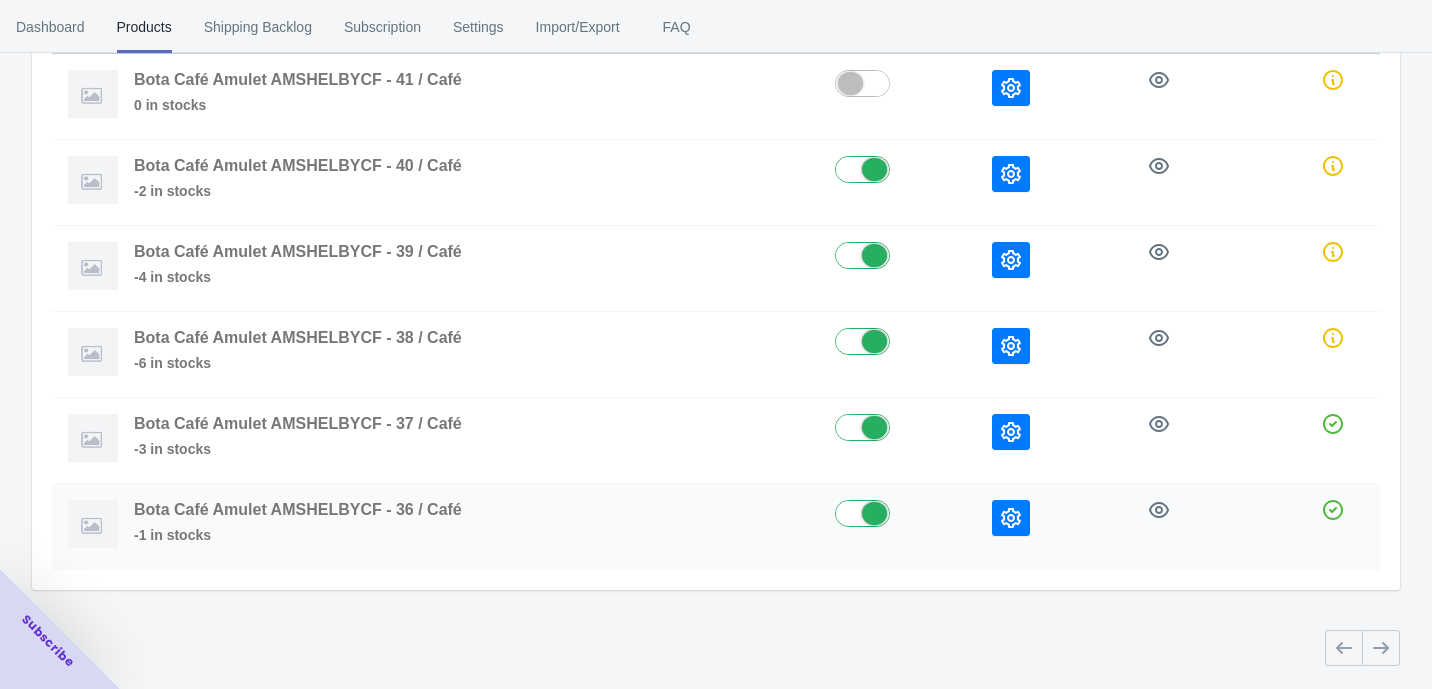 click at bounding box center [1054, 527] 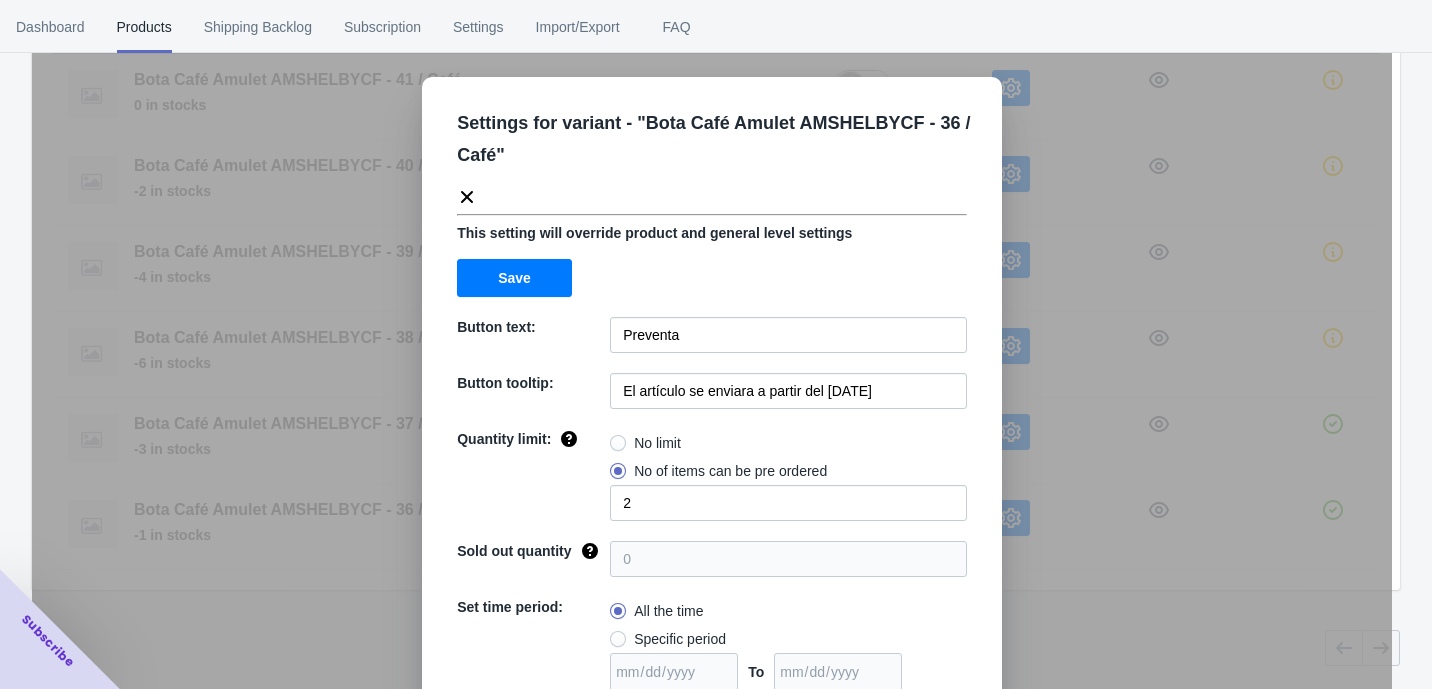 click on "Settings for variant - " Bota Café Amulet AMSHELBYCF - 36 / Café " This setting will override product and general level settings Save Button text: Preventa Button tooltip: El artículo se enviara a partir del 7 de Agosto de 2025 Quantity limit: No limit No of items can be pre ordered 2 Sold out quantity 0 Set time period: All the time Specific period To Sold out message: AGOTADO Override settings: Do not override Cancel Save" at bounding box center (712, 394) 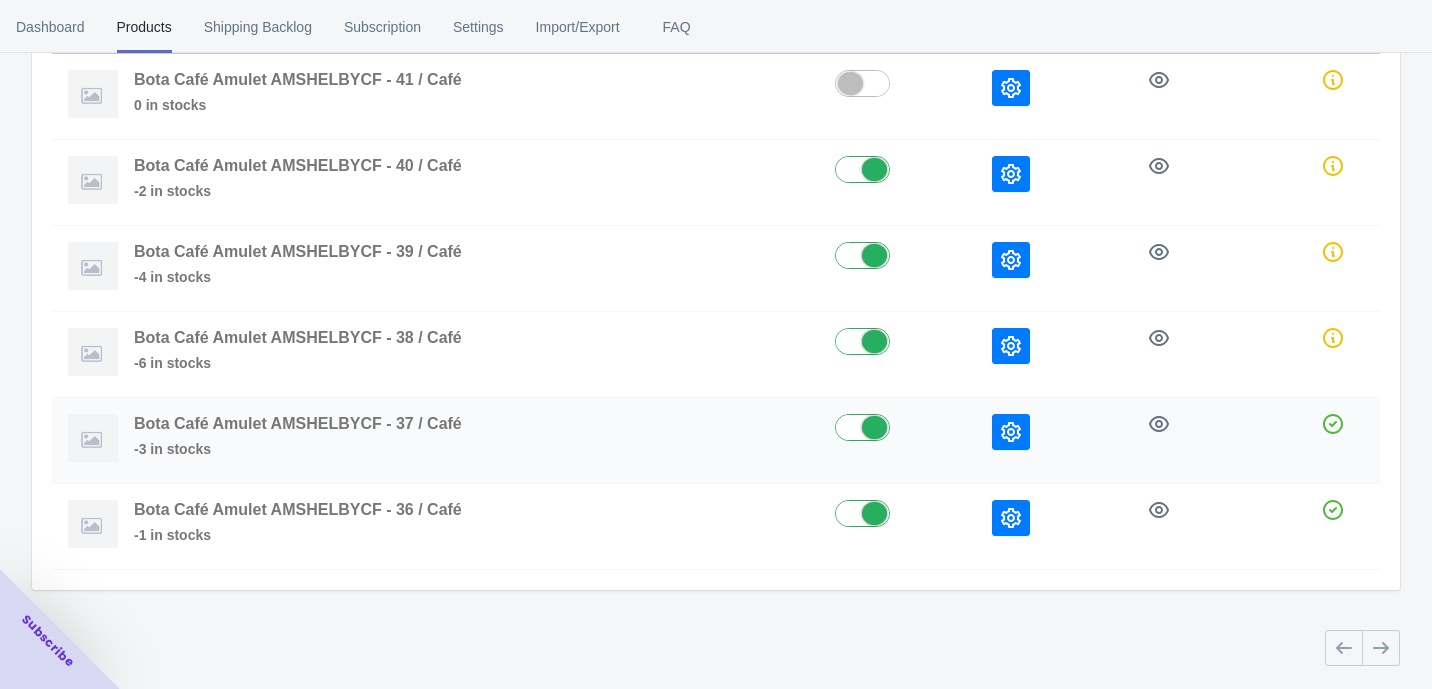 click at bounding box center [1011, 432] 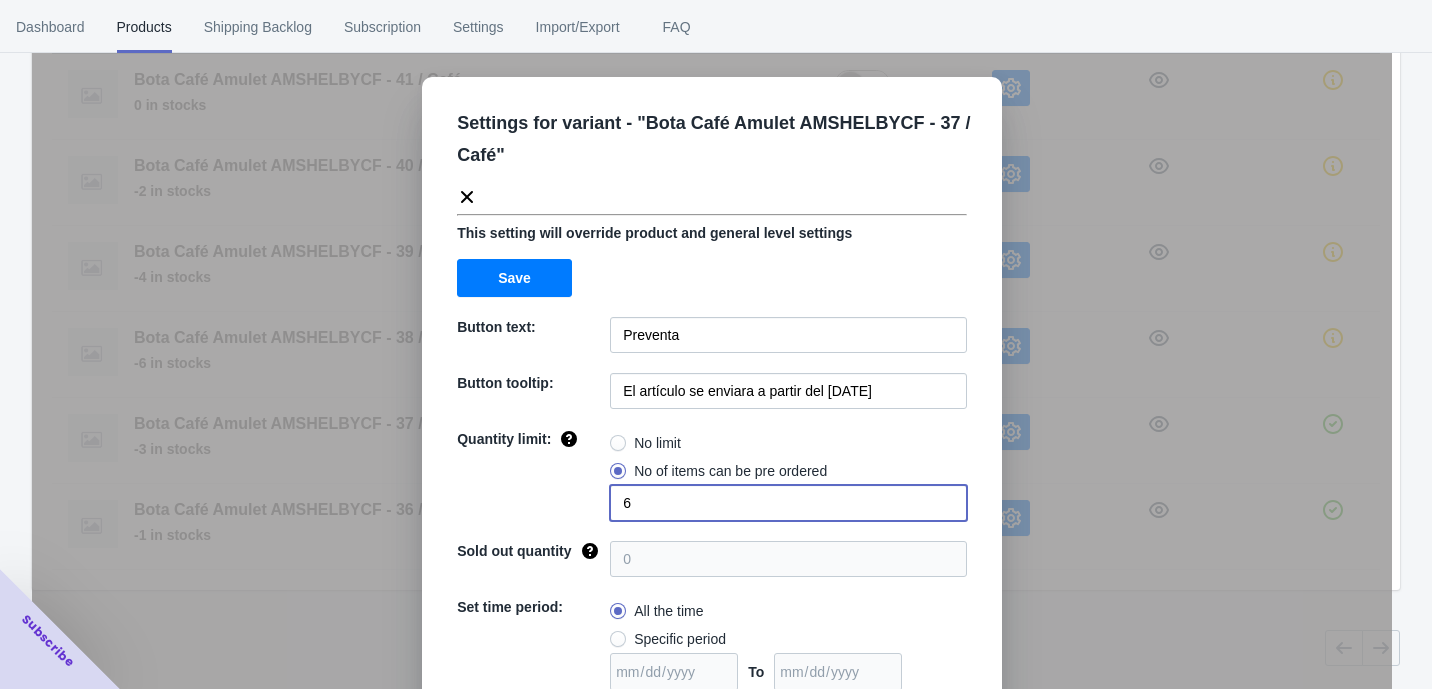 drag, startPoint x: 631, startPoint y: 504, endPoint x: 612, endPoint y: 506, distance: 19.104973 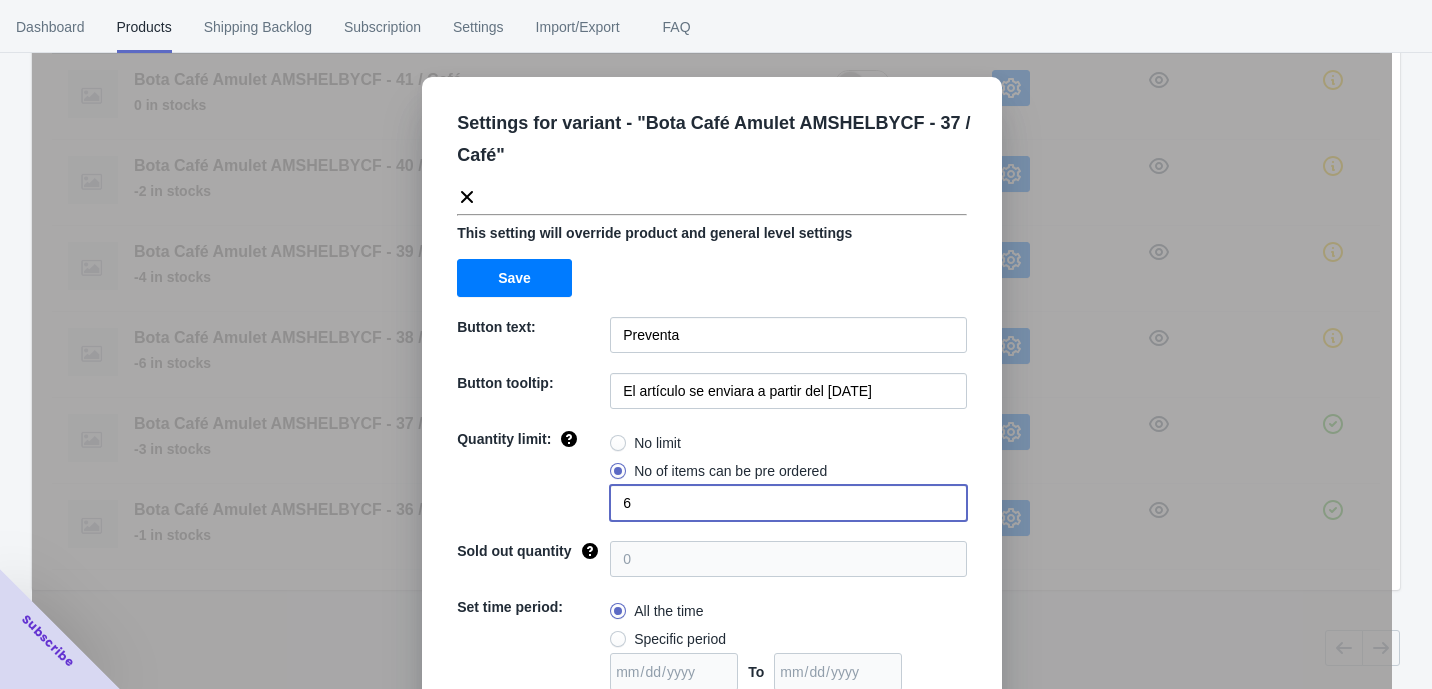 click on "6" at bounding box center (788, 503) 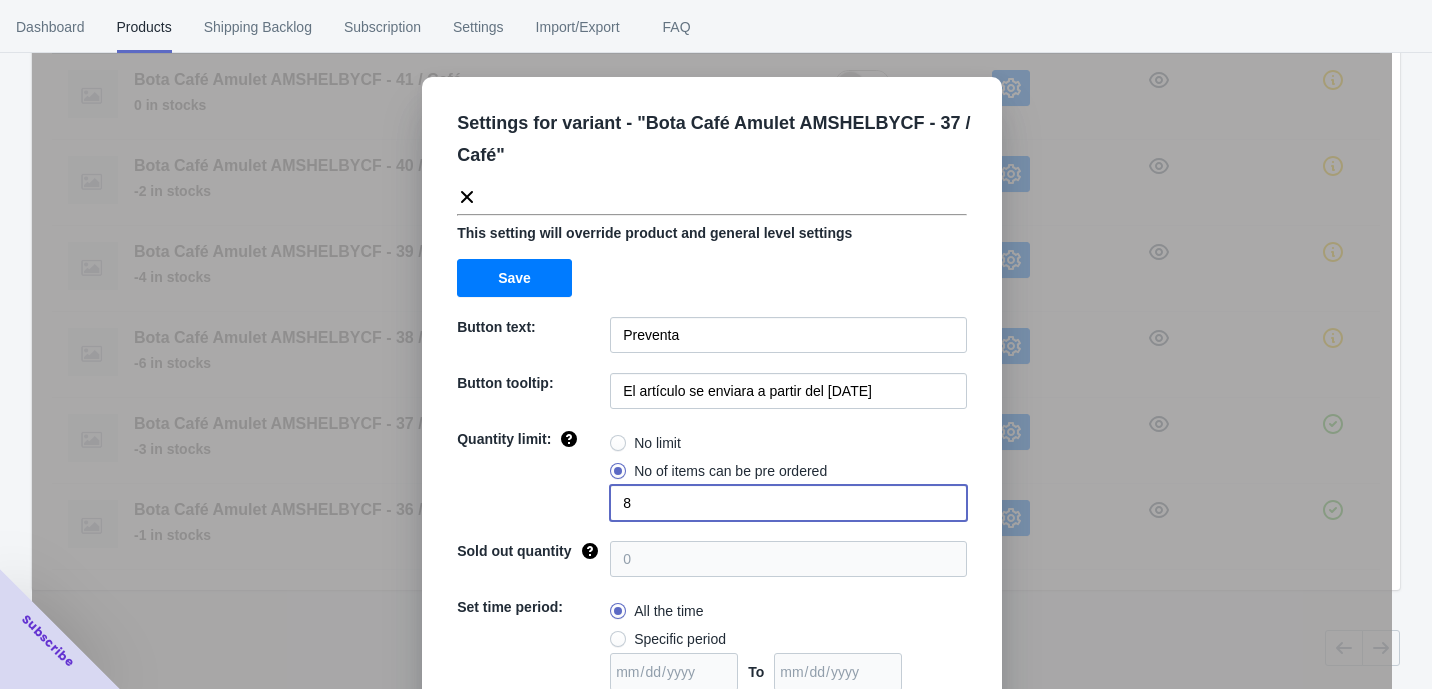 type on "8" 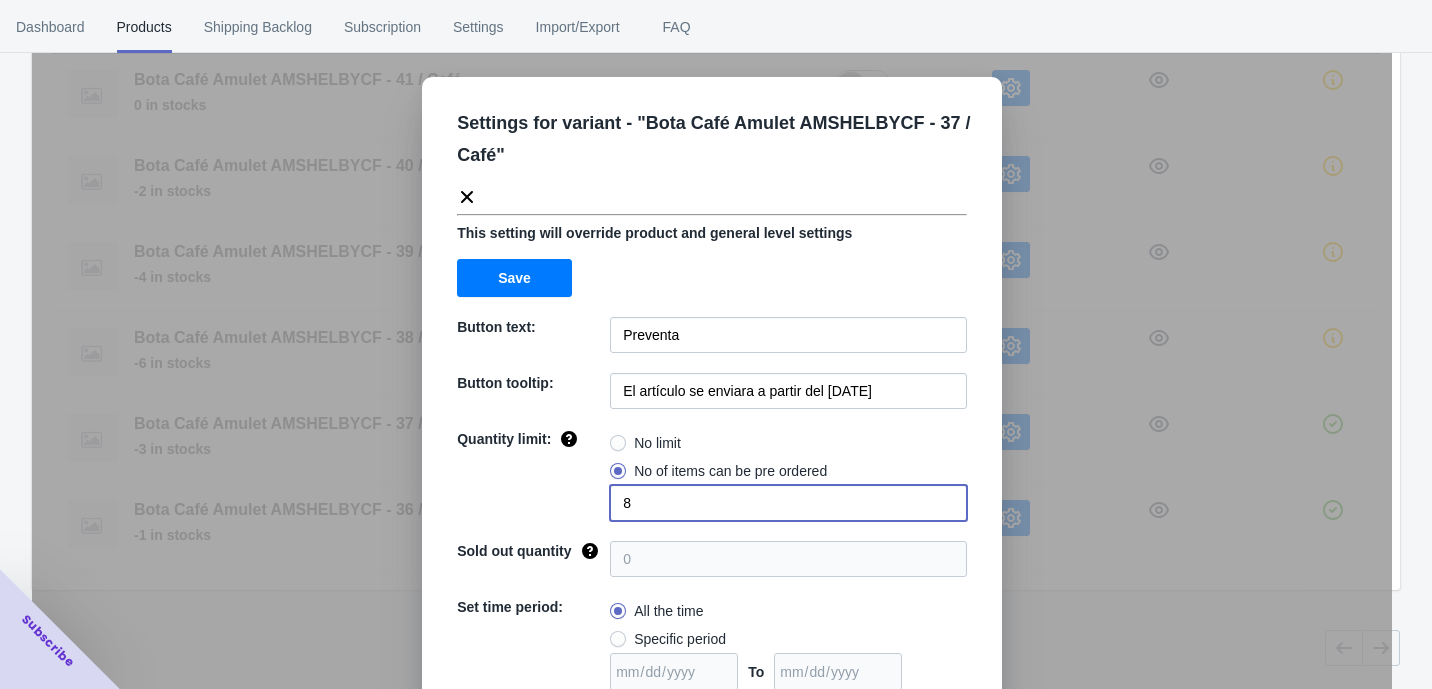 click on "Settings for variant - " Bota Café Amulet AMSHELBYCF - 37 / Café " This setting will override product and general level settings Save Button text: Preventa Button tooltip: El artículo se enviara a partir del 7 de Agosto de 2025 Quantity limit: No limit No of items can be pre ordered 8 Sold out quantity 0 Set time period: All the time Specific period To Sold out message: AGOTADO Override settings: Do not override Cancel Save" at bounding box center (712, 394) 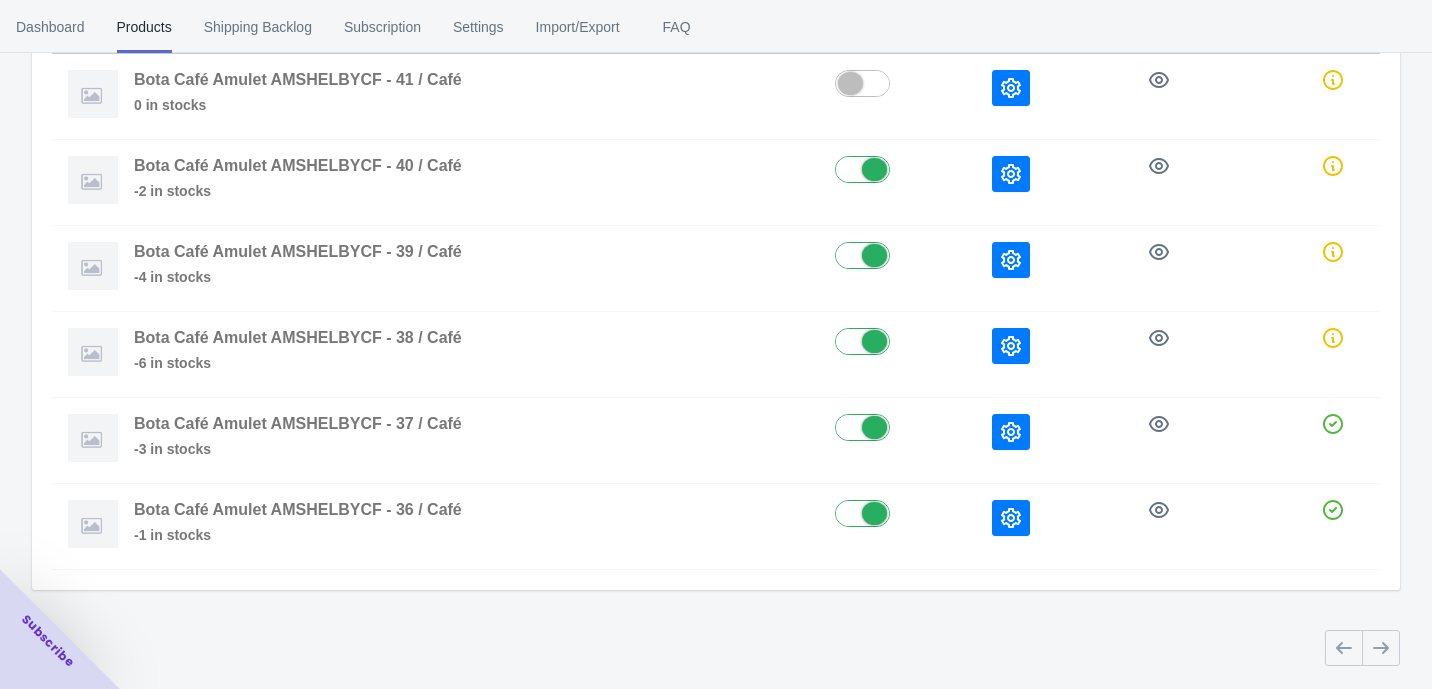 click 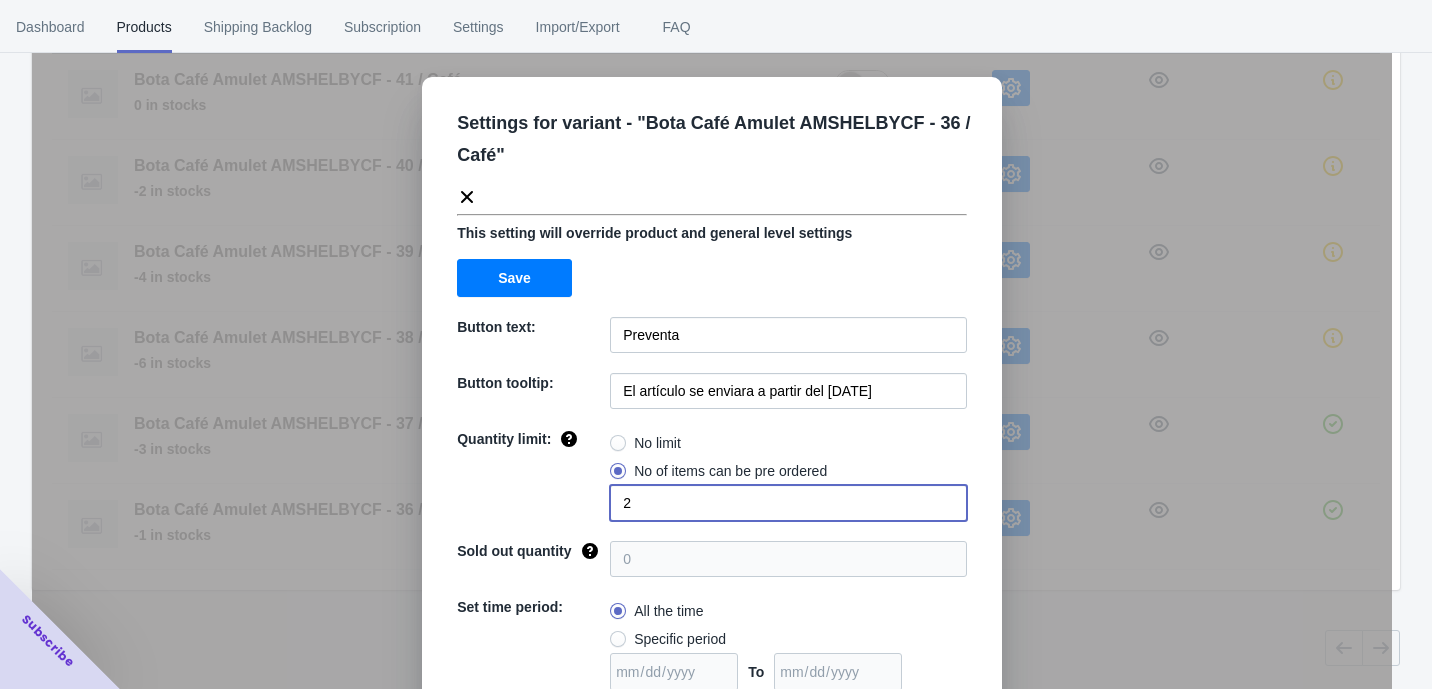 drag, startPoint x: 651, startPoint y: 500, endPoint x: 553, endPoint y: 500, distance: 98 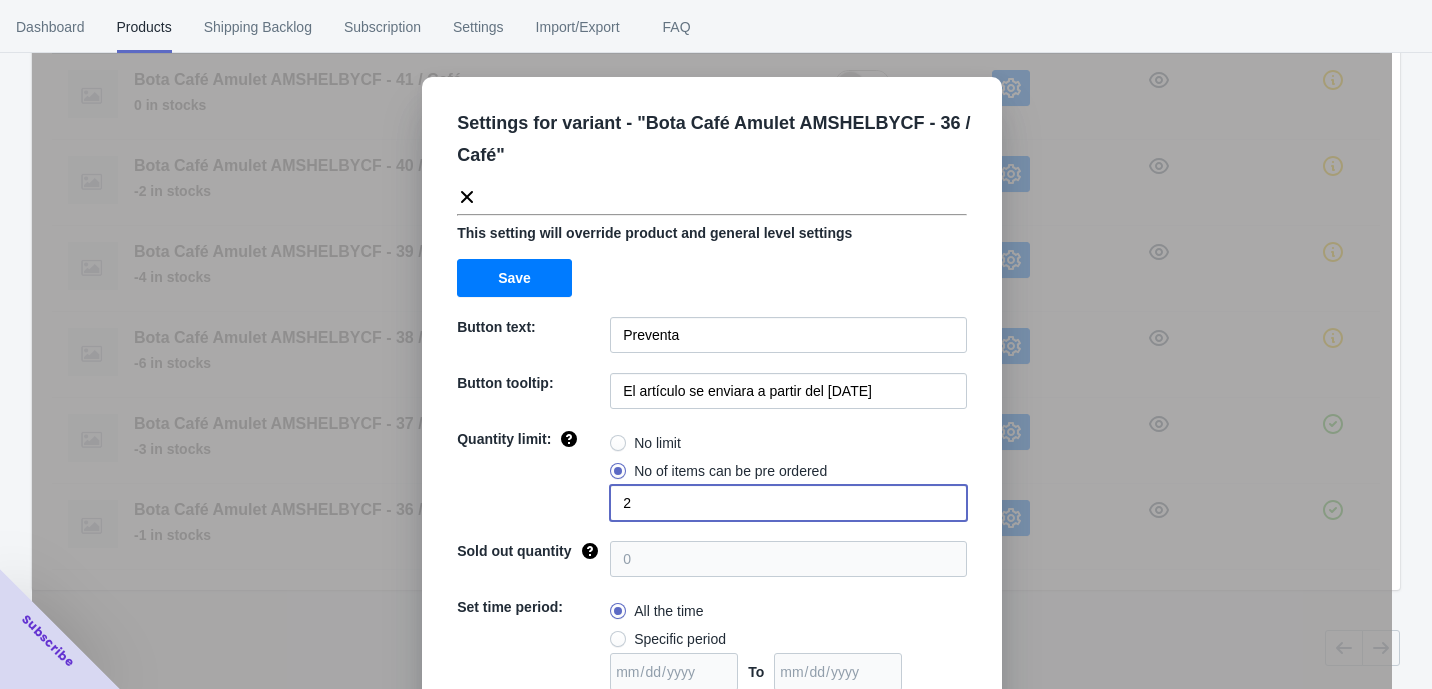 click on "Quantity limit: No limit No of items can be pre ordered 2" 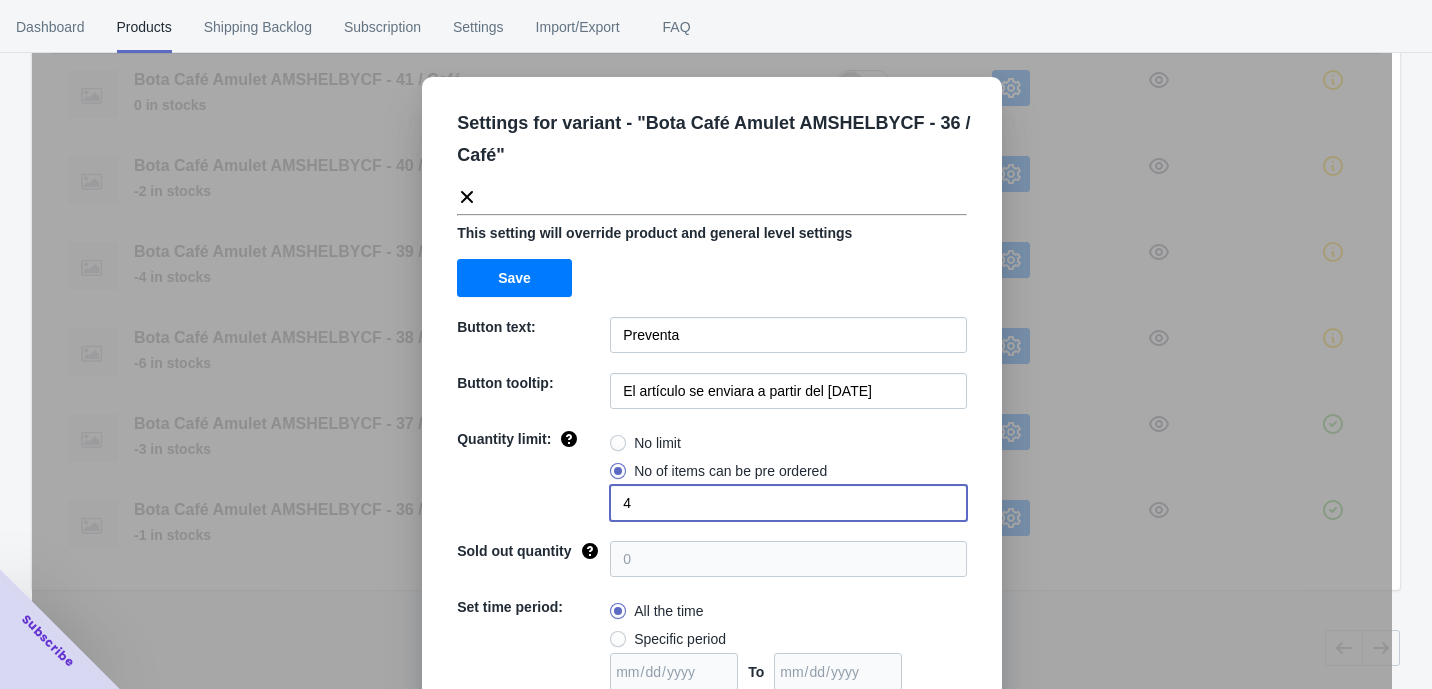 type on "4" 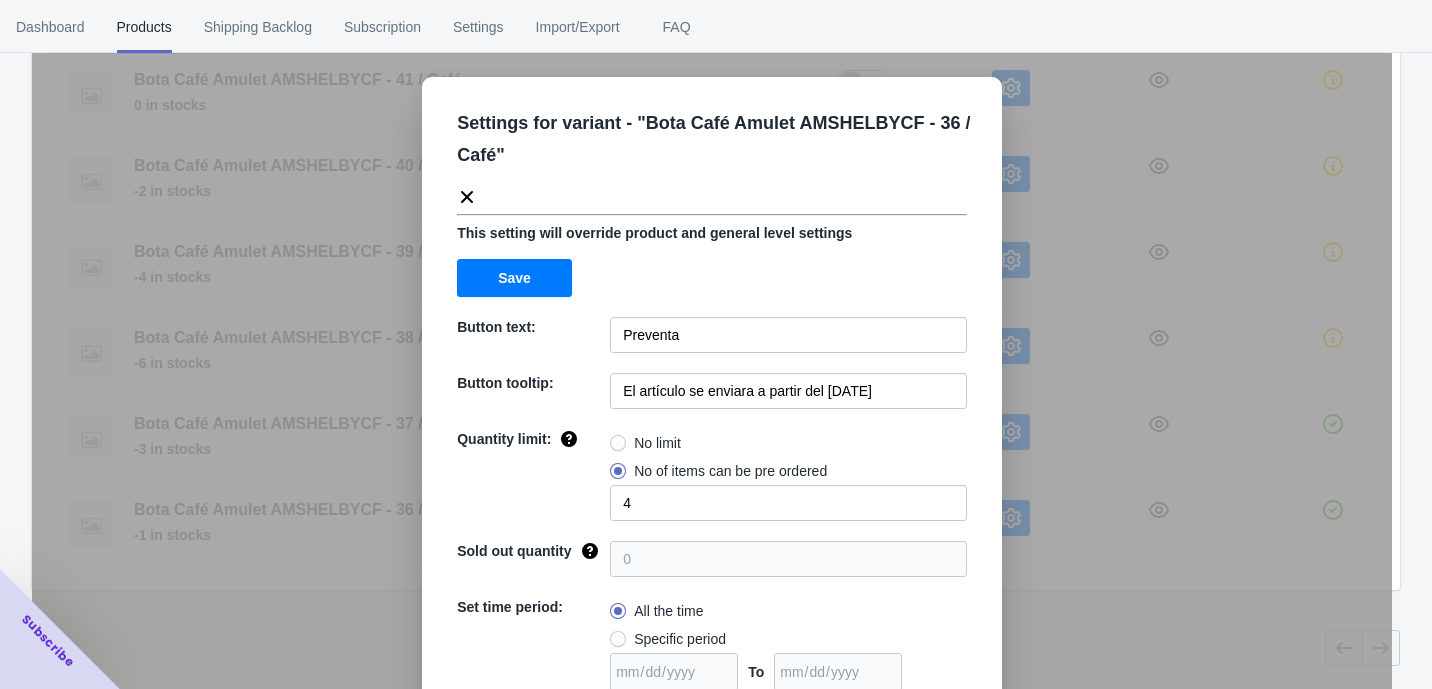 click on "Settings for variant - " Bota Café Amulet AMSHELBYCF - 36 / Café " This setting will override product and general level settings Save Button text: Preventa Button tooltip: El artículo se enviara a partir del 7 de Agosto de 2025 Quantity limit: No limit No of items can be pre ordered 4 Sold out quantity 0 Set time period: All the time Specific period To Sold out message: AGOTADO Override settings: Do not override Cancel Save" at bounding box center (712, 394) 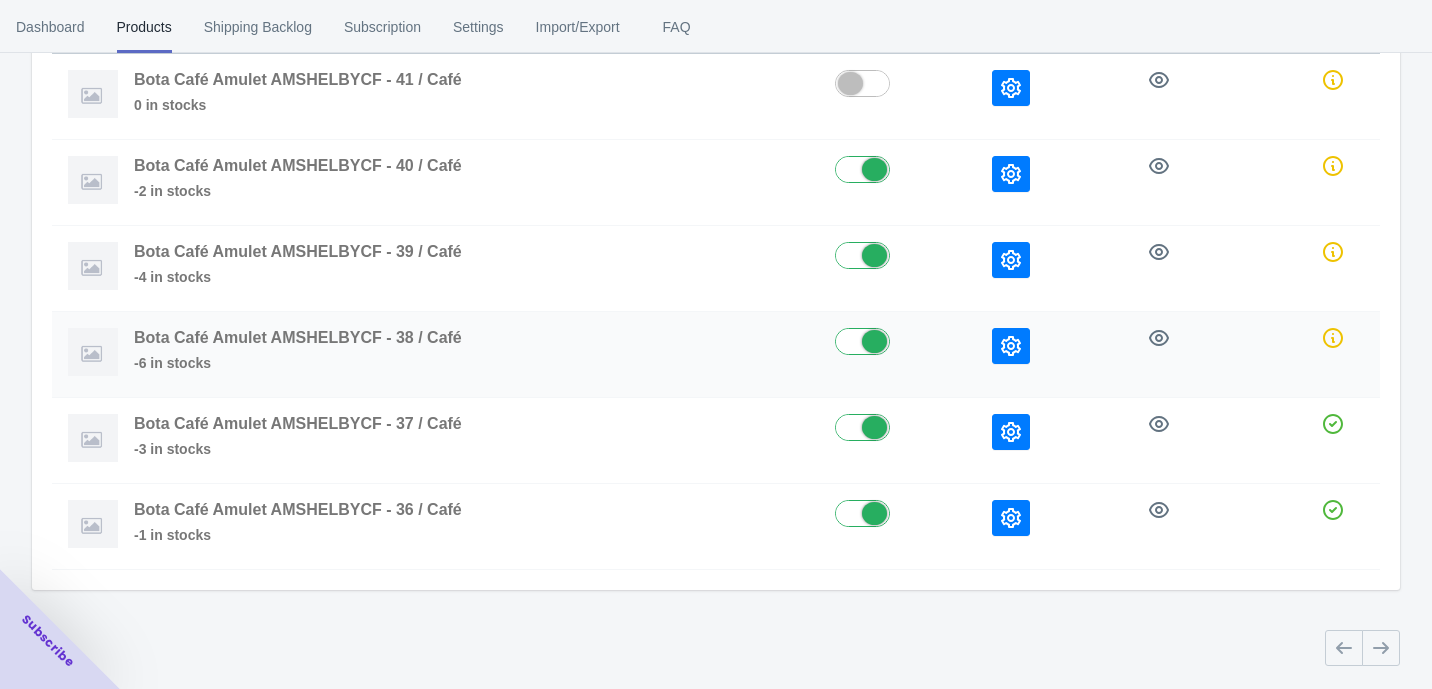 click 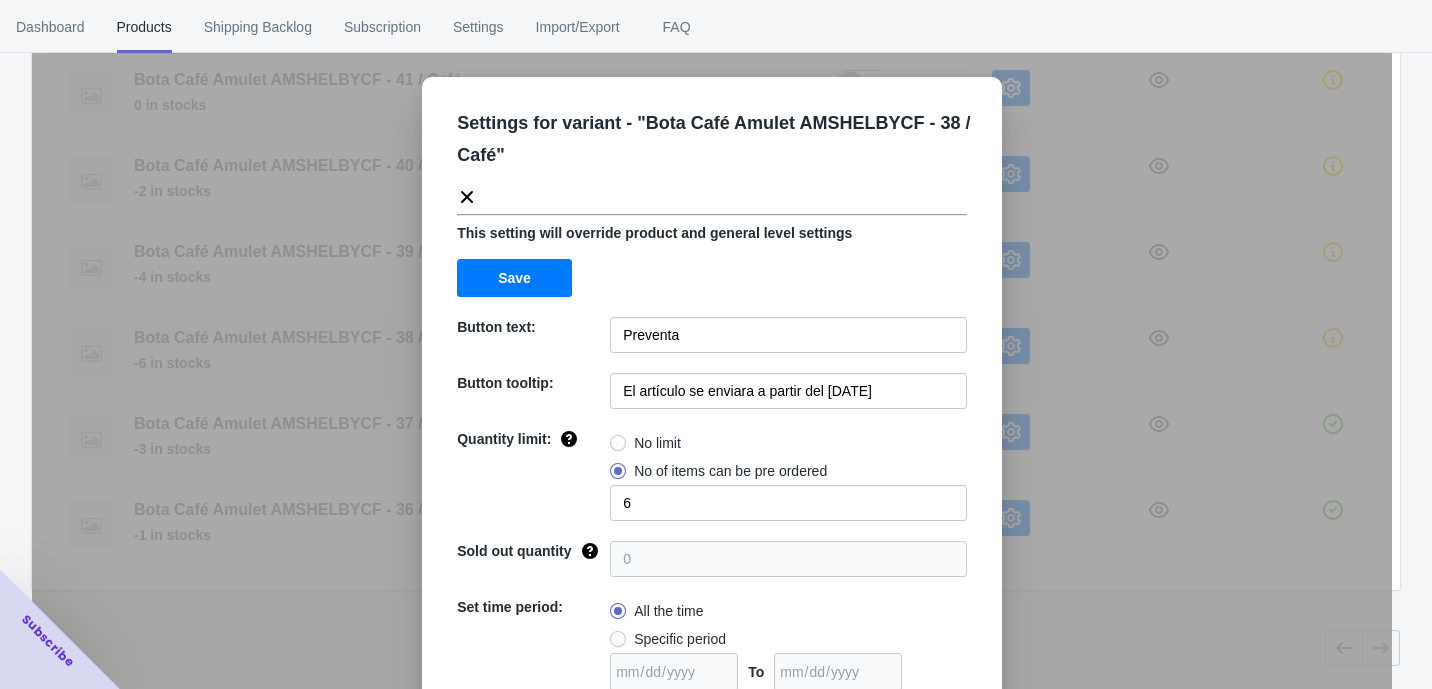 click on "Settings for variant - " Bota Café Amulet AMSHELBYCF - 38 / Café " This setting will override product and general level settings Save Button text: Preventa Button tooltip: El artículo se enviara a partir del 7 de Agosto de 2025 Quantity limit: No limit No of items can be pre ordered 6 Sold out quantity 0 Set time period: All the time Specific period To Sold out message: AGOTADO Override settings: Do not override Cancel Save" at bounding box center (712, 394) 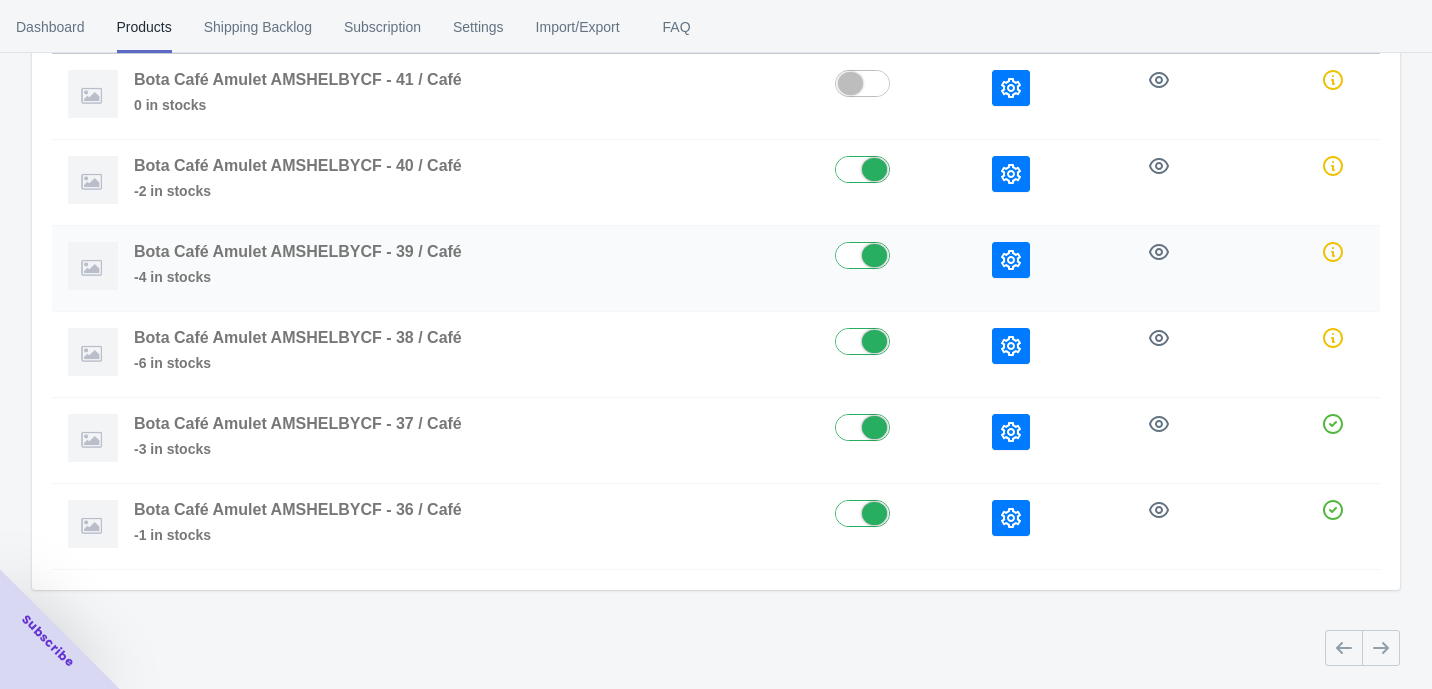click 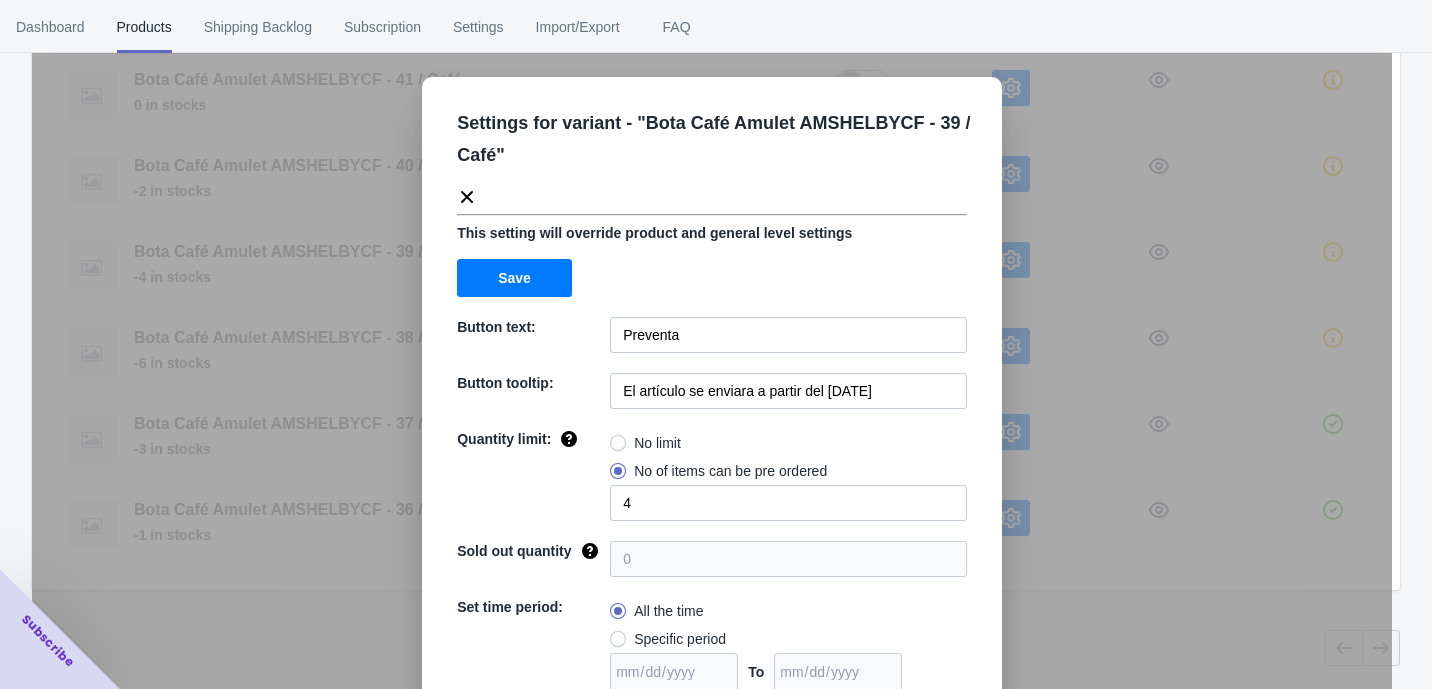 click on "Settings for variant - " Bota Café Amulet AMSHELBYCF - 39 / Café " This setting will override product and general level settings Save Button text: Preventa Button tooltip: El artículo se enviara a partir del 7 de Agosto de 2025 Quantity limit: No limit No of items can be pre ordered 4 Sold out quantity 0 Set time period: All the time Specific period To Sold out message: AGOTADO Override settings: Do not override Cancel Save" at bounding box center (712, 394) 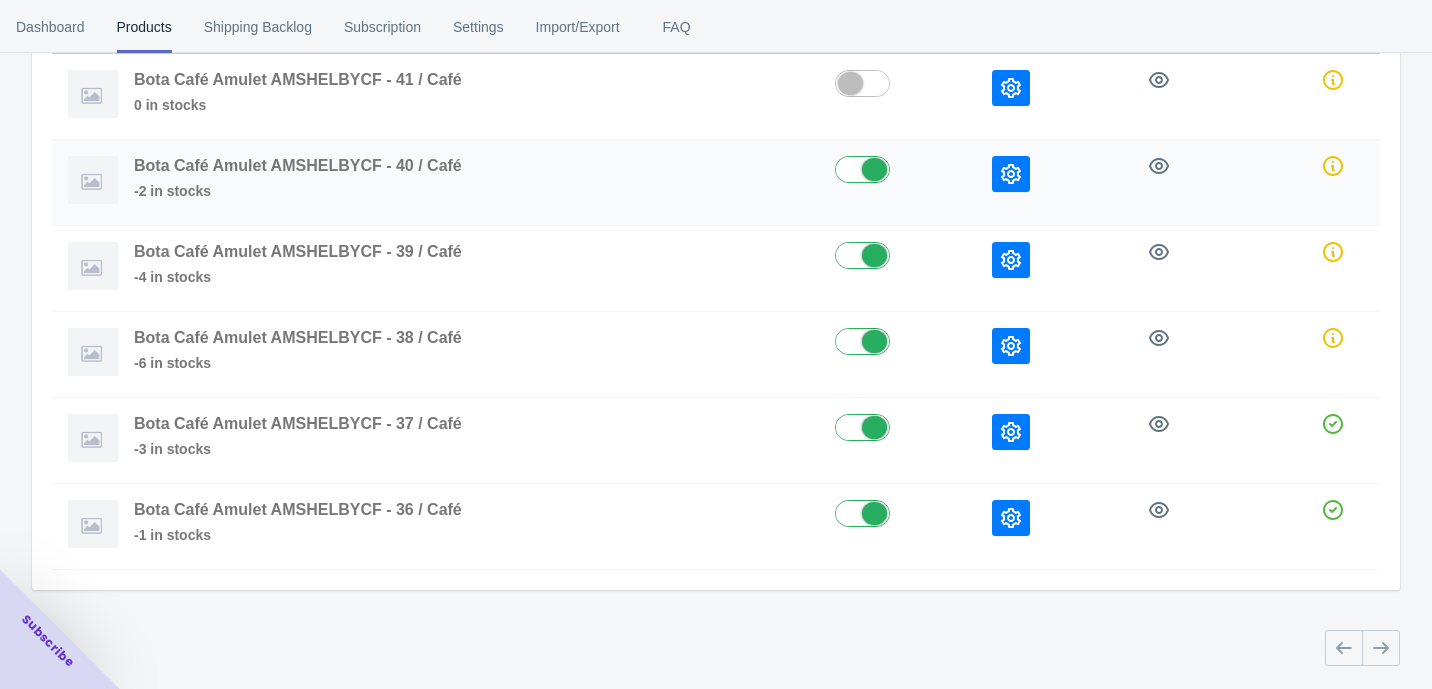 click at bounding box center (1011, 174) 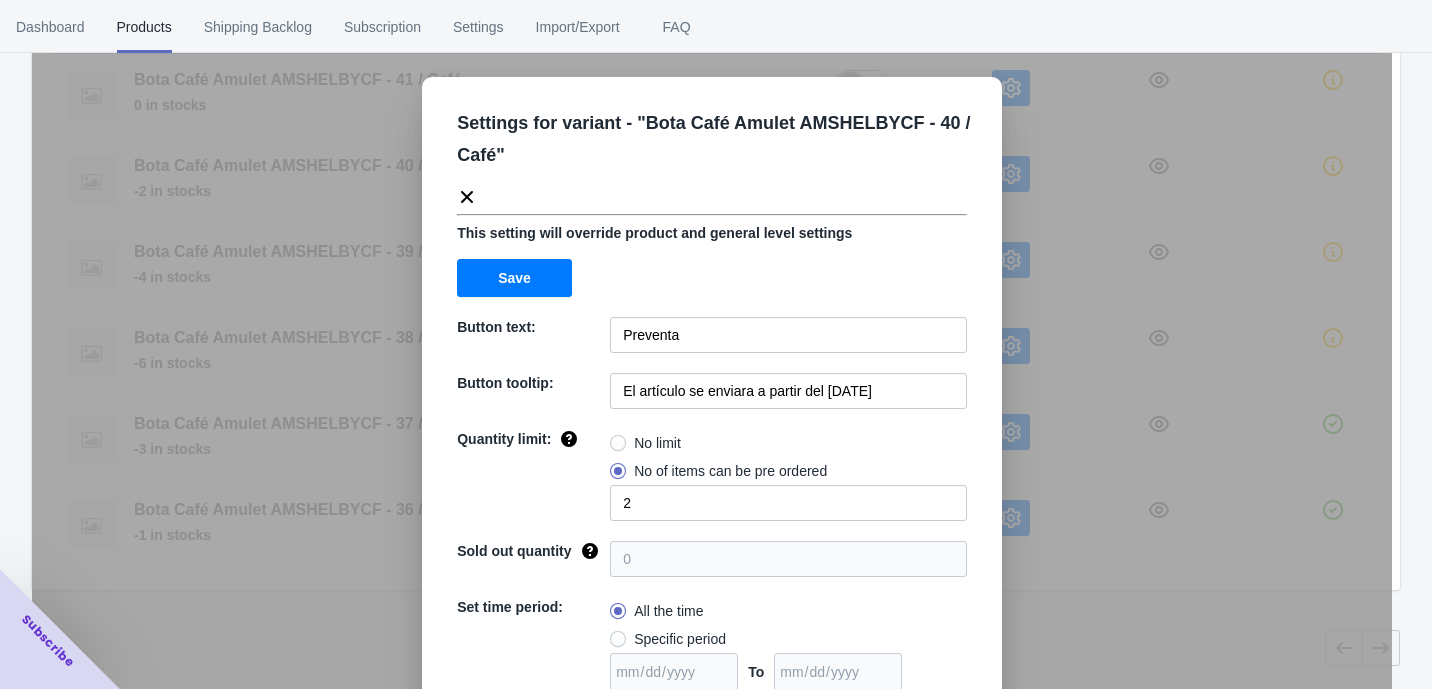 click on "Settings for variant - " Bota Café Amulet AMSHELBYCF - 40 / Café " This setting will override product and general level settings Save Button text: Preventa Button tooltip: El artículo se enviara a partir del 7 de Agosto de 2025 Quantity limit: No limit No of items can be pre ordered 2 Sold out quantity 0 Set time period: All the time Specific period To Sold out message: AGOTADO Override settings: Do not override Cancel Save" at bounding box center [712, 394] 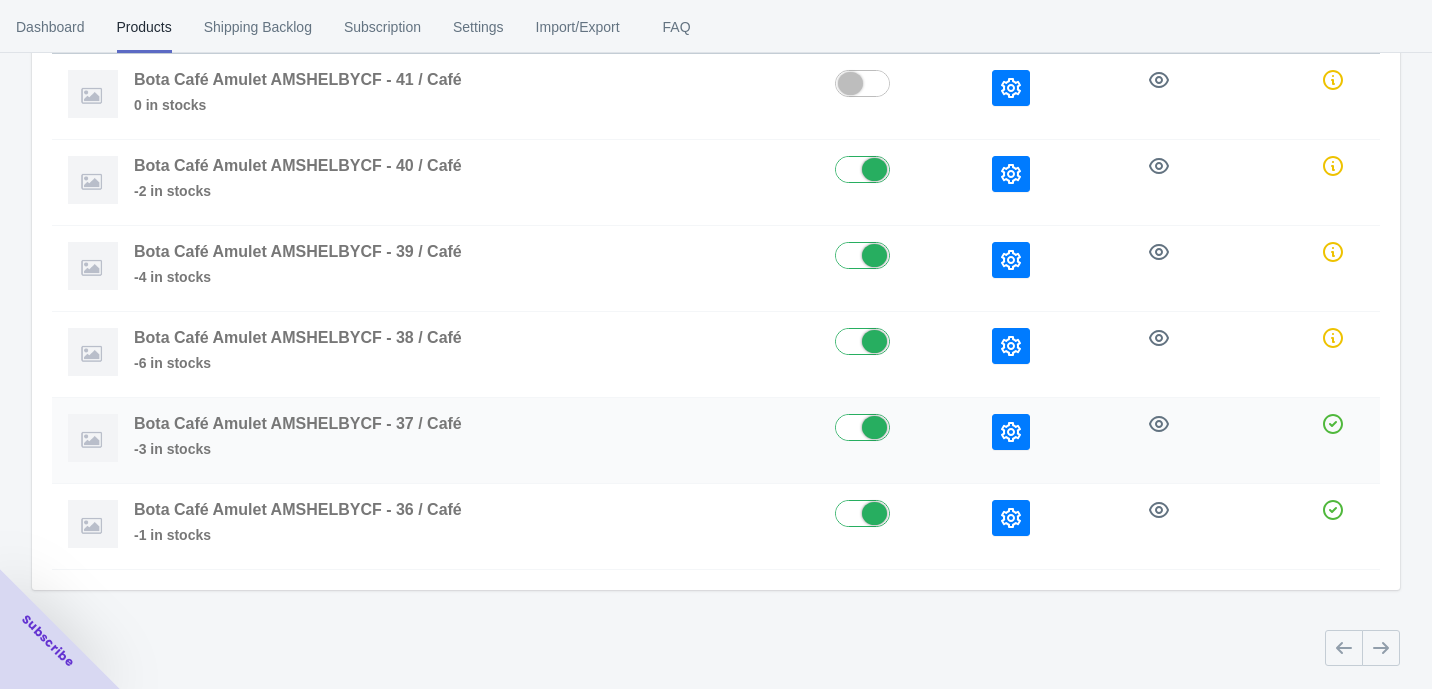 click 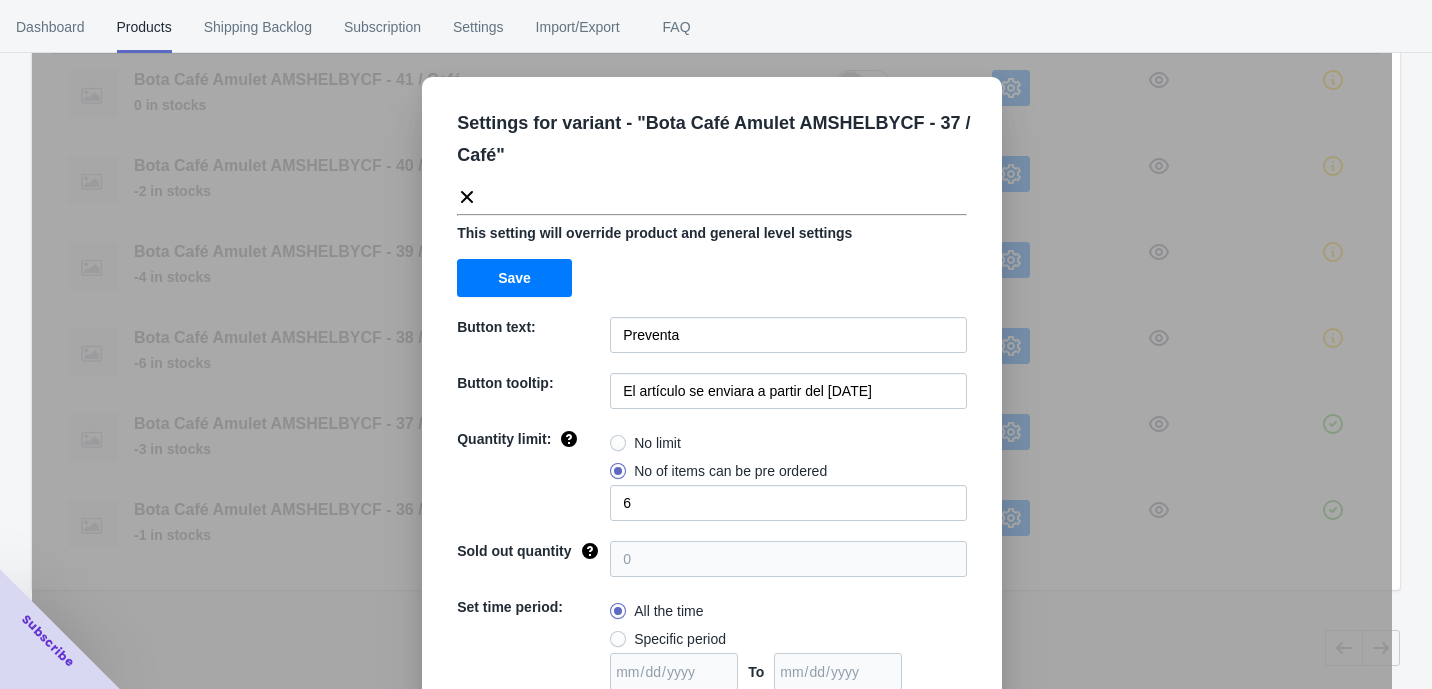 click on "Settings for variant - " Bota Café Amulet AMSHELBYCF - 37 / Café " This setting will override product and general level settings Save Button text: Preventa Button tooltip: El artículo se enviara a partir del 7 de Agosto de 2025 Quantity limit: No limit No of items can be pre ordered 6 Sold out quantity 0 Set time period: All the time Specific period To Sold out message: AGOTADO Override settings: Do not override Cancel Save" at bounding box center [712, 394] 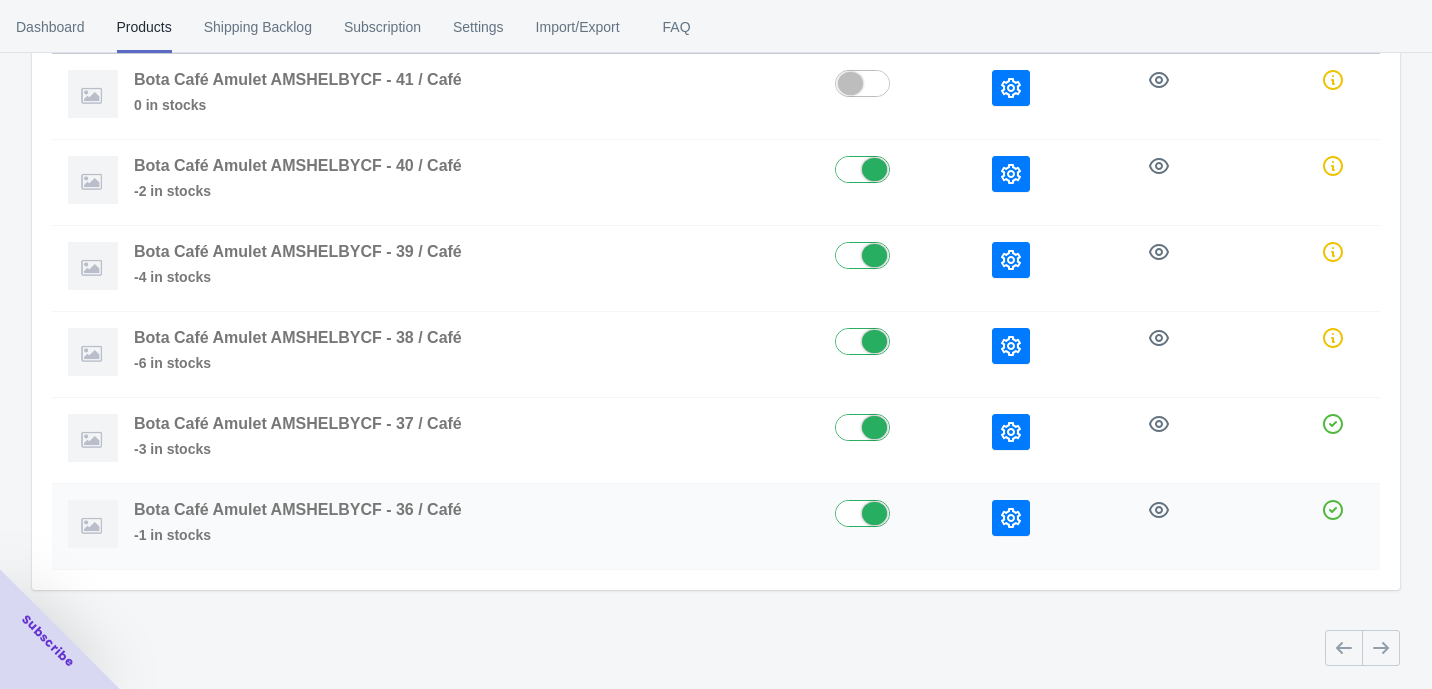 click 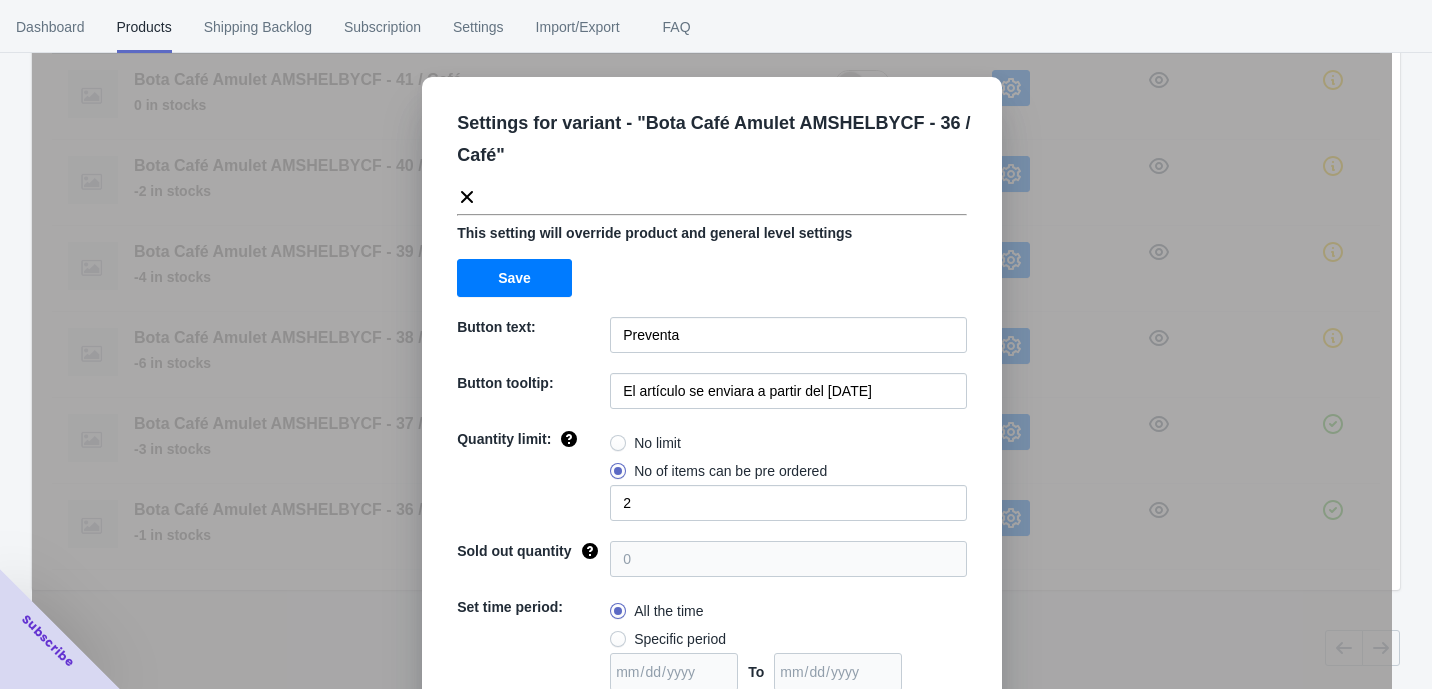 click on "Settings for variant - " Bota Café Amulet AMSHELBYCF - 36 / Café " This setting will override product and general level settings Save Button text: Preventa Button tooltip: El artículo se enviara a partir del 7 de Agosto de 2025 Quantity limit: No limit No of items can be pre ordered 2 Sold out quantity 0 Set time period: All the time Specific period To Sold out message: AGOTADO Override settings: Do not override Cancel Save" at bounding box center (712, 394) 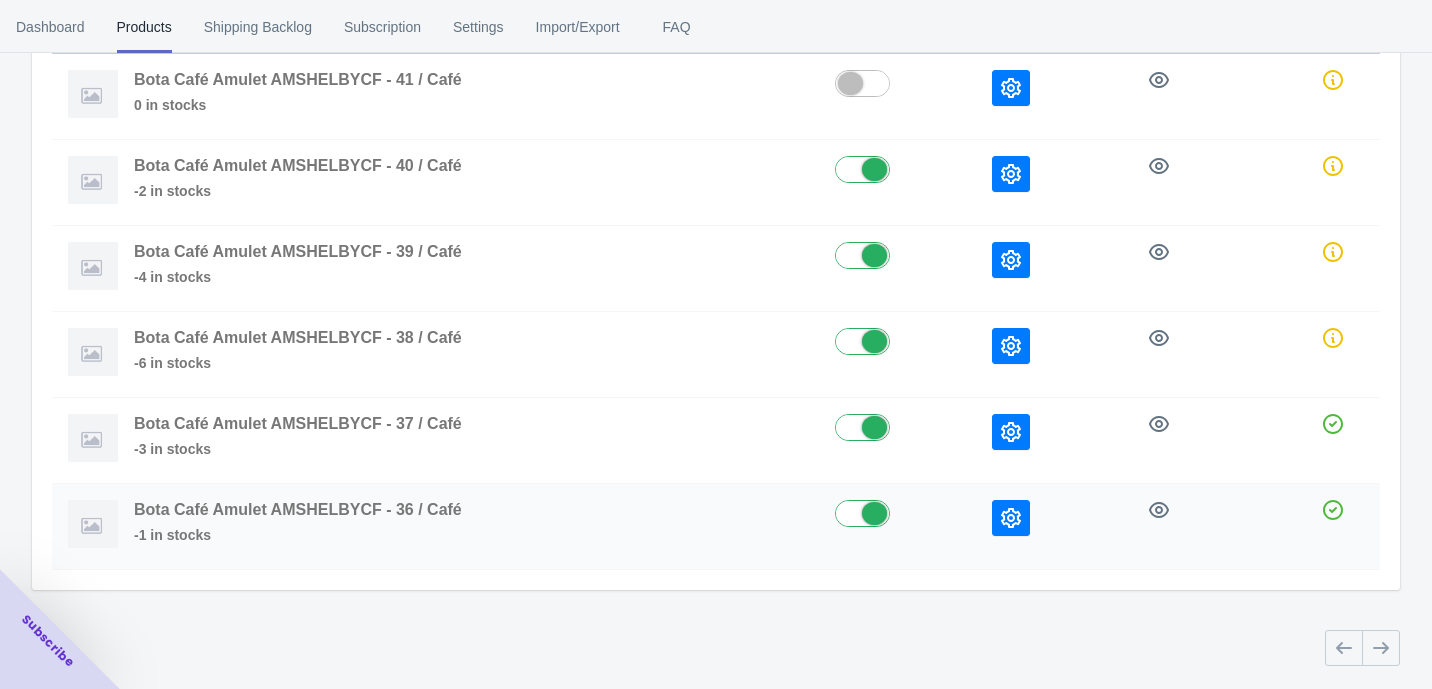 click 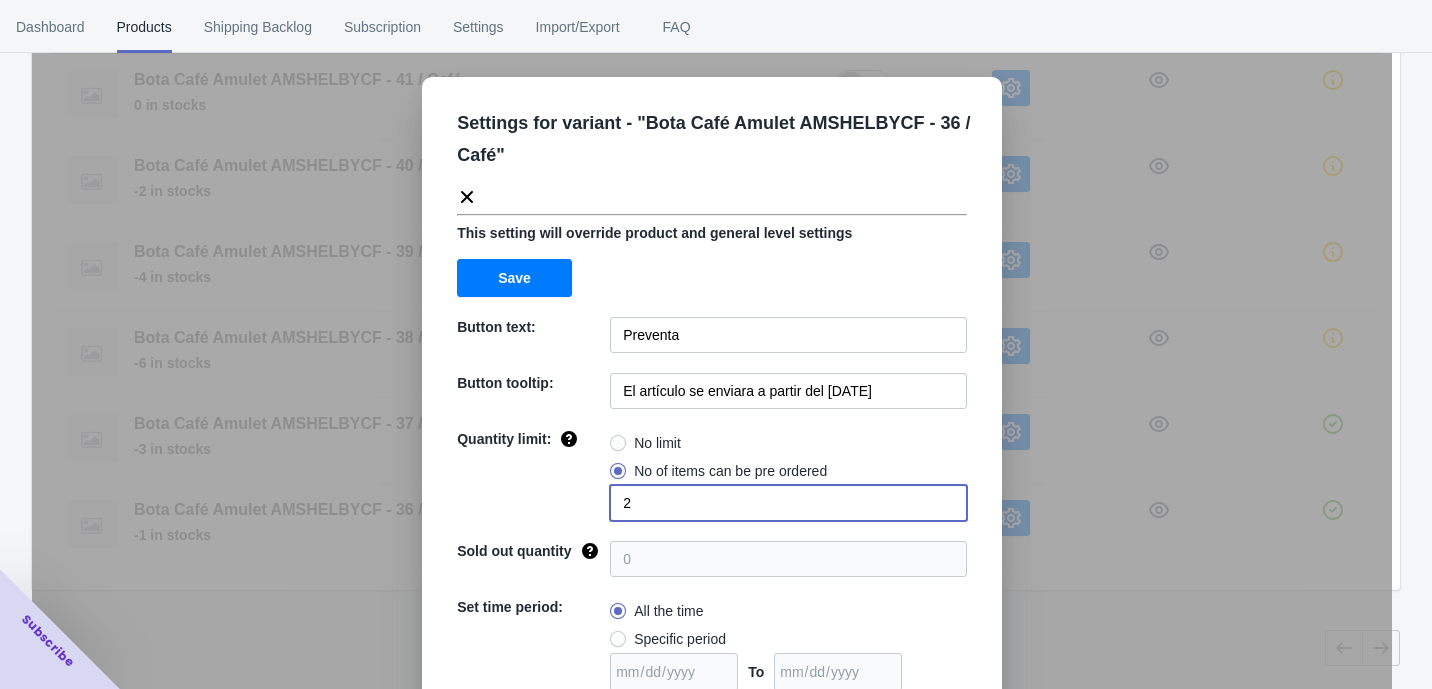 drag, startPoint x: 656, startPoint y: 508, endPoint x: 585, endPoint y: 508, distance: 71 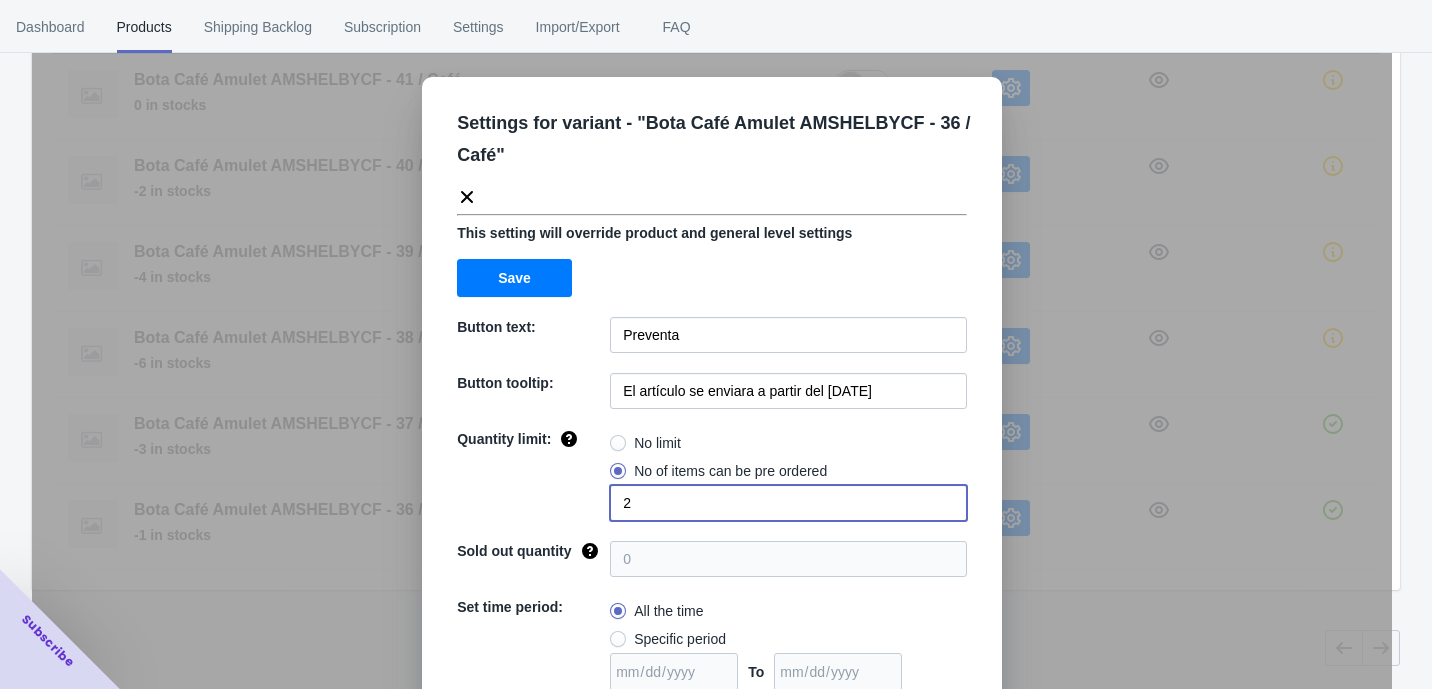 click on "Quantity limit: No limit No of items can be pre ordered 2" 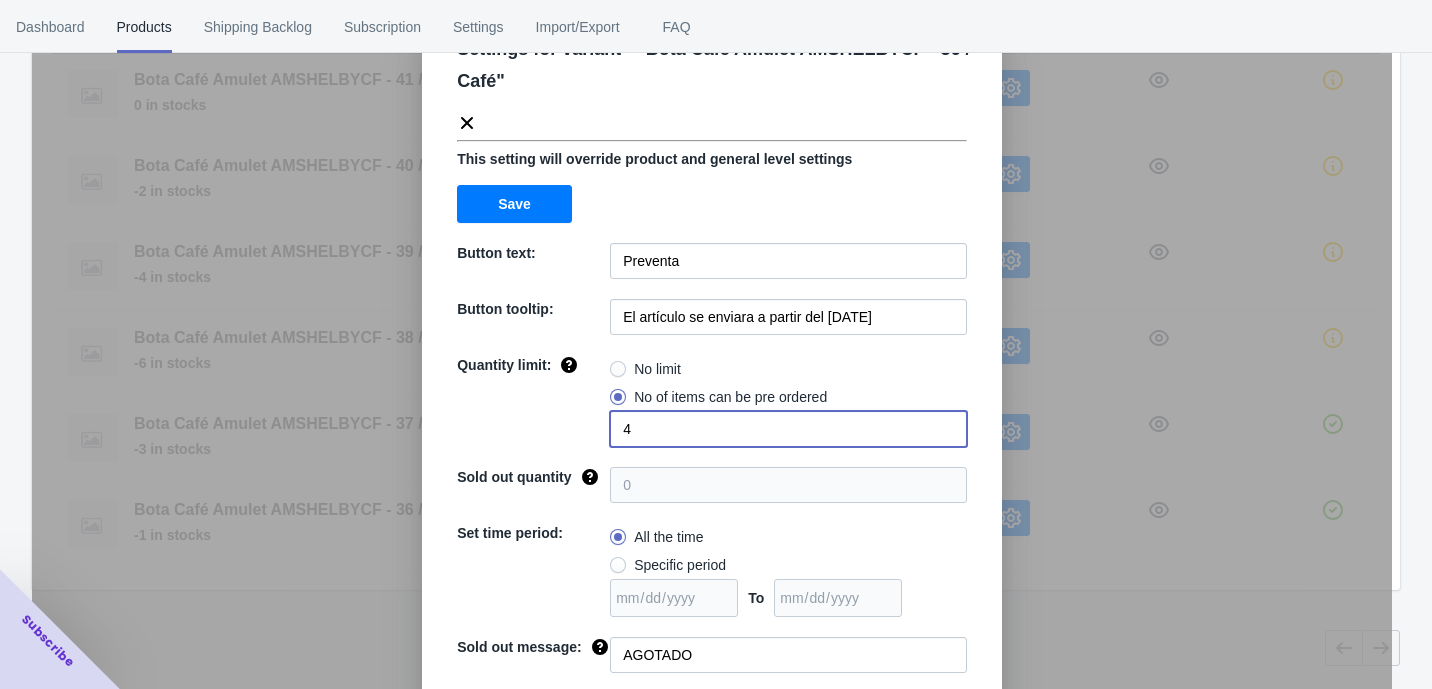 scroll, scrollTop: 166, scrollLeft: 0, axis: vertical 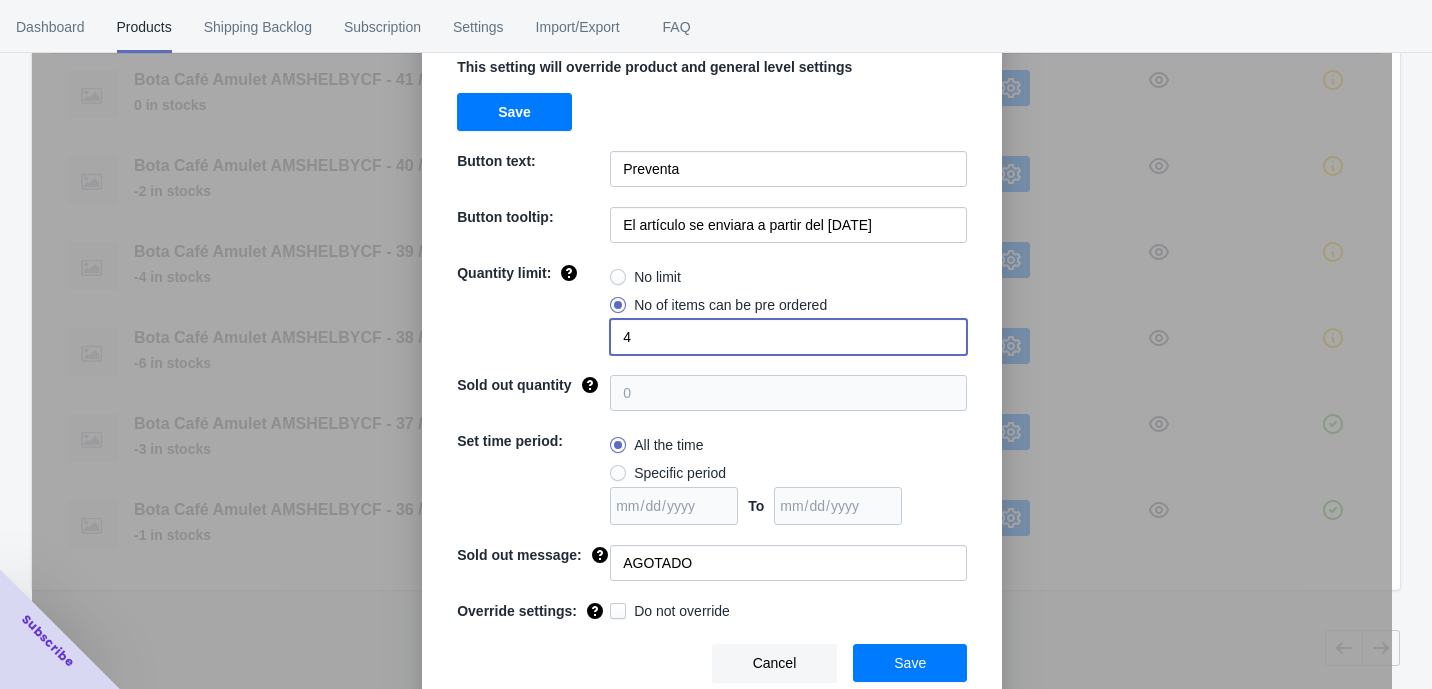 type on "4" 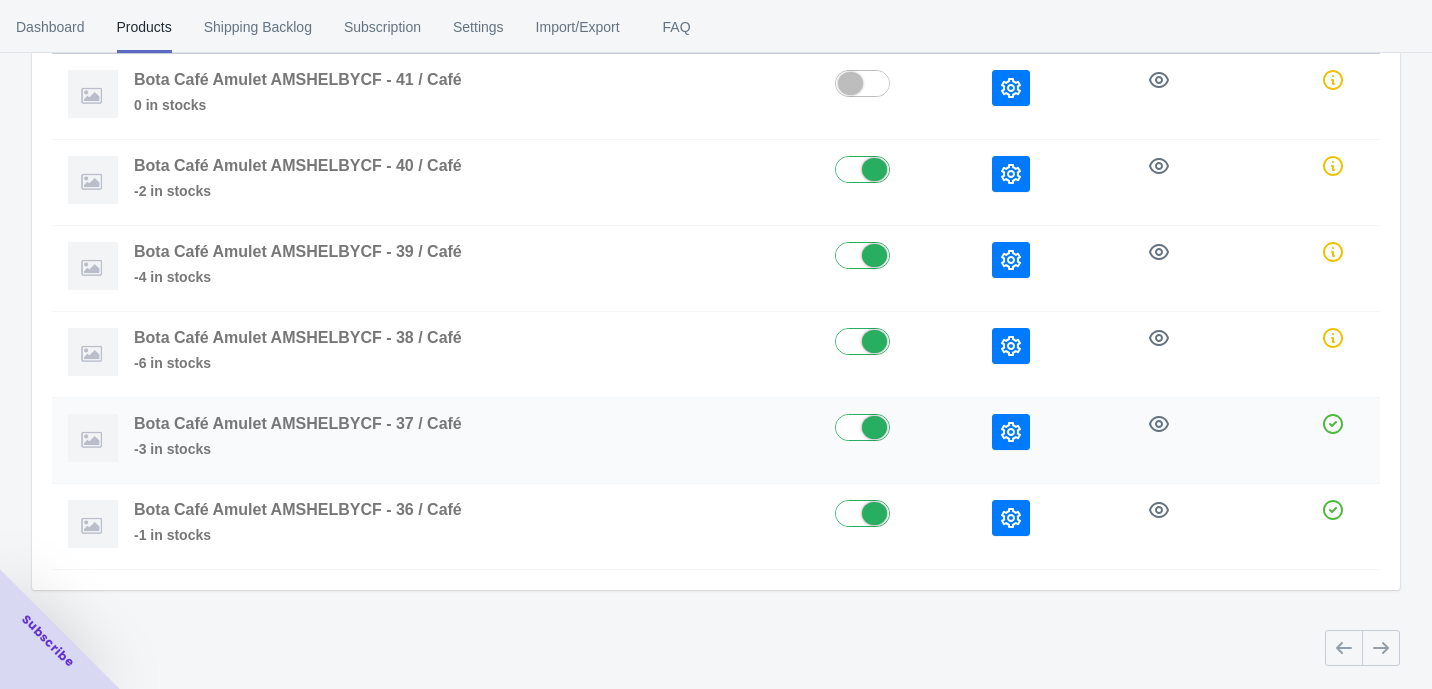 click 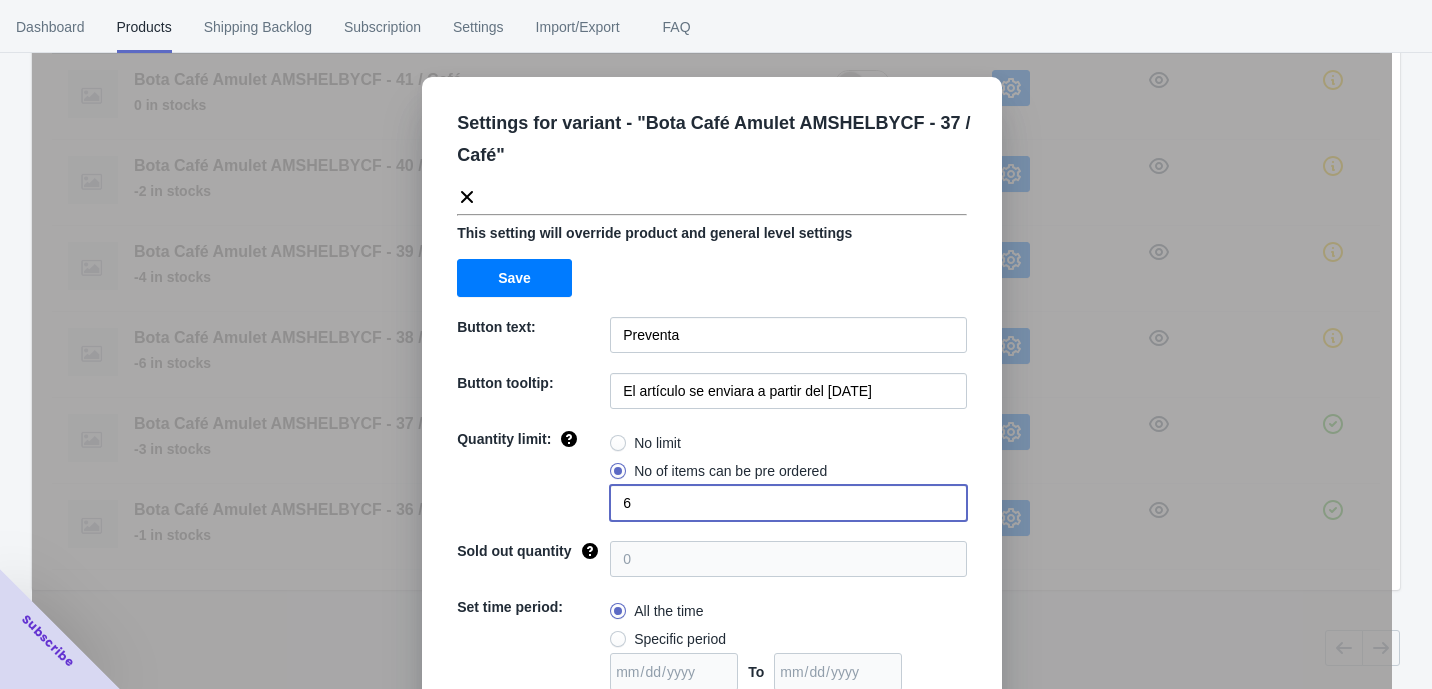 drag, startPoint x: 743, startPoint y: 504, endPoint x: 520, endPoint y: 513, distance: 223.18153 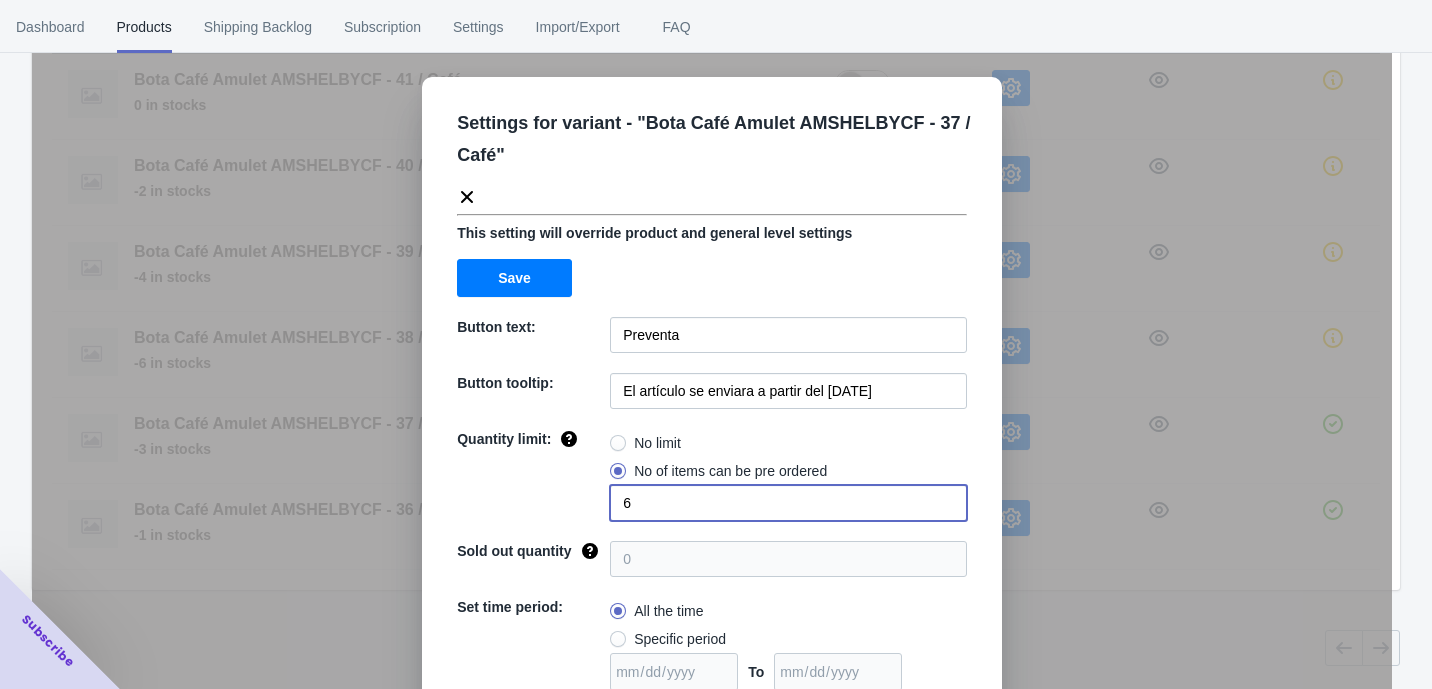 click on "Quantity limit: No limit No of items can be pre ordered 6" 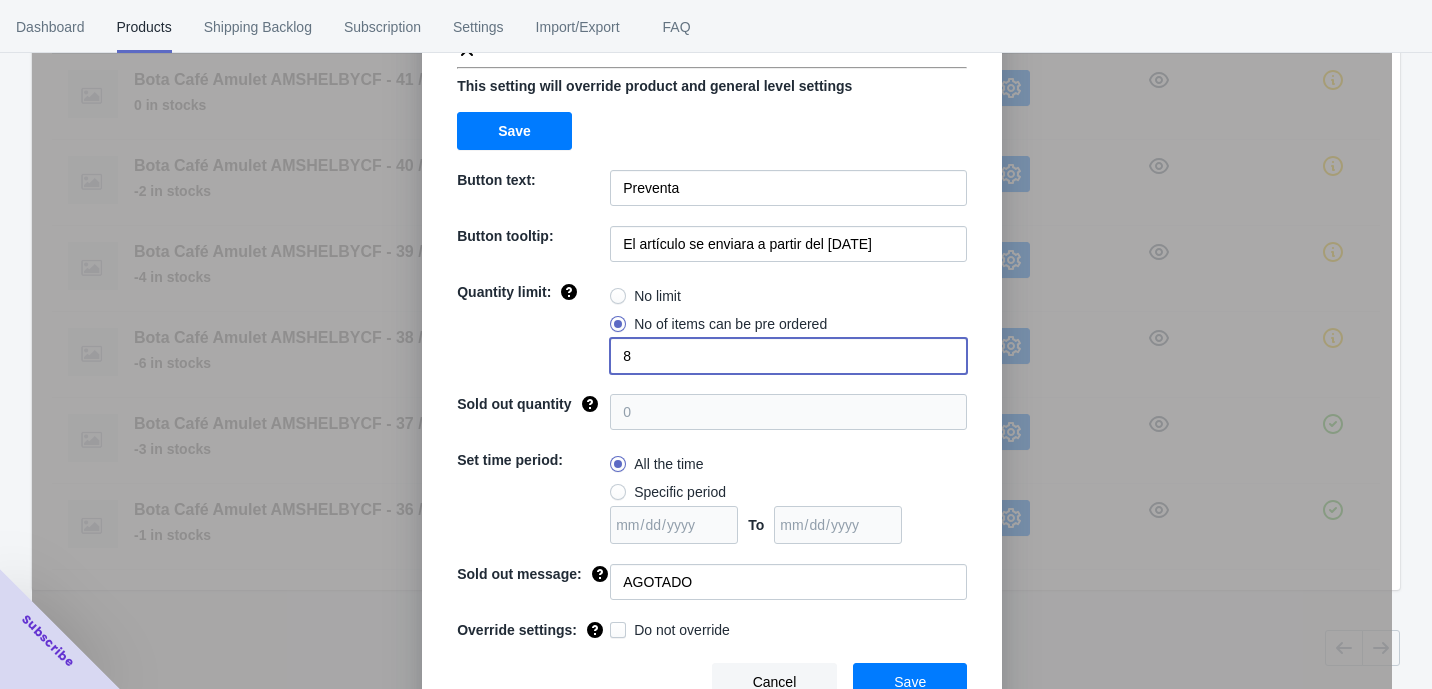 scroll, scrollTop: 166, scrollLeft: 0, axis: vertical 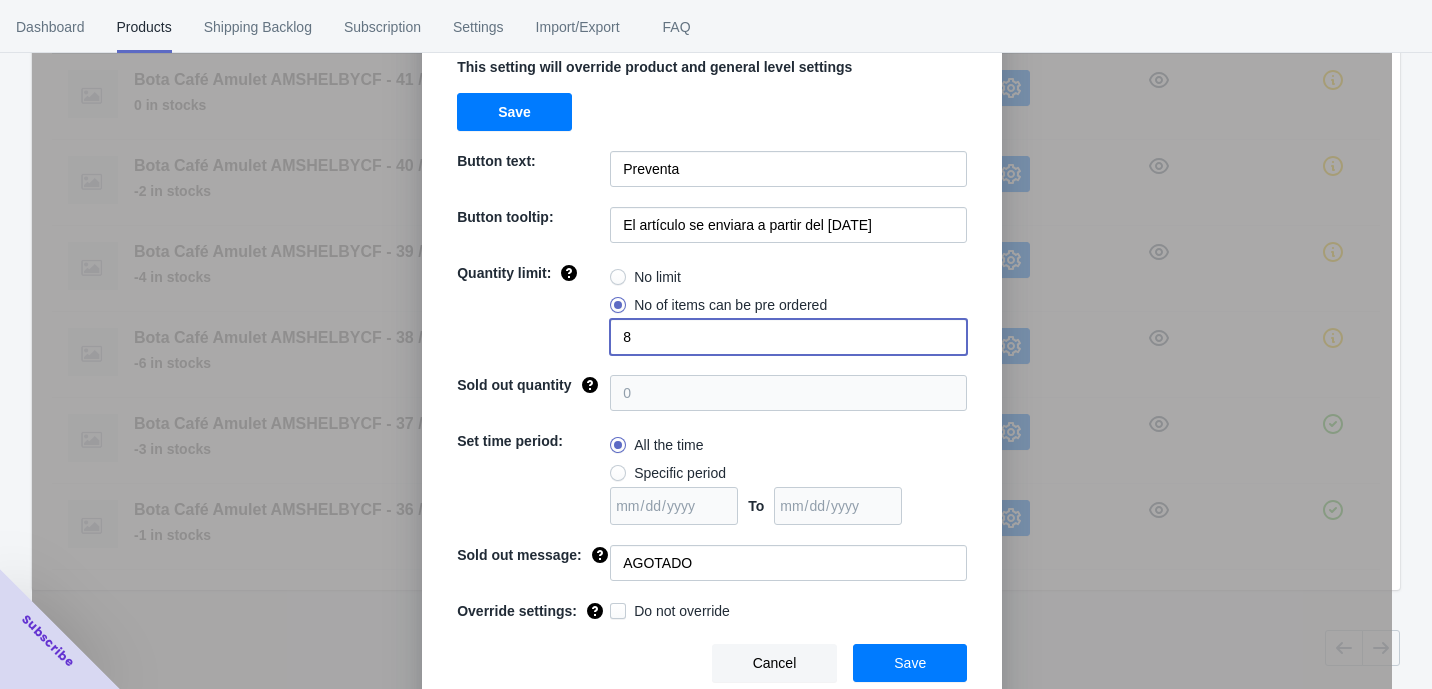 type on "8" 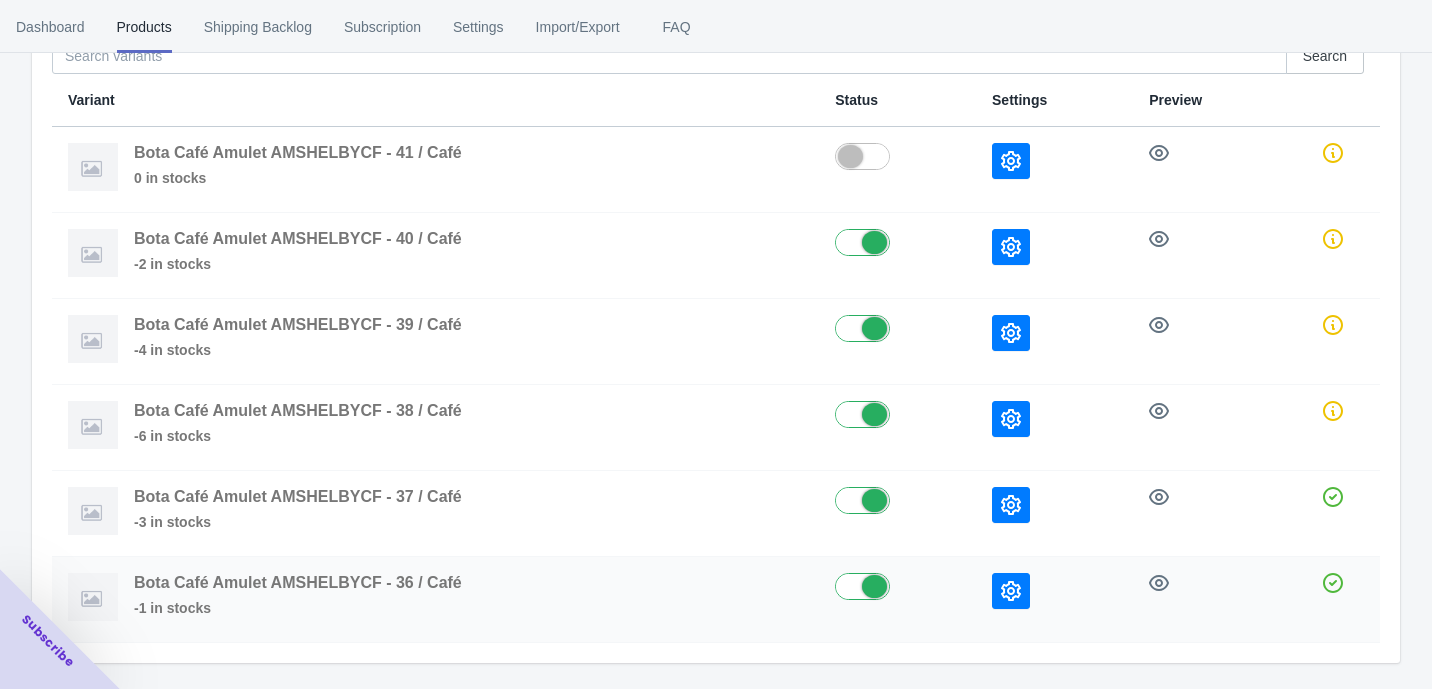 scroll, scrollTop: 163, scrollLeft: 0, axis: vertical 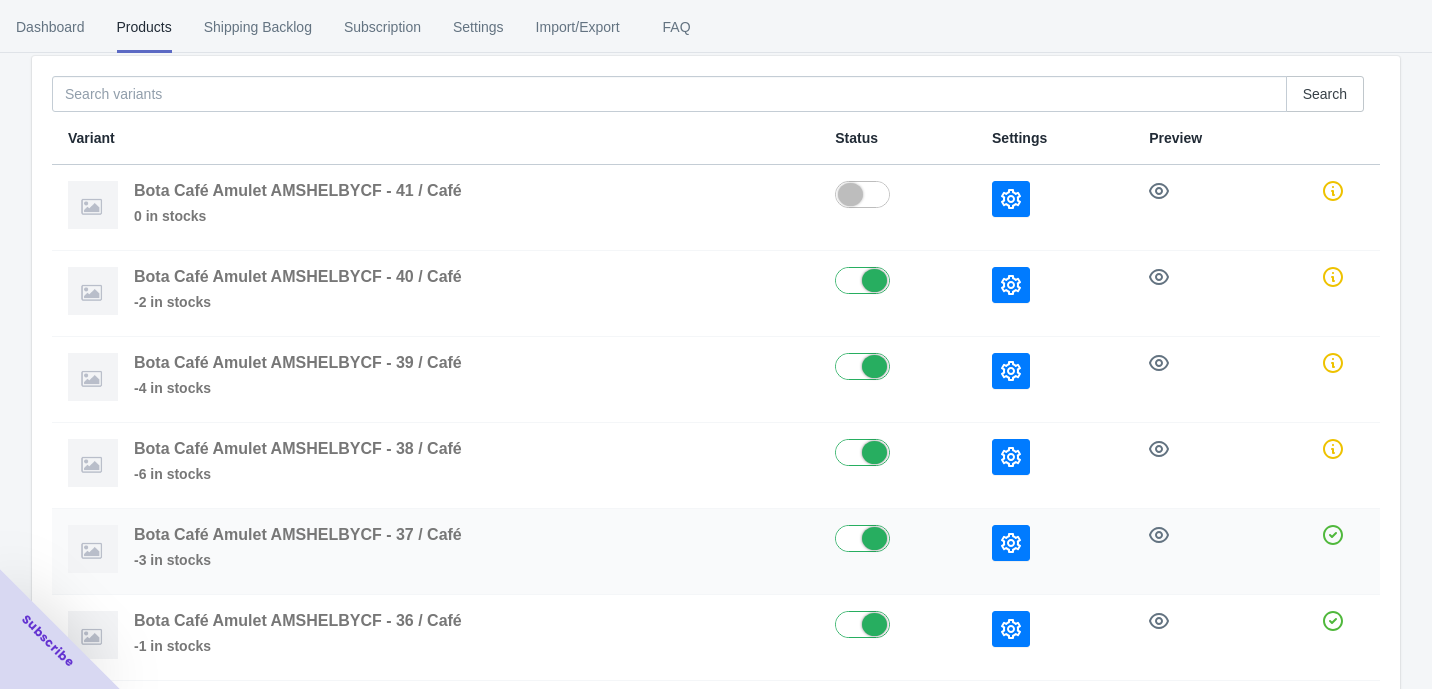 click at bounding box center [1011, 543] 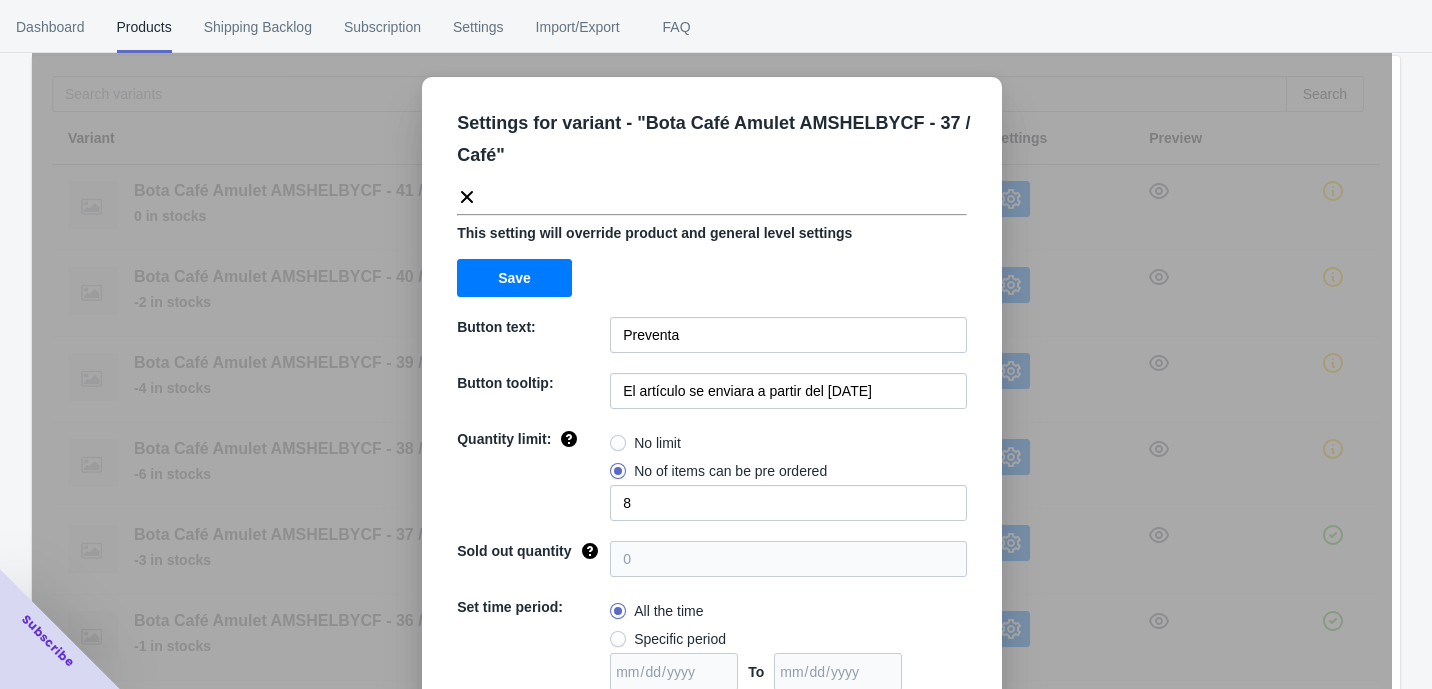 click on "Settings for variant - " Bota Café Amulet AMSHELBYCF - 37 / Café " This setting will override product and general level settings Save Button text: Preventa Button tooltip: El artículo se enviara a partir del 7 de Agosto de 2025 Quantity limit: No limit No of items can be pre ordered 8 Sold out quantity 0 Set time period: All the time Specific period To Sold out message: AGOTADO Override settings: Do not override Cancel Save" at bounding box center [712, 394] 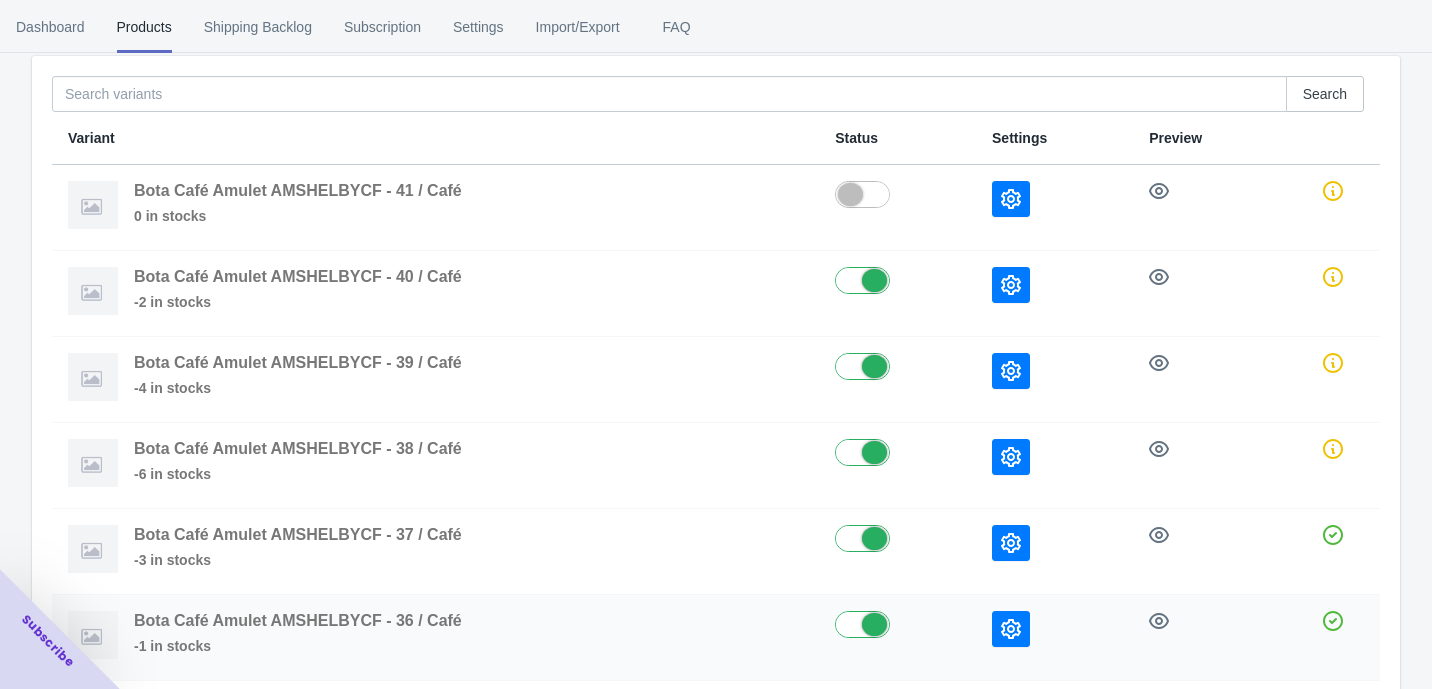 click at bounding box center [1333, 638] 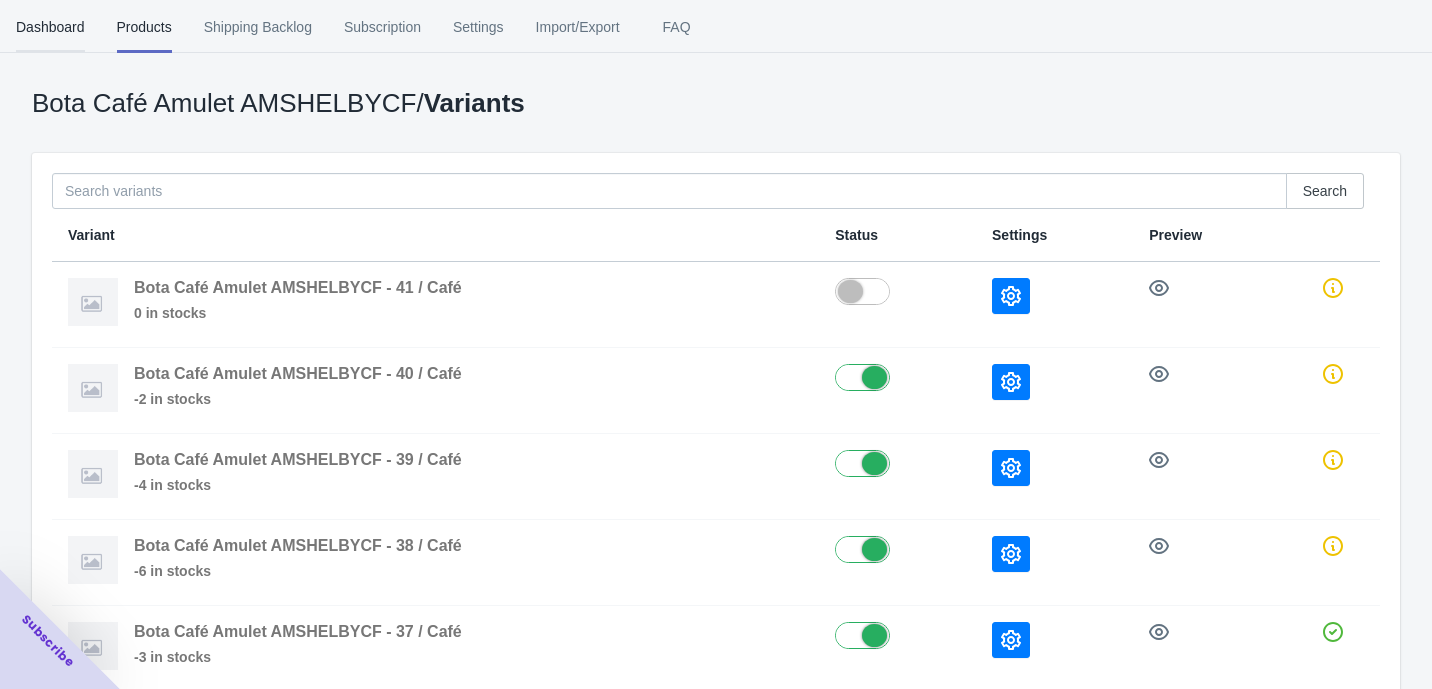scroll, scrollTop: 0, scrollLeft: 0, axis: both 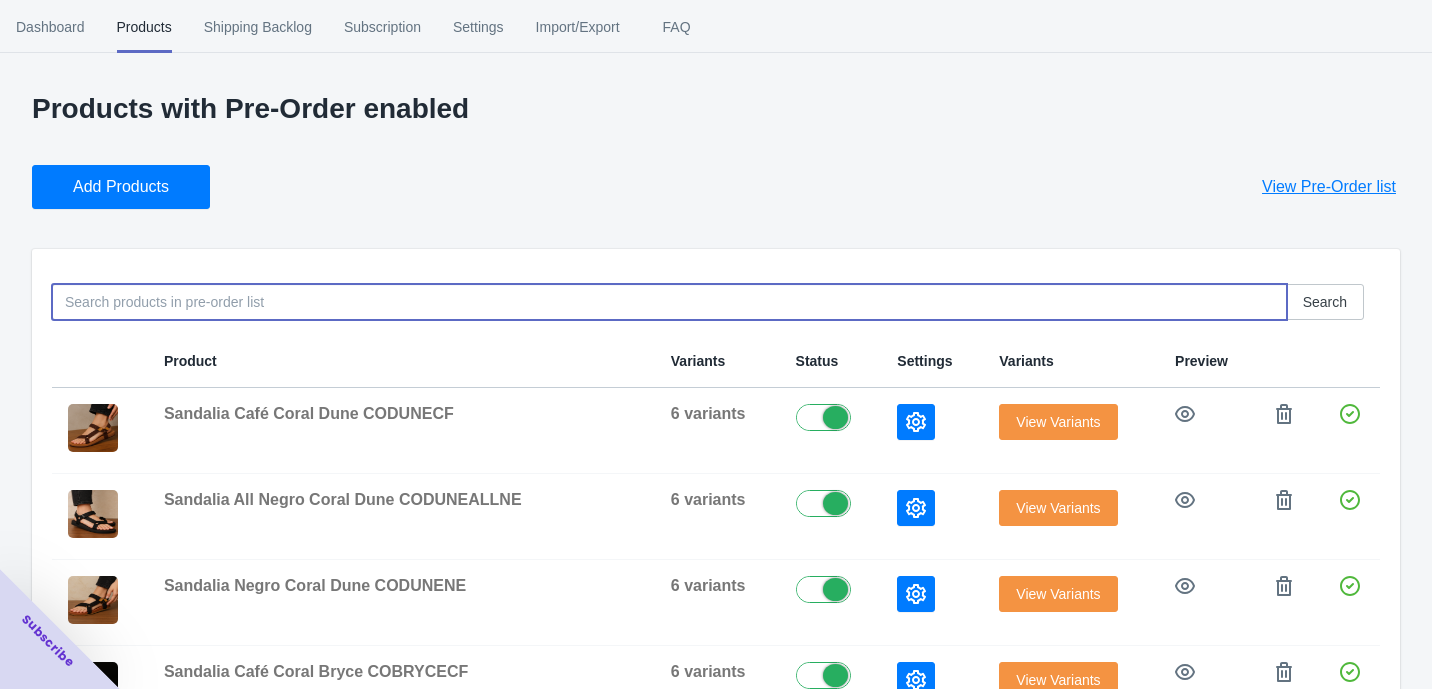 click at bounding box center [669, 302] 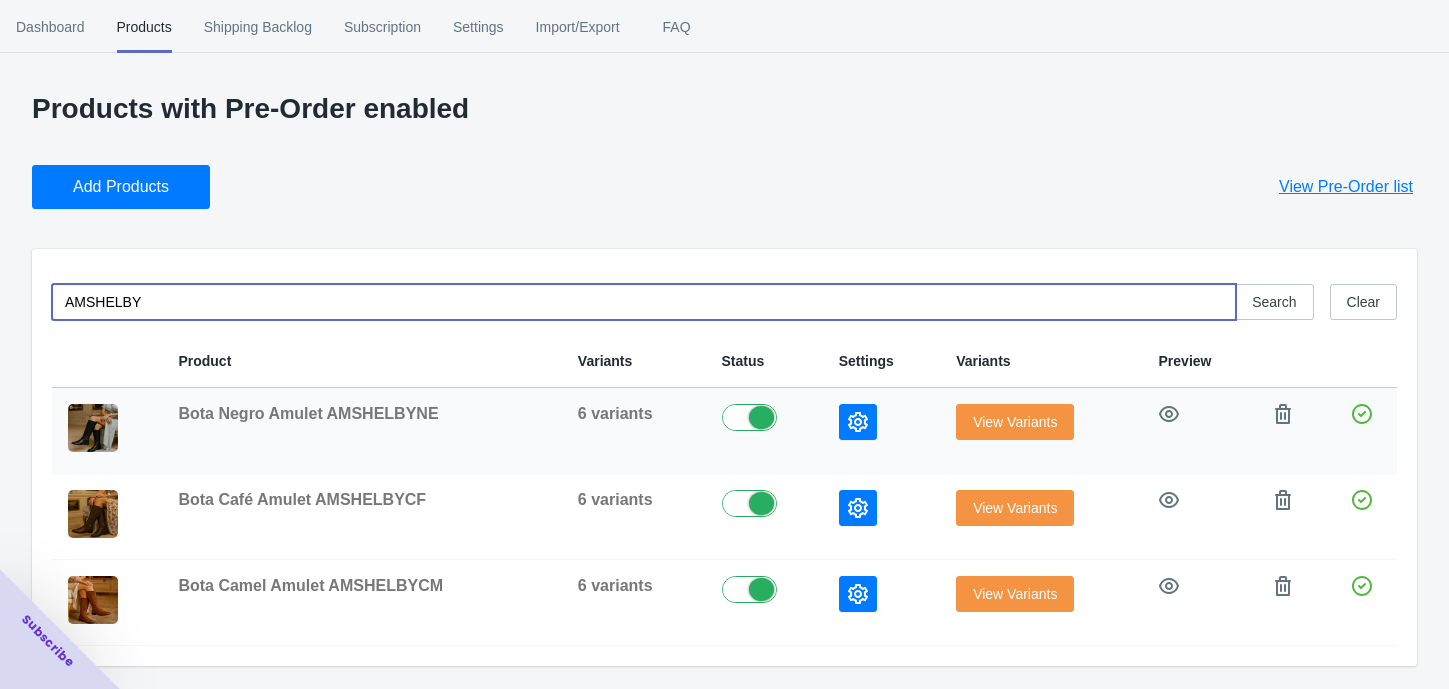 type on "AMSHELBY" 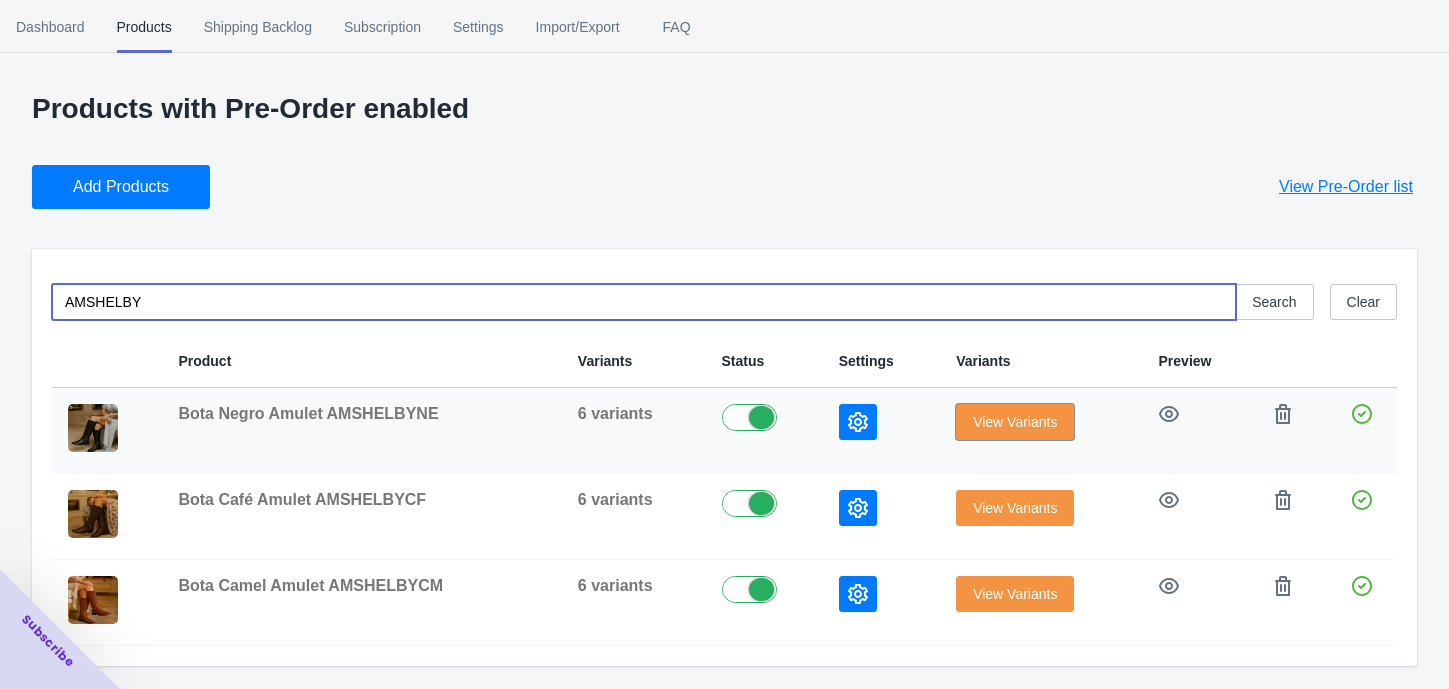 click on "View Variants" at bounding box center [1015, 422] 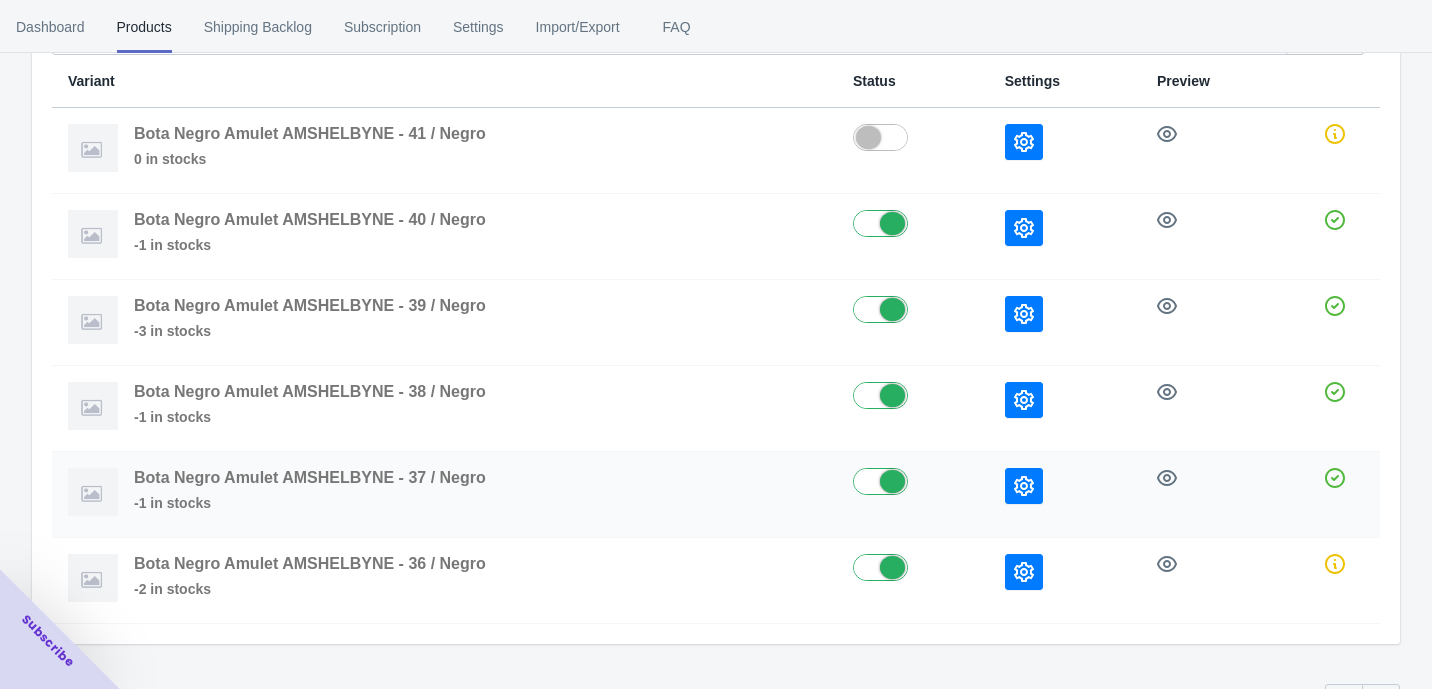 scroll, scrollTop: 222, scrollLeft: 0, axis: vertical 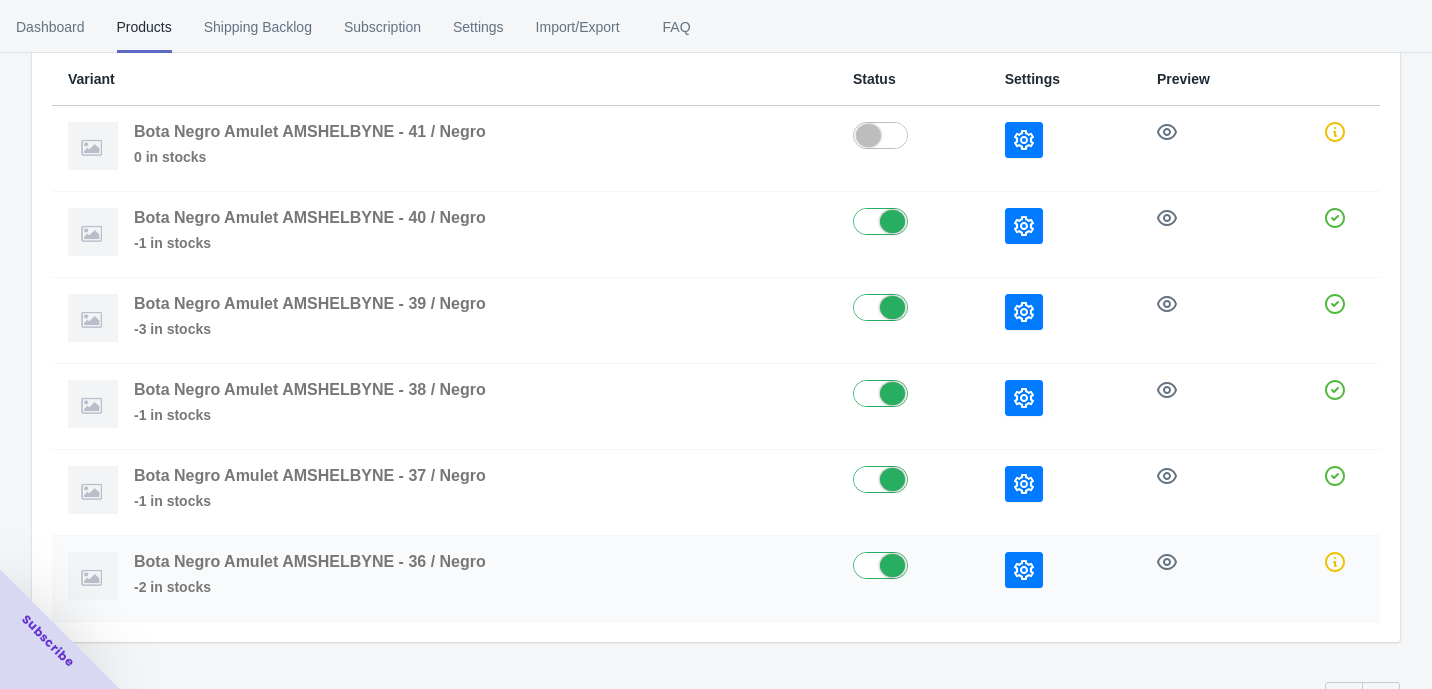 click 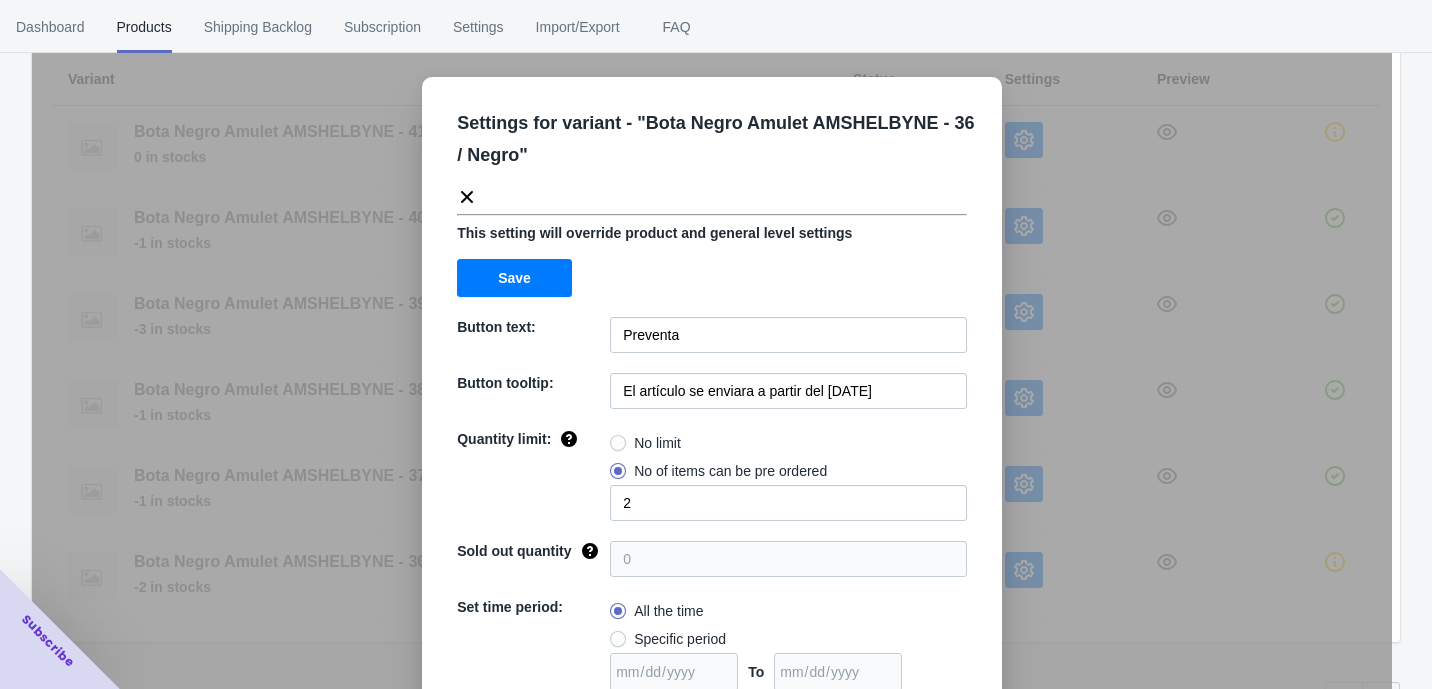click on "Settings for variant - " Bota Negro Amulet AMSHELBYNE - 36 / Negro " This setting will override product and general level settings Save Button text: Preventa Button tooltip: El artículo se enviara a partir del 7 de Agosto de 2025 Quantity limit: No limit No of items can be pre ordered 2 Sold out quantity 0 Set time period: All the time Specific period To Sold out message: AGOTADO Override settings: Do not override Cancel Save" at bounding box center (712, 394) 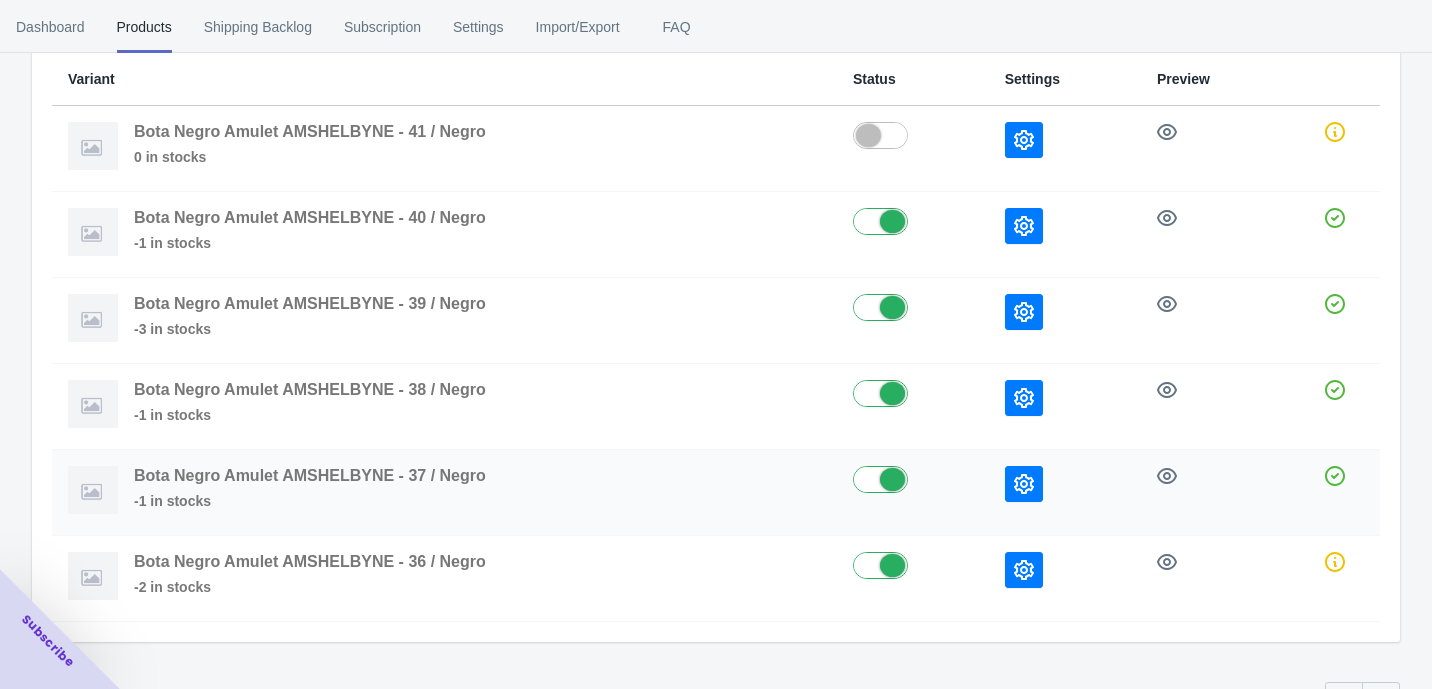 click 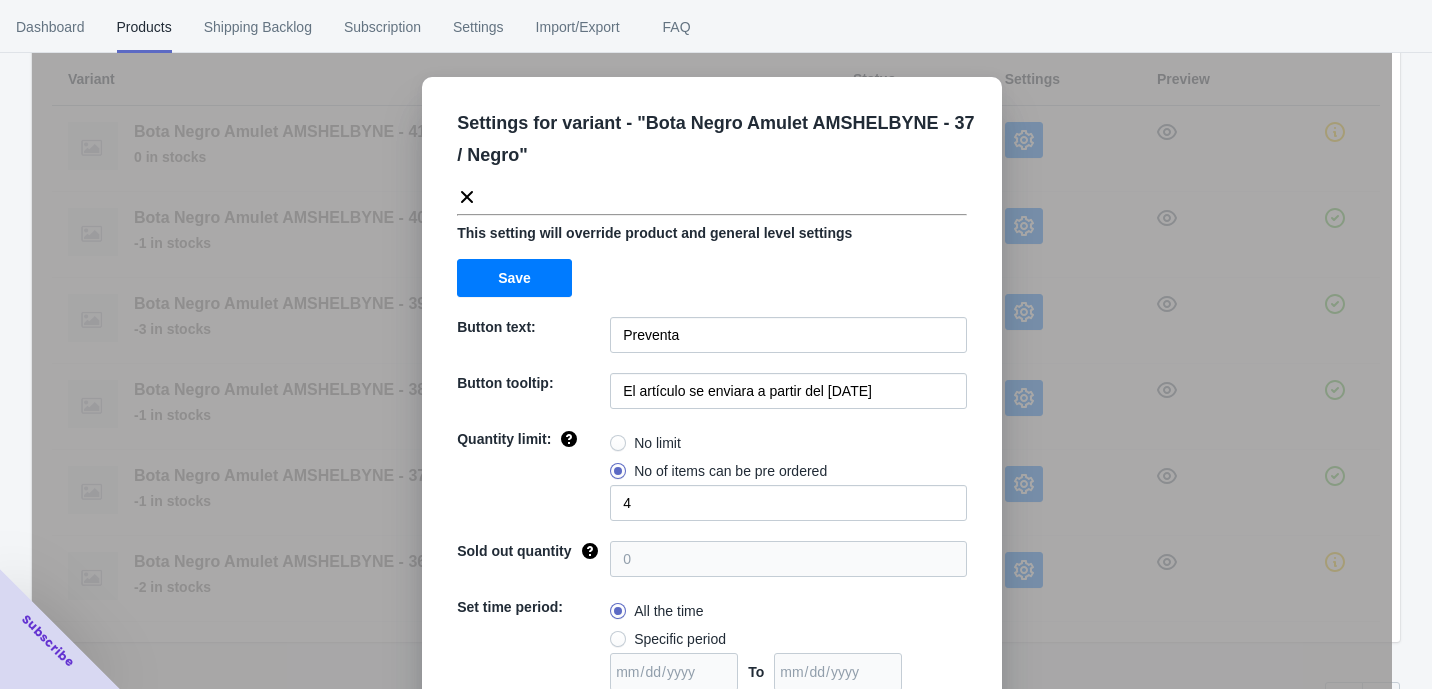 click on "Settings for variant - " Bota Negro Amulet AMSHELBYNE - 37 / Negro " This setting will override product and general level settings Save Button text: Preventa Button tooltip: El artículo se enviara a partir del 7 de Agosto de 2025 Quantity limit: No limit No of items can be pre ordered 4 Sold out quantity 0 Set time period: All the time Specific period To Sold out message: AGOTADO Override settings: Do not override Cancel Save" at bounding box center (712, 394) 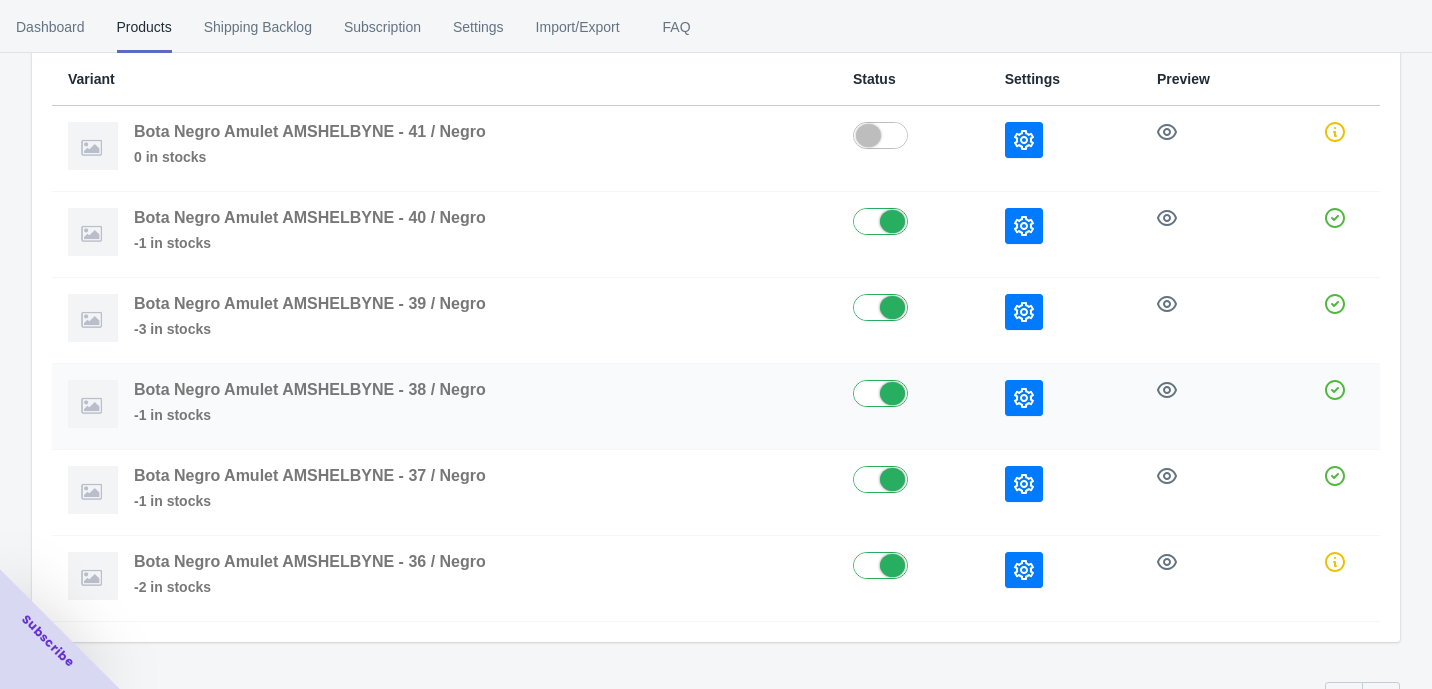 click at bounding box center (1024, 398) 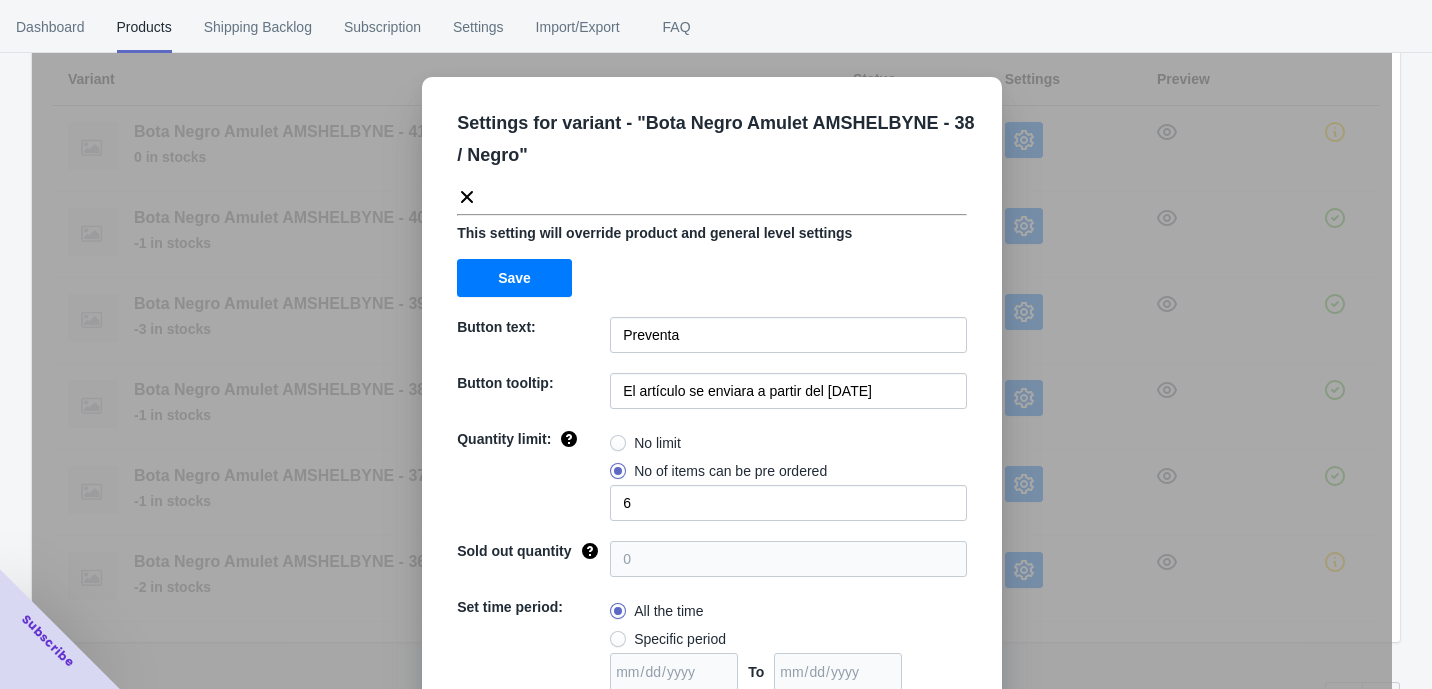 click on "Settings for variant - " Bota Negro Amulet AMSHELBYNE - 38 / Negro " This setting will override product and general level settings Save Button text: Preventa Button tooltip: El artículo se enviara a partir del 7 de Agosto de 2025 Quantity limit: No limit No of items can be pre ordered 6 Sold out quantity 0 Set time period: All the time Specific period To Sold out message: AGOTADO Override settings: Do not override Cancel Save" at bounding box center [712, 394] 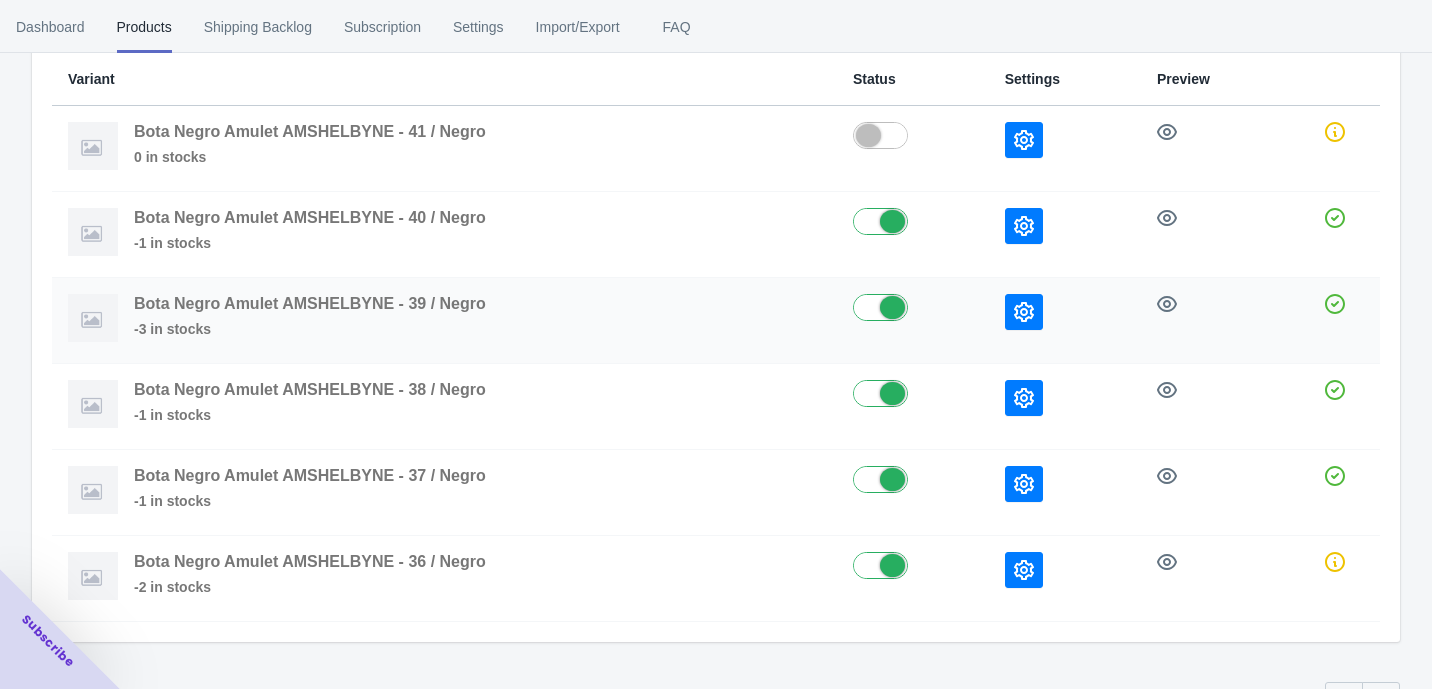 click 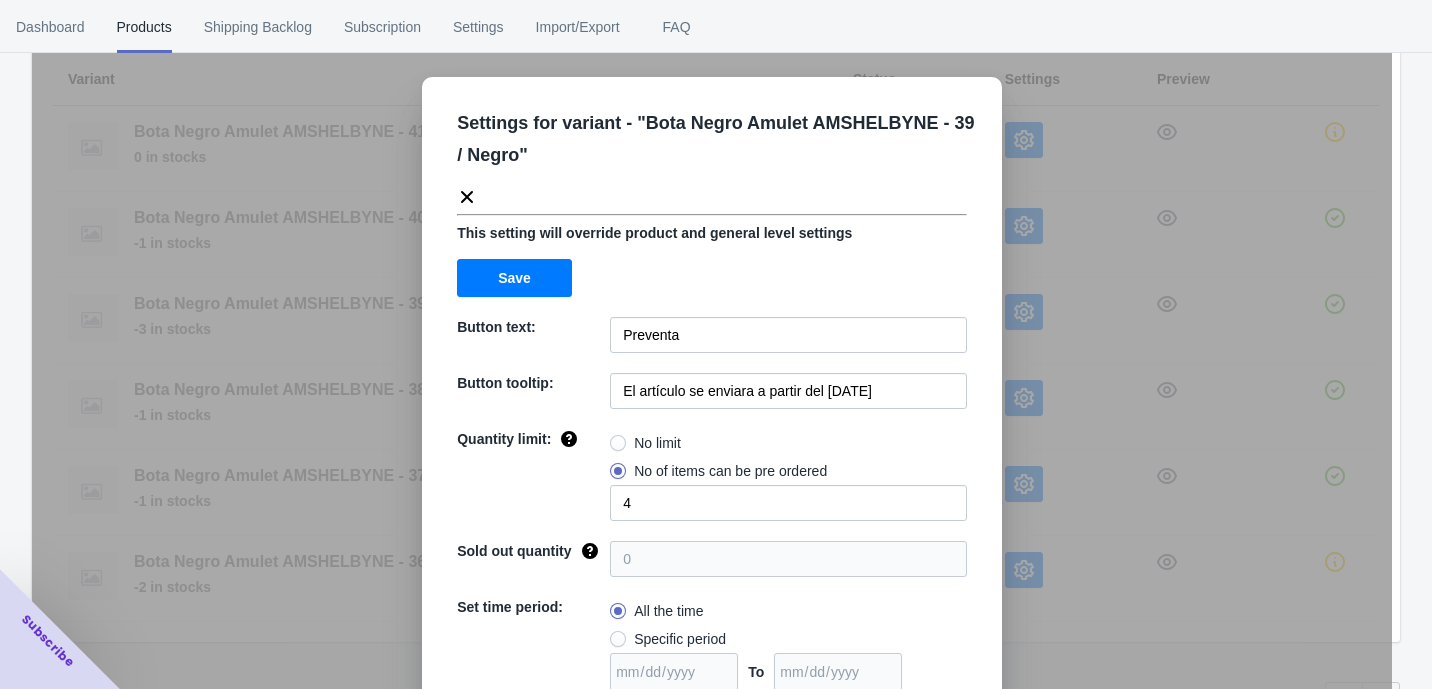 click on "Settings for variant - " Bota Negro Amulet AMSHELBYNE - 39 / Negro " This setting will override product and general level settings Save Button text: Preventa Button tooltip: El artículo se enviara a partir del 7 de Agosto de 2025 Quantity limit: No limit No of items can be pre ordered 4 Sold out quantity 0 Set time period: All the time Specific period To Sold out message: AGOTADO Override settings: Do not override Cancel Save" at bounding box center (712, 394) 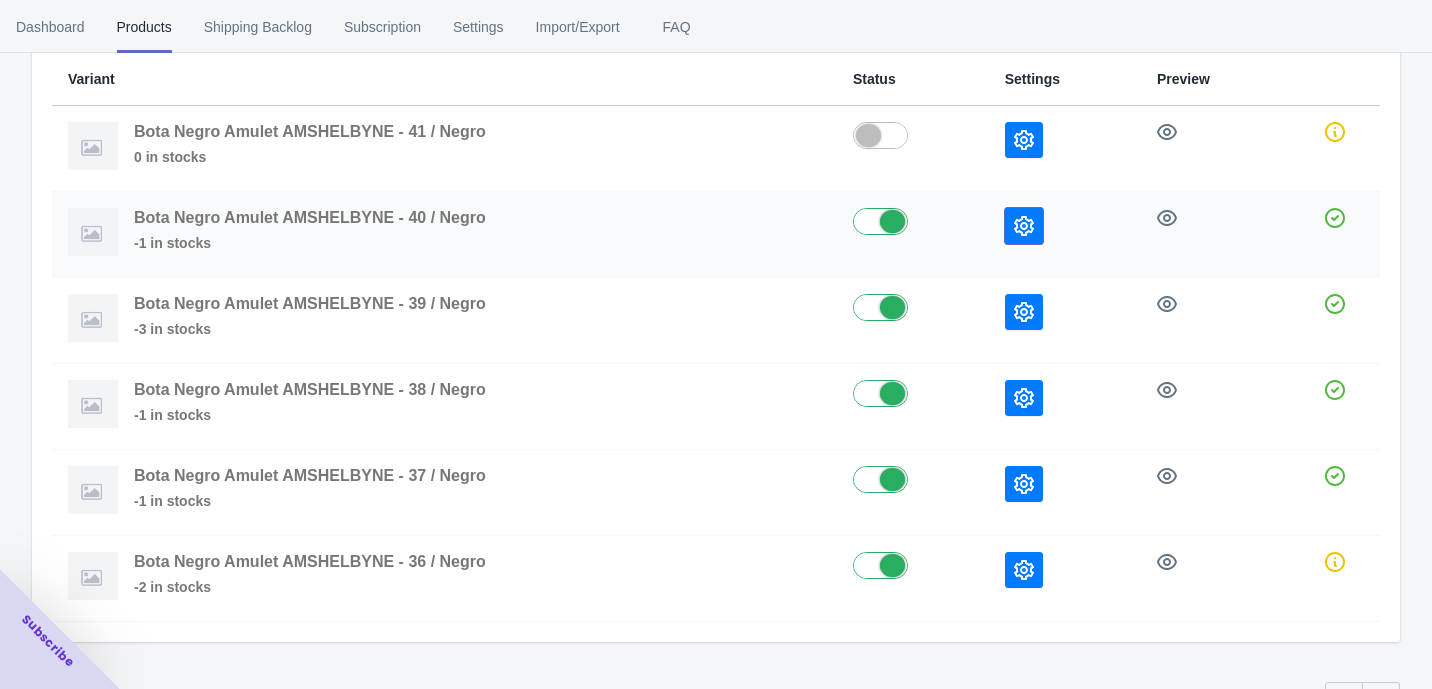 click 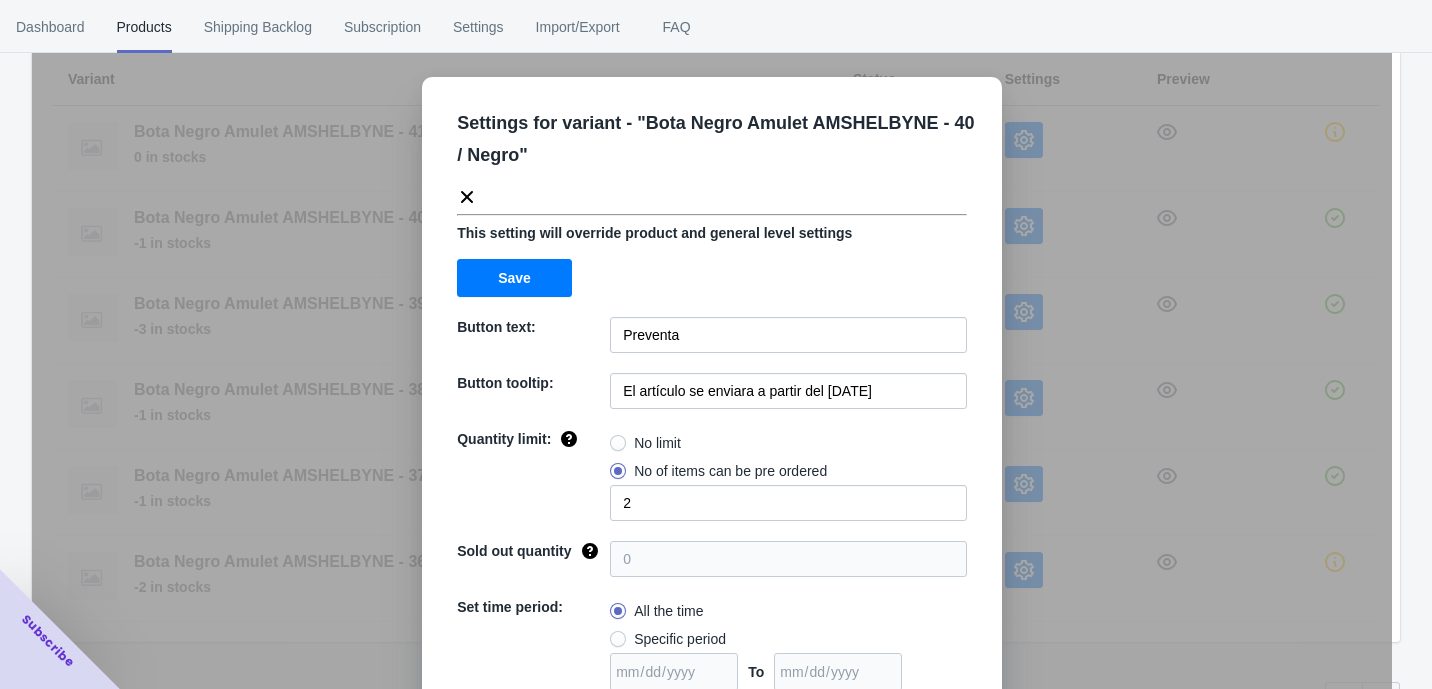 click on "Settings for variant - " Bota Negro Amulet AMSHELBYNE - 40 / Negro " This setting will override product and general level settings Save Button text: Preventa Button tooltip: El artículo se enviara a partir del 7 de Agosto de 2025 Quantity limit: No limit No of items can be pre ordered 2 Sold out quantity 0 Set time period: All the time Specific period To Sold out message: AGOTADO Override settings: Do not override Cancel Save" at bounding box center [712, 394] 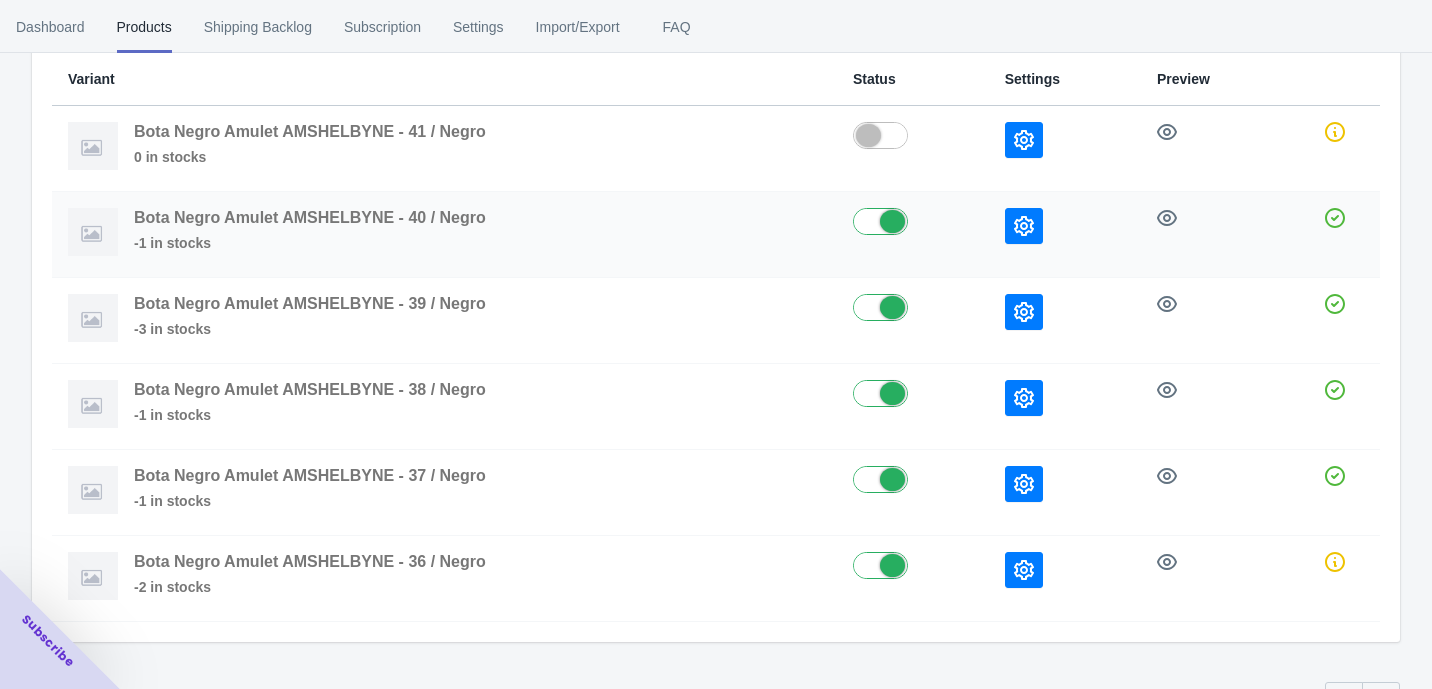 click 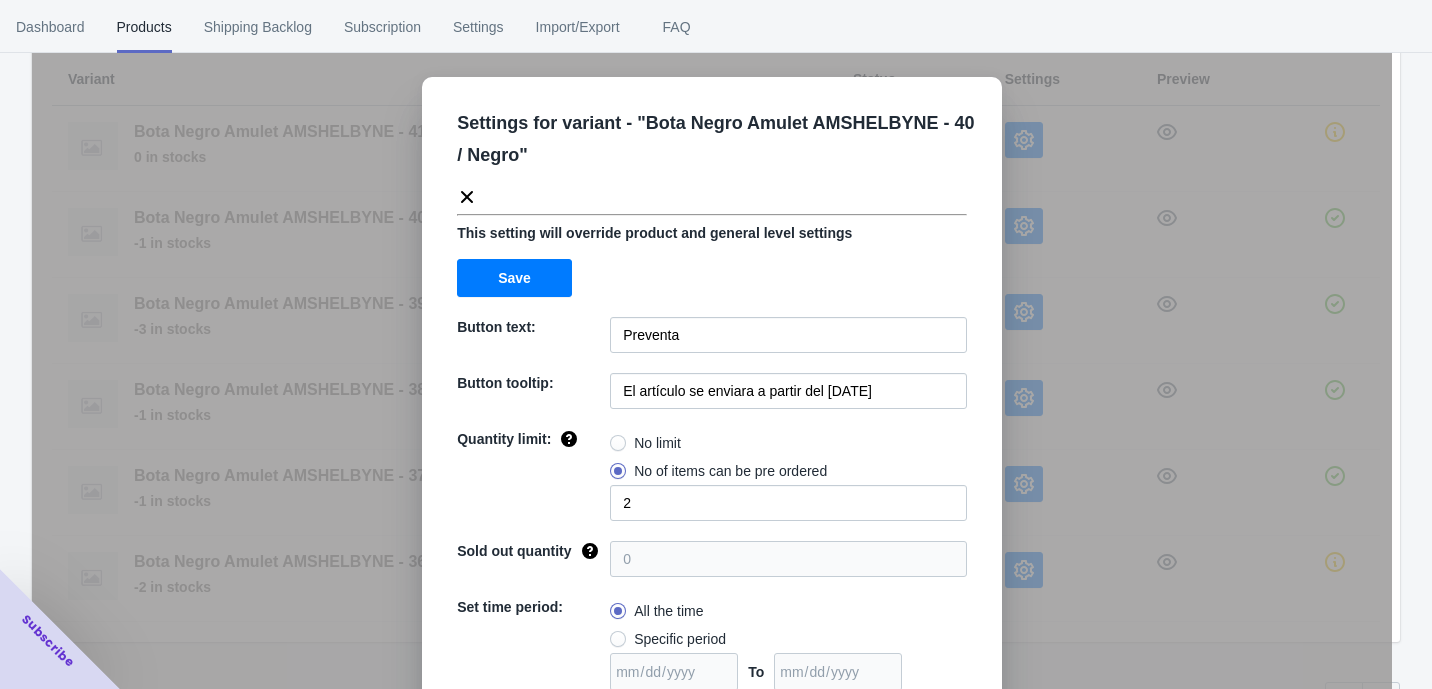 click on "Settings for variant - " Bota Negro Amulet AMSHELBYNE - 40 / Negro " This setting will override product and general level settings Save Button text: Preventa Button tooltip: El artículo se enviara a partir del 7 de Agosto de 2025 Quantity limit: No limit No of items can be pre ordered 2 Sold out quantity 0 Set time period: All the time Specific period To Sold out message: AGOTADO Override settings: Do not override Cancel Save" at bounding box center (712, 394) 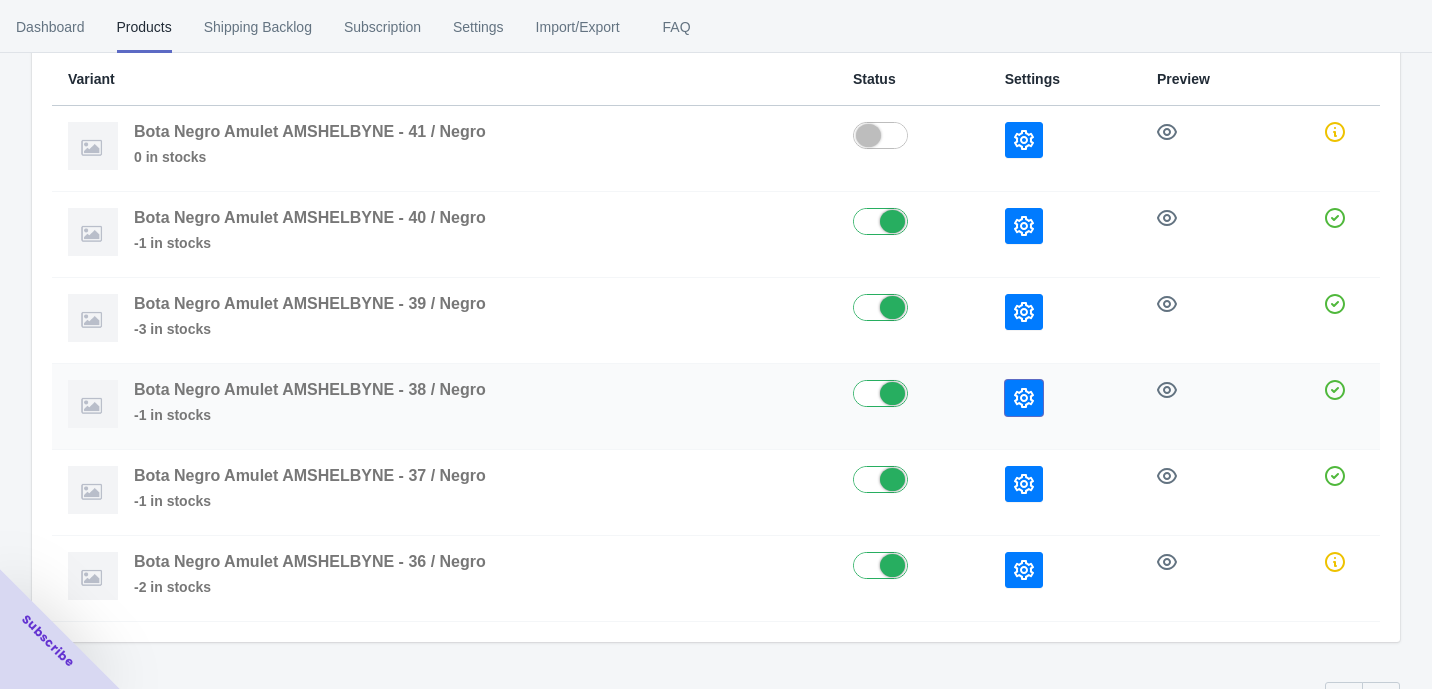 click 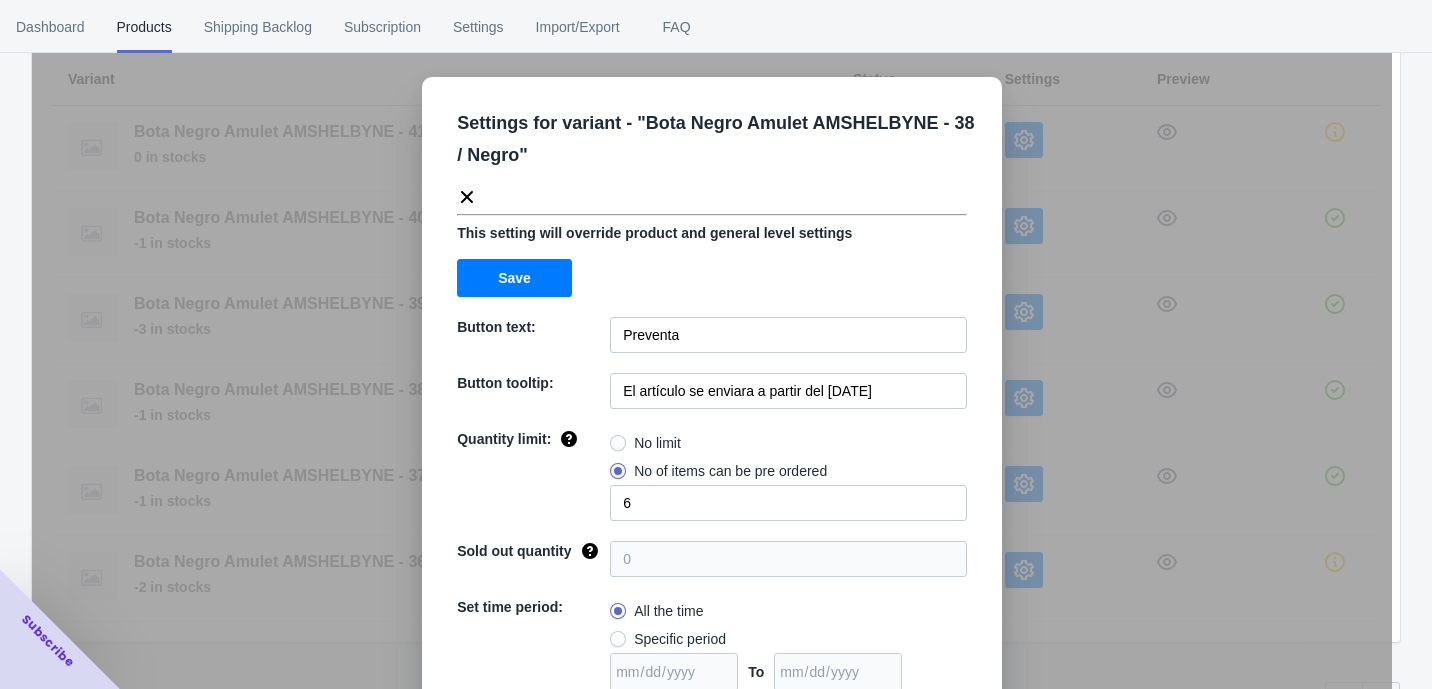 click on "Settings for variant - " Bota Negro Amulet AMSHELBYNE - 38 / Negro " This setting will override product and general level settings Save Button text: Preventa Button tooltip: El artículo se enviara a partir del 7 de Agosto de 2025 Quantity limit: No limit No of items can be pre ordered 6 Sold out quantity 0 Set time period: All the time Specific period To Sold out message: AGOTADO Override settings: Do not override Cancel Save" at bounding box center (712, 394) 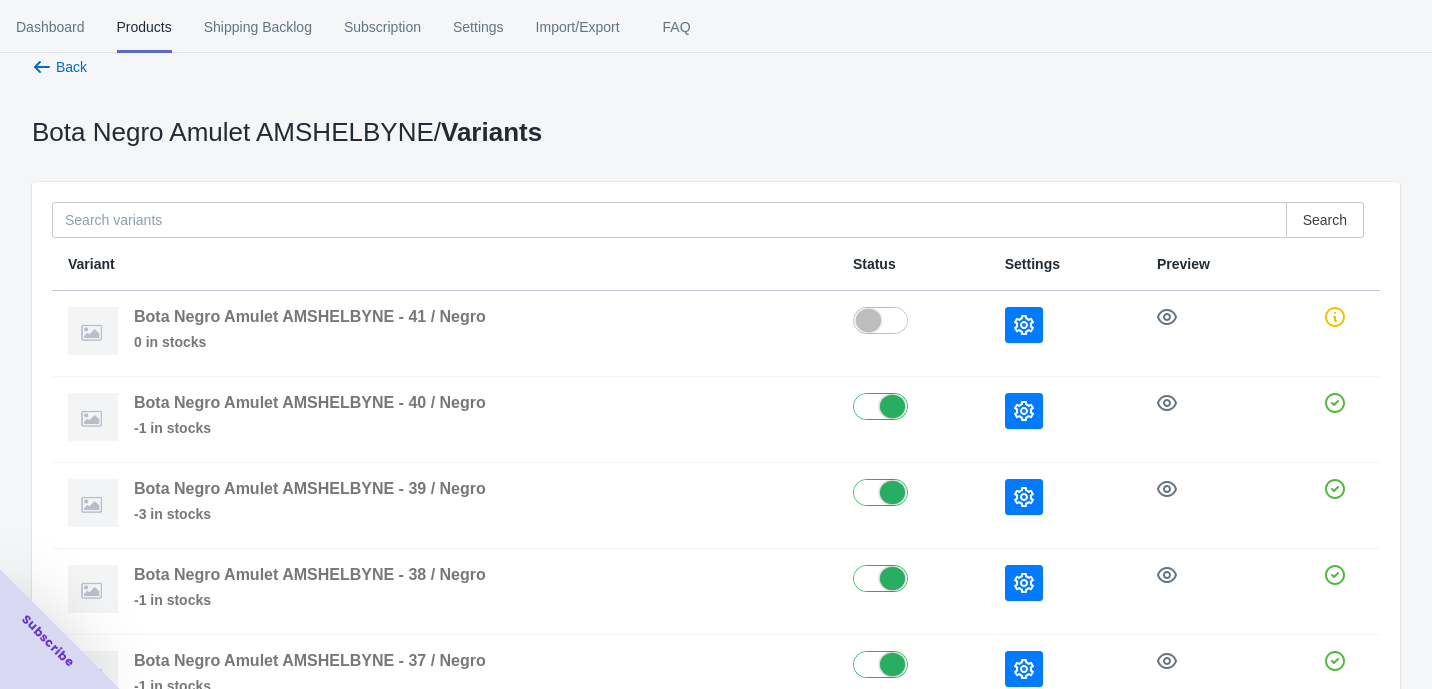 scroll, scrollTop: 0, scrollLeft: 0, axis: both 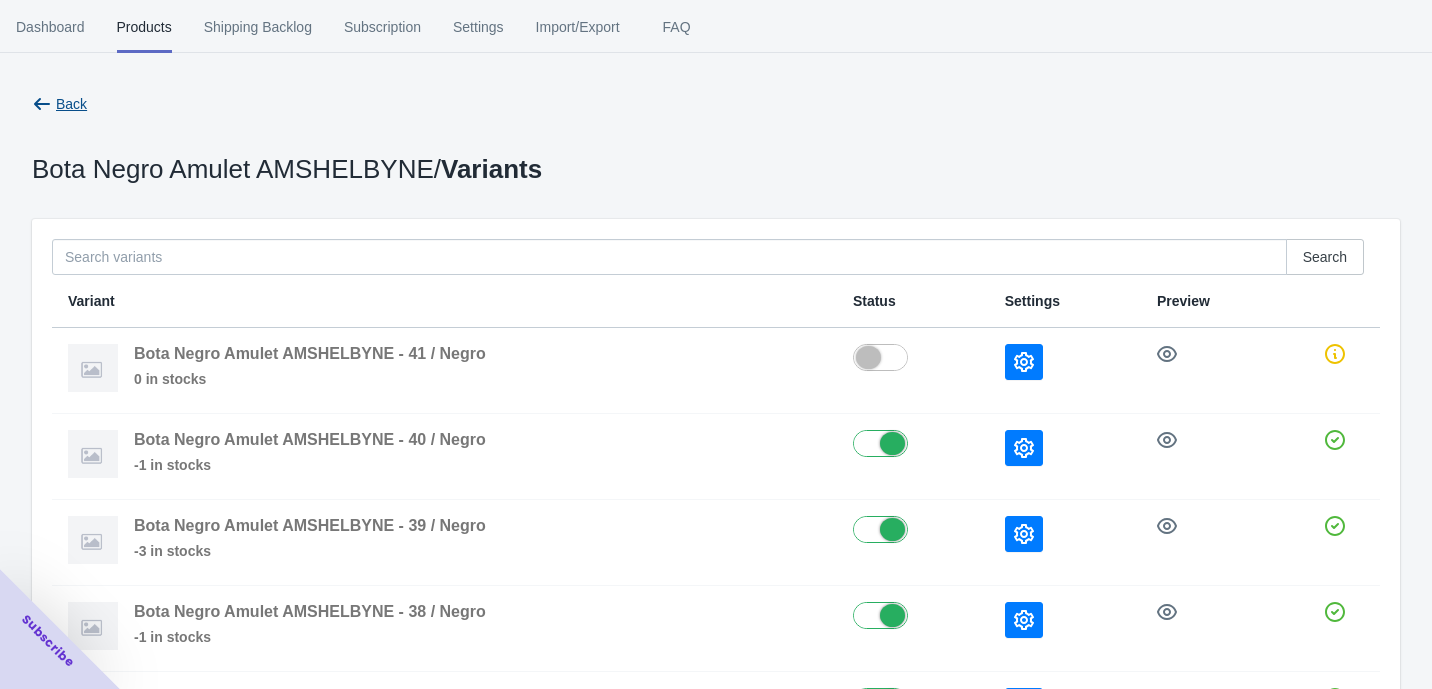 click on "Back" at bounding box center [71, 104] 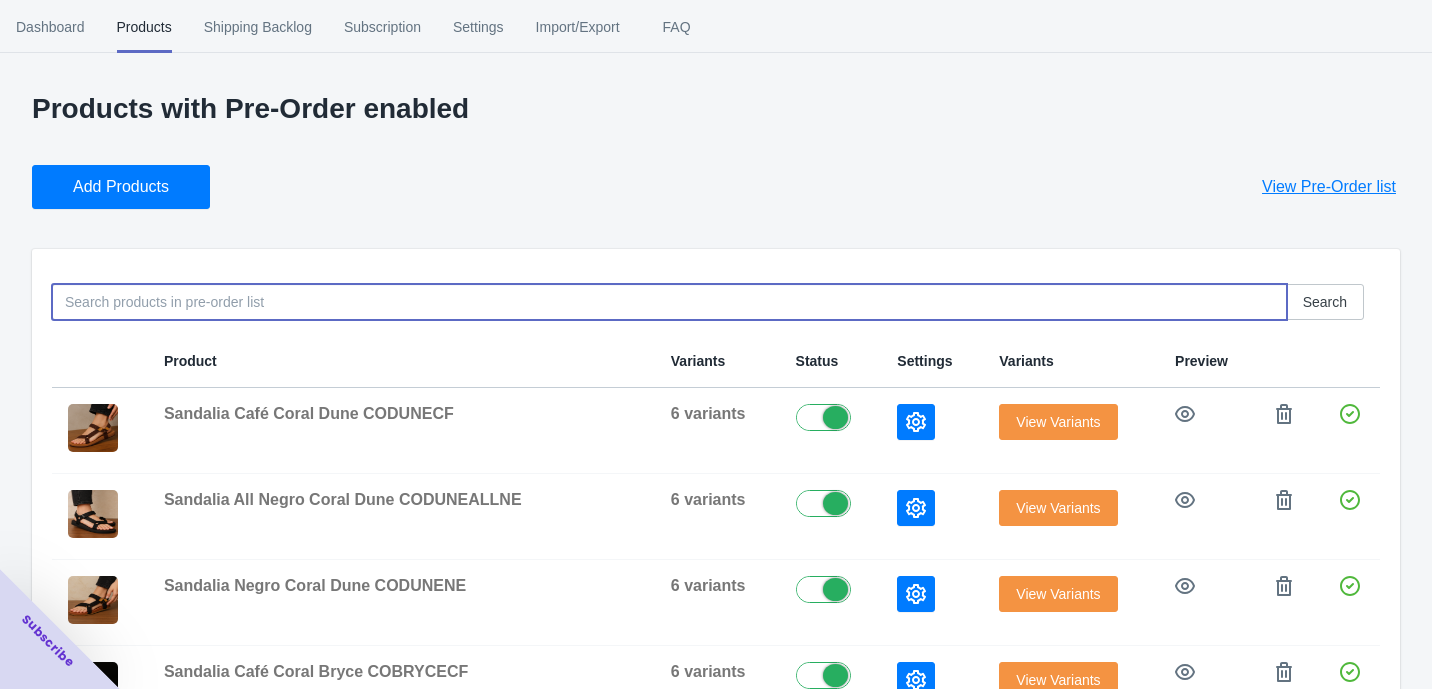 click at bounding box center (669, 302) 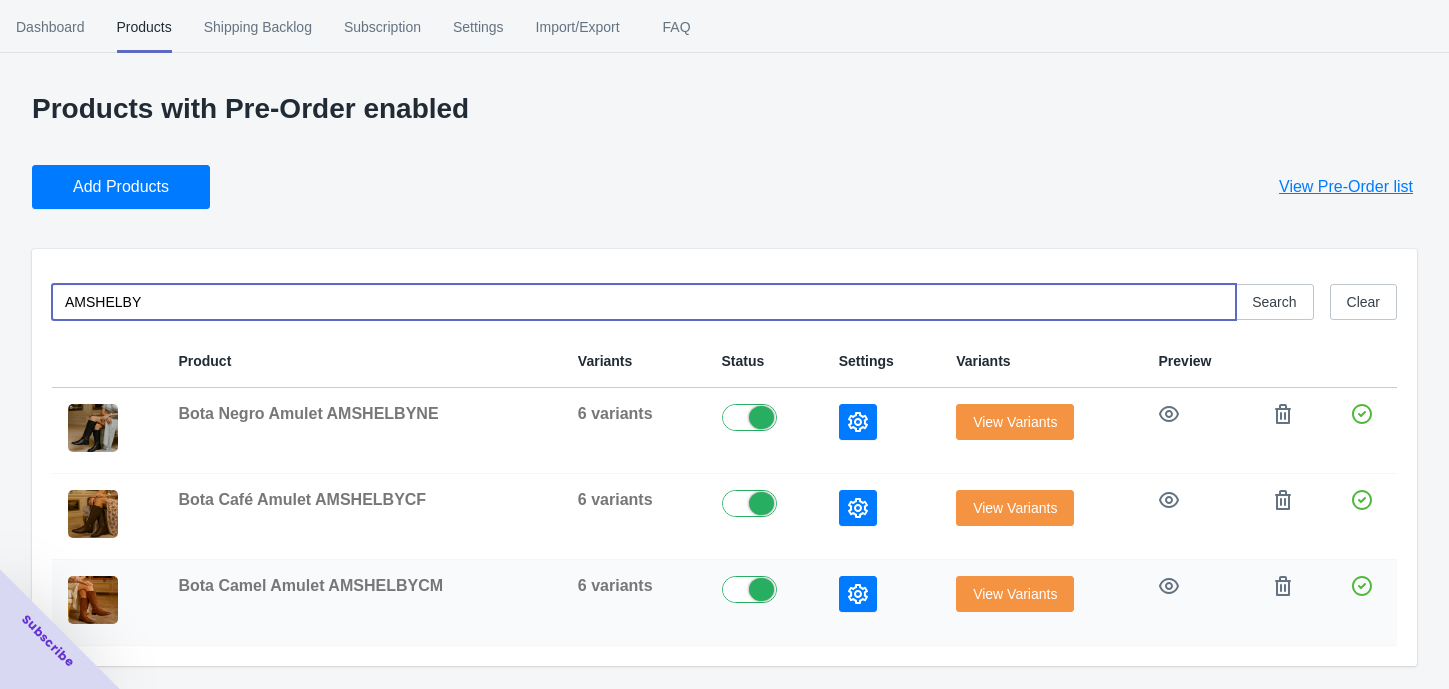 type on "AMSHELBY" 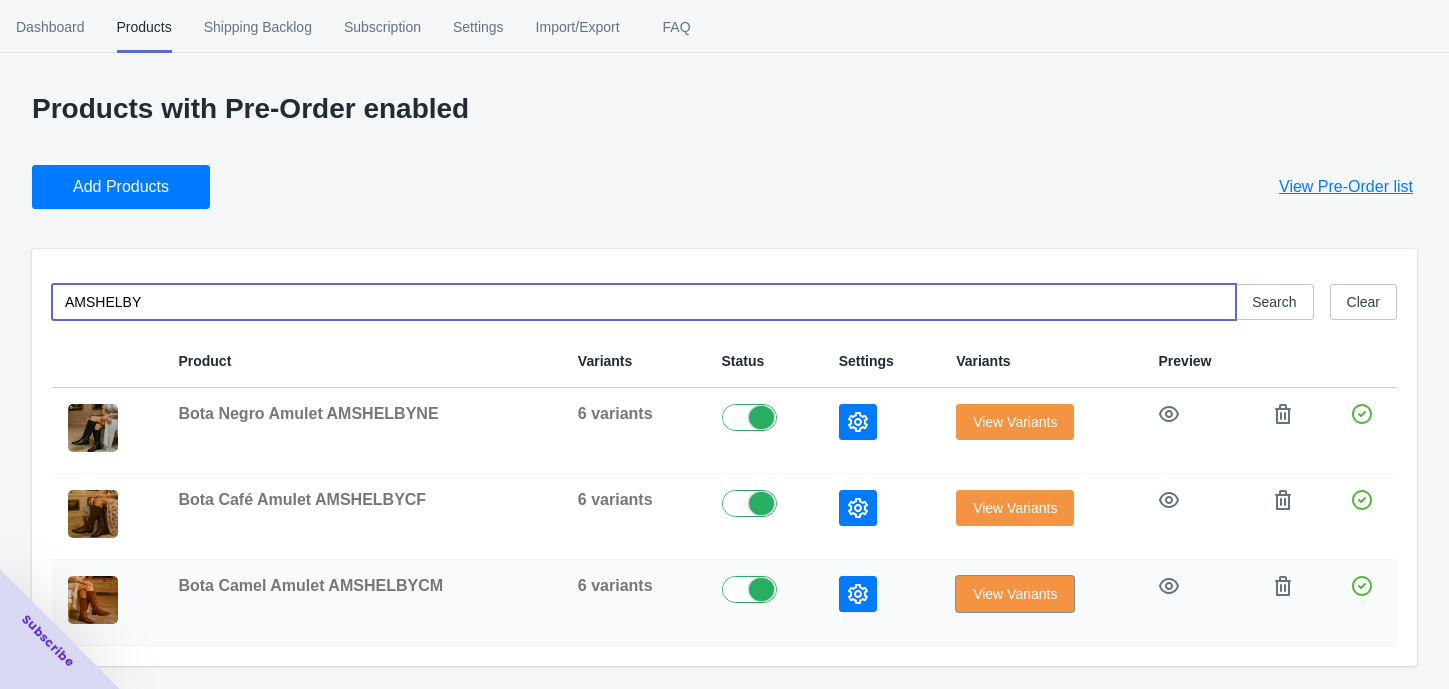 click on "View Variants" at bounding box center (1015, 594) 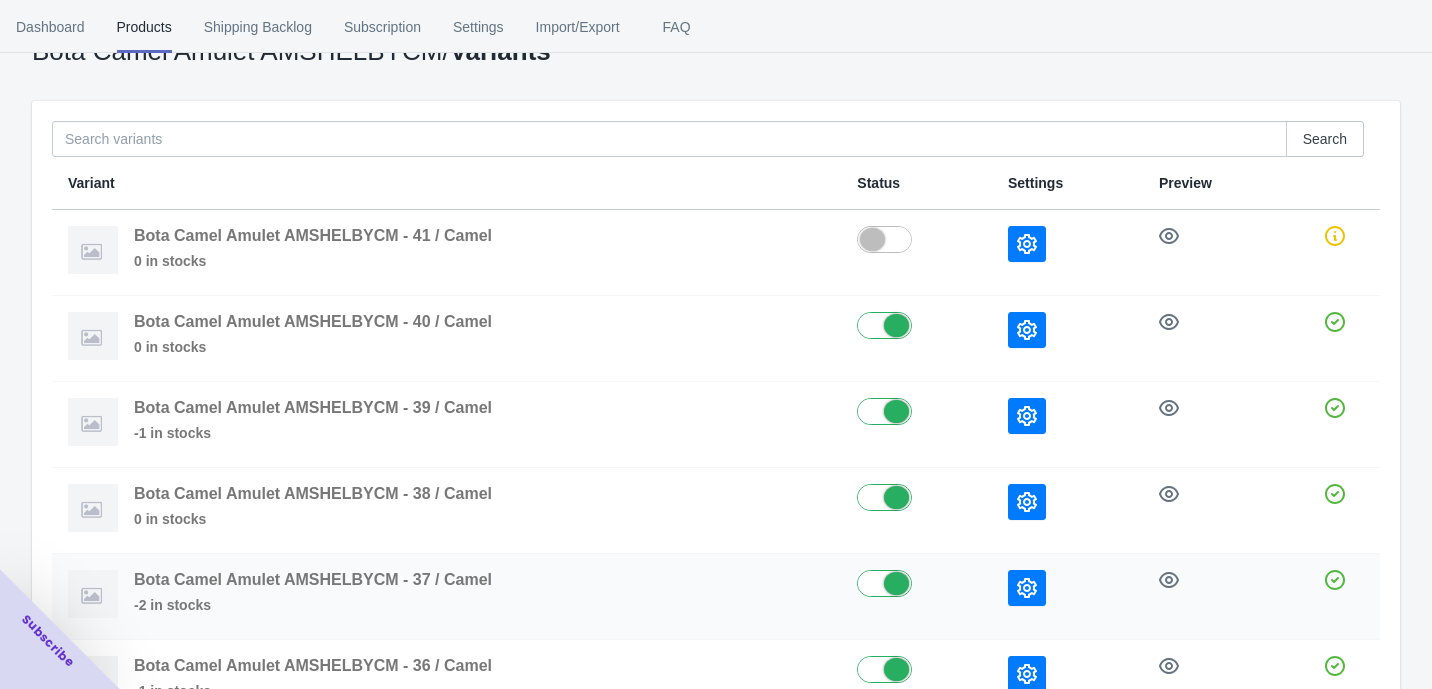 scroll, scrollTop: 222, scrollLeft: 0, axis: vertical 